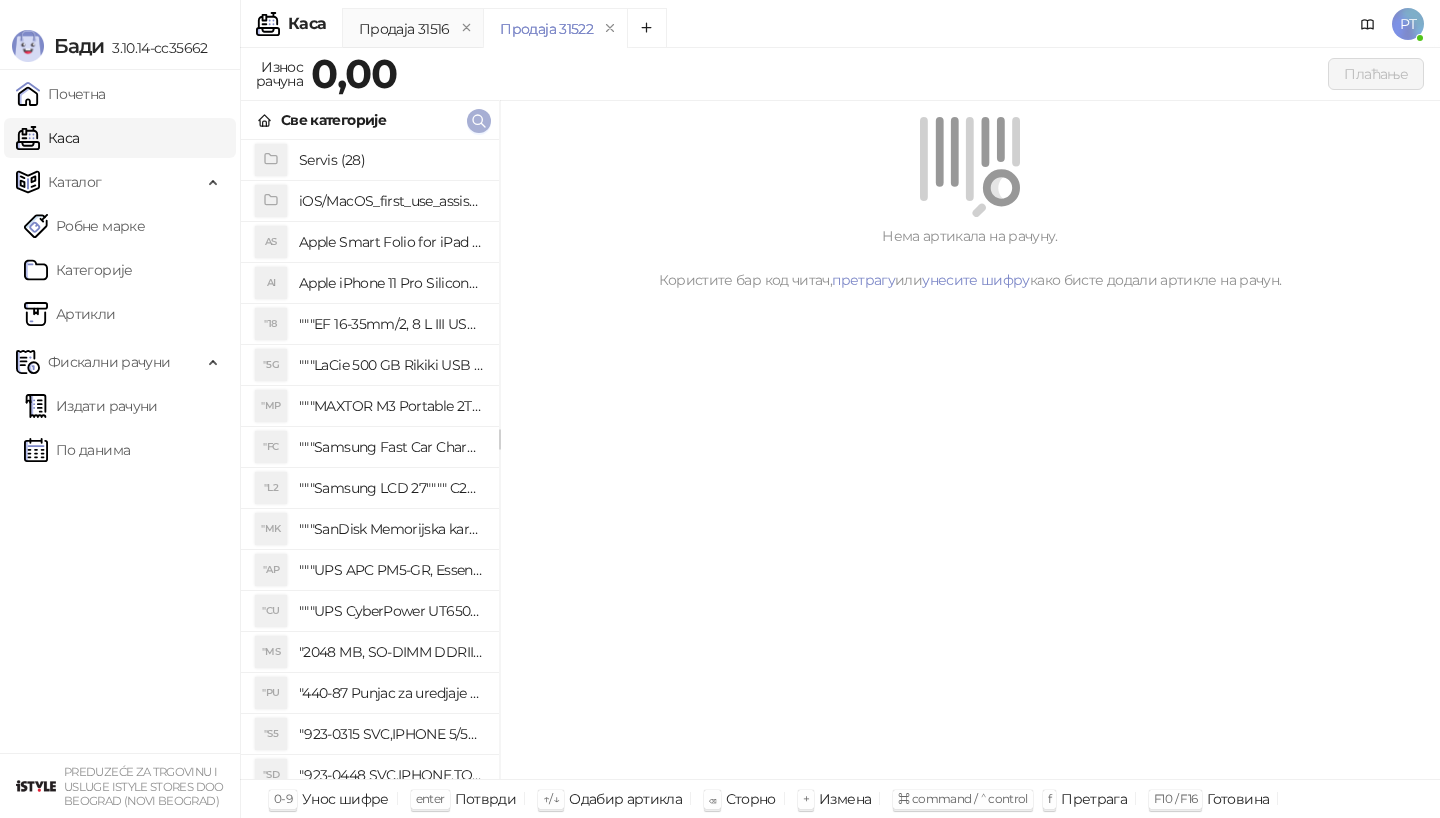 scroll, scrollTop: 0, scrollLeft: 0, axis: both 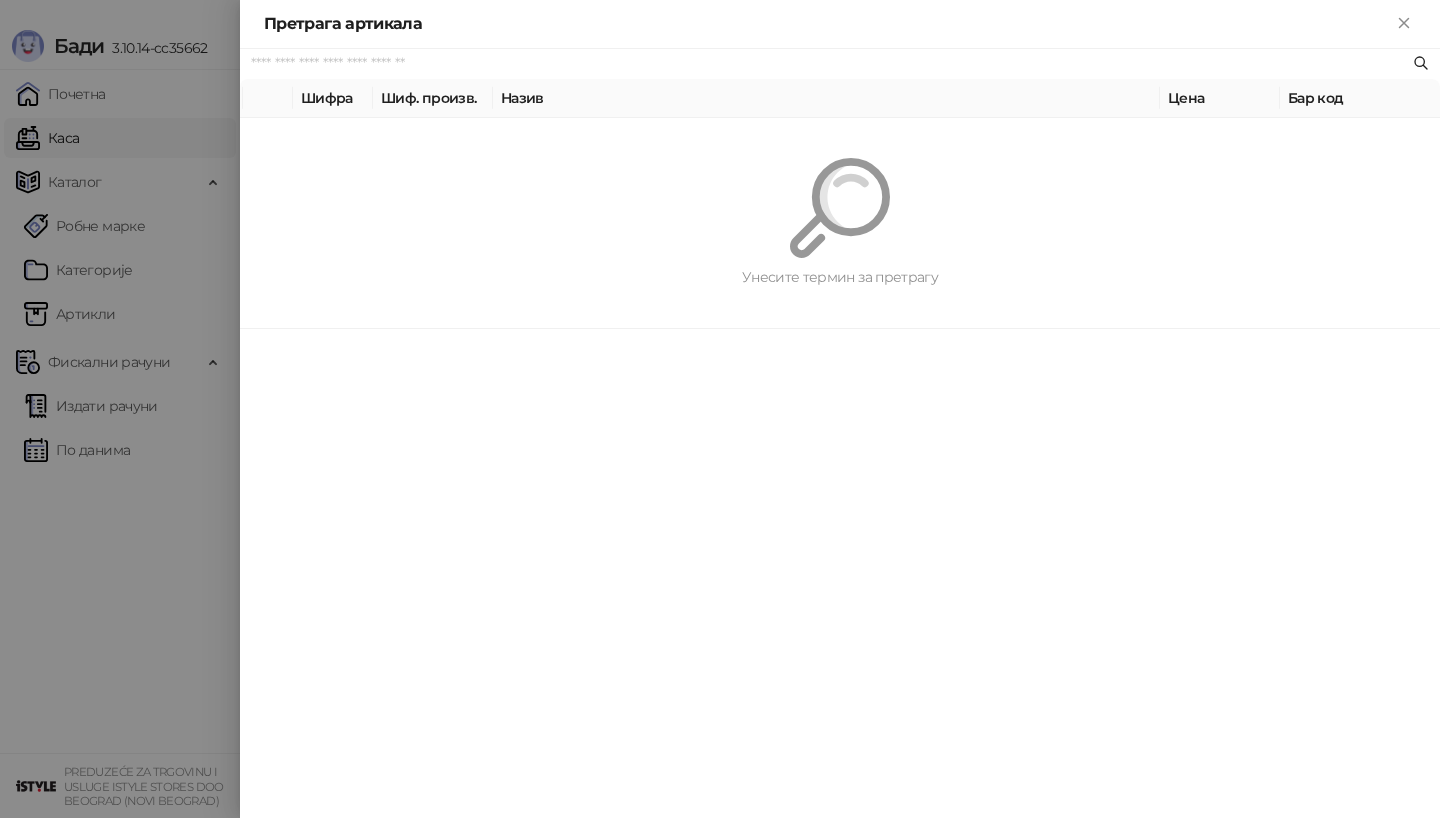 paste on "**********" 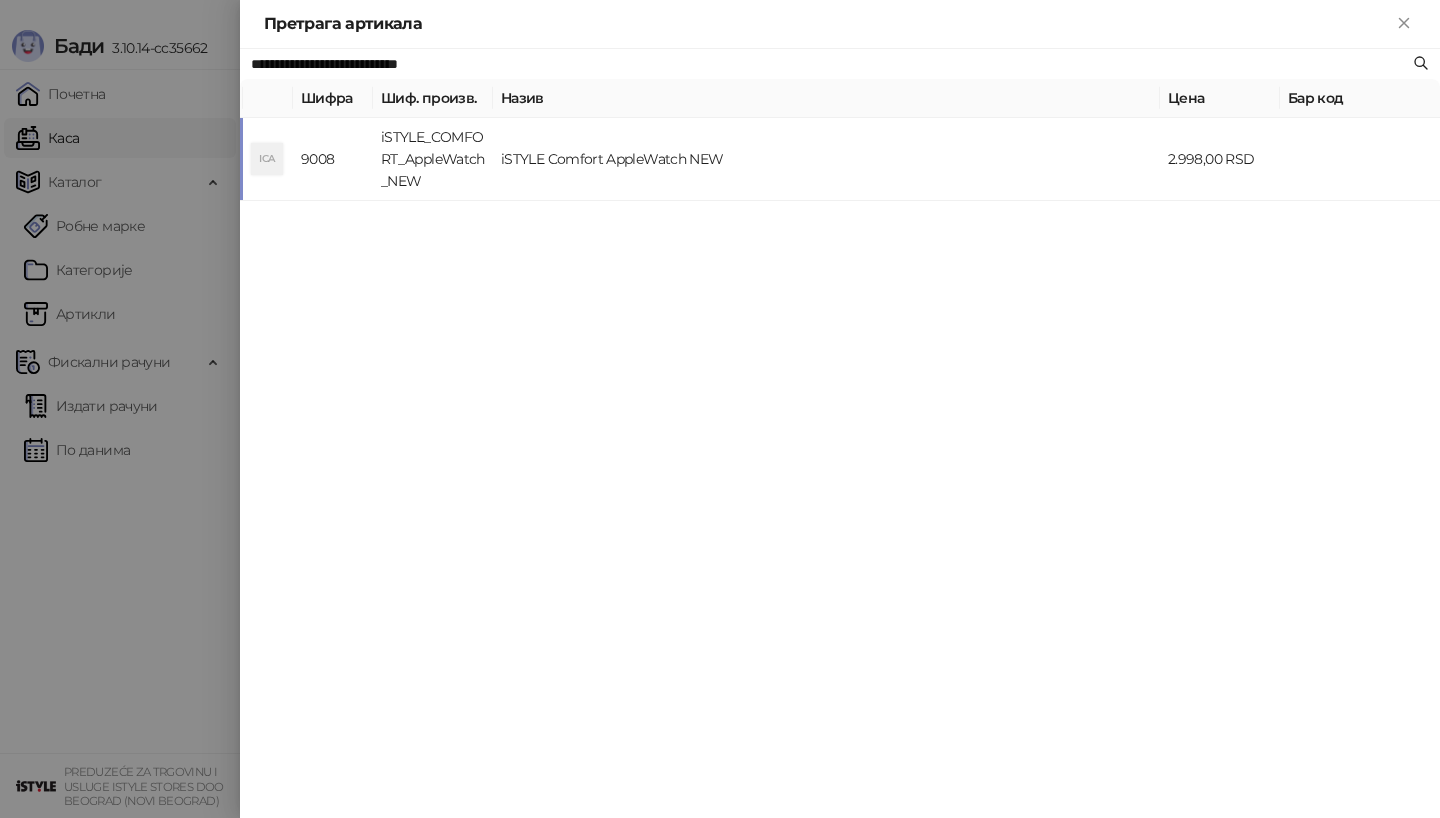 type on "**********" 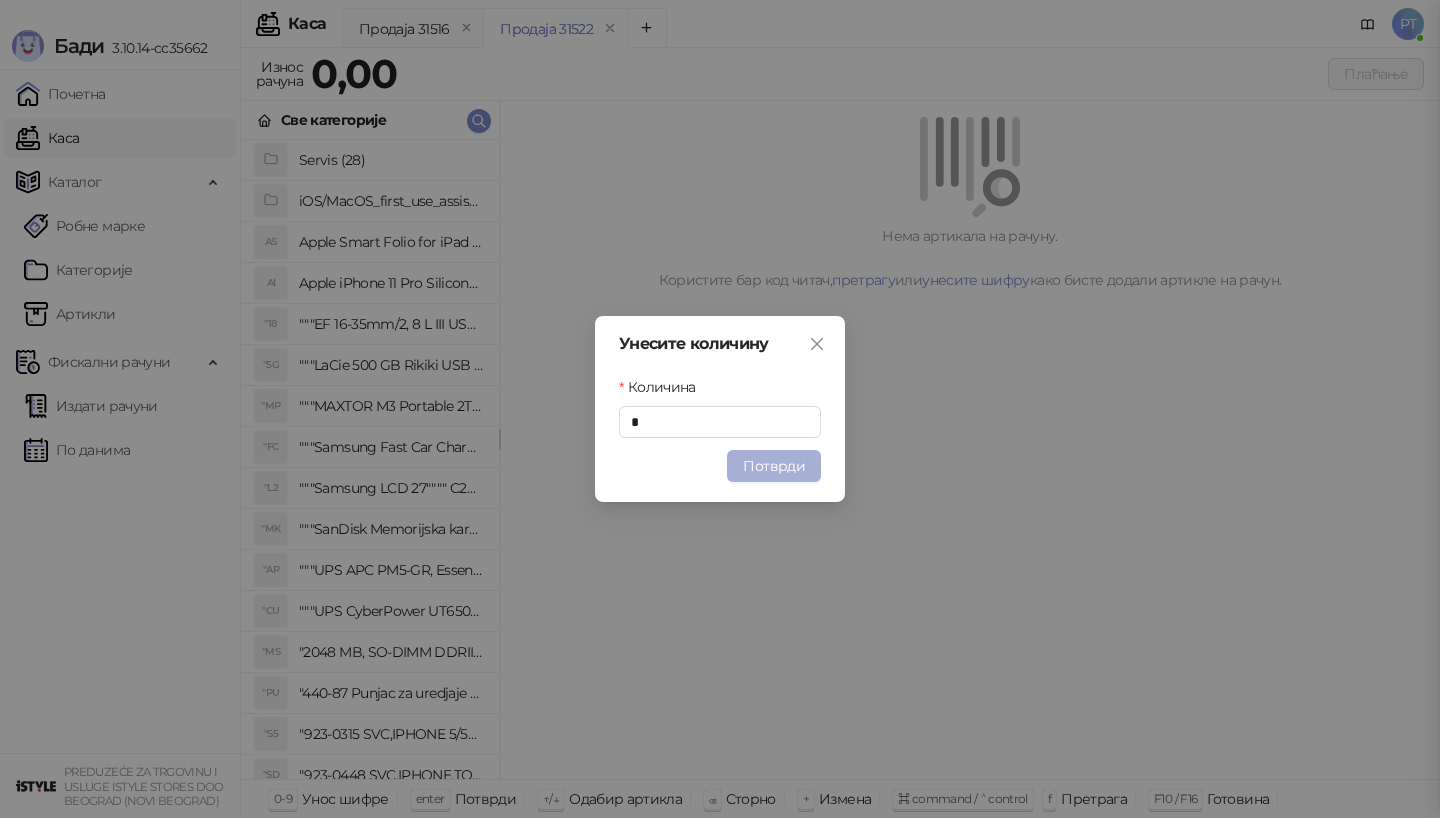 type 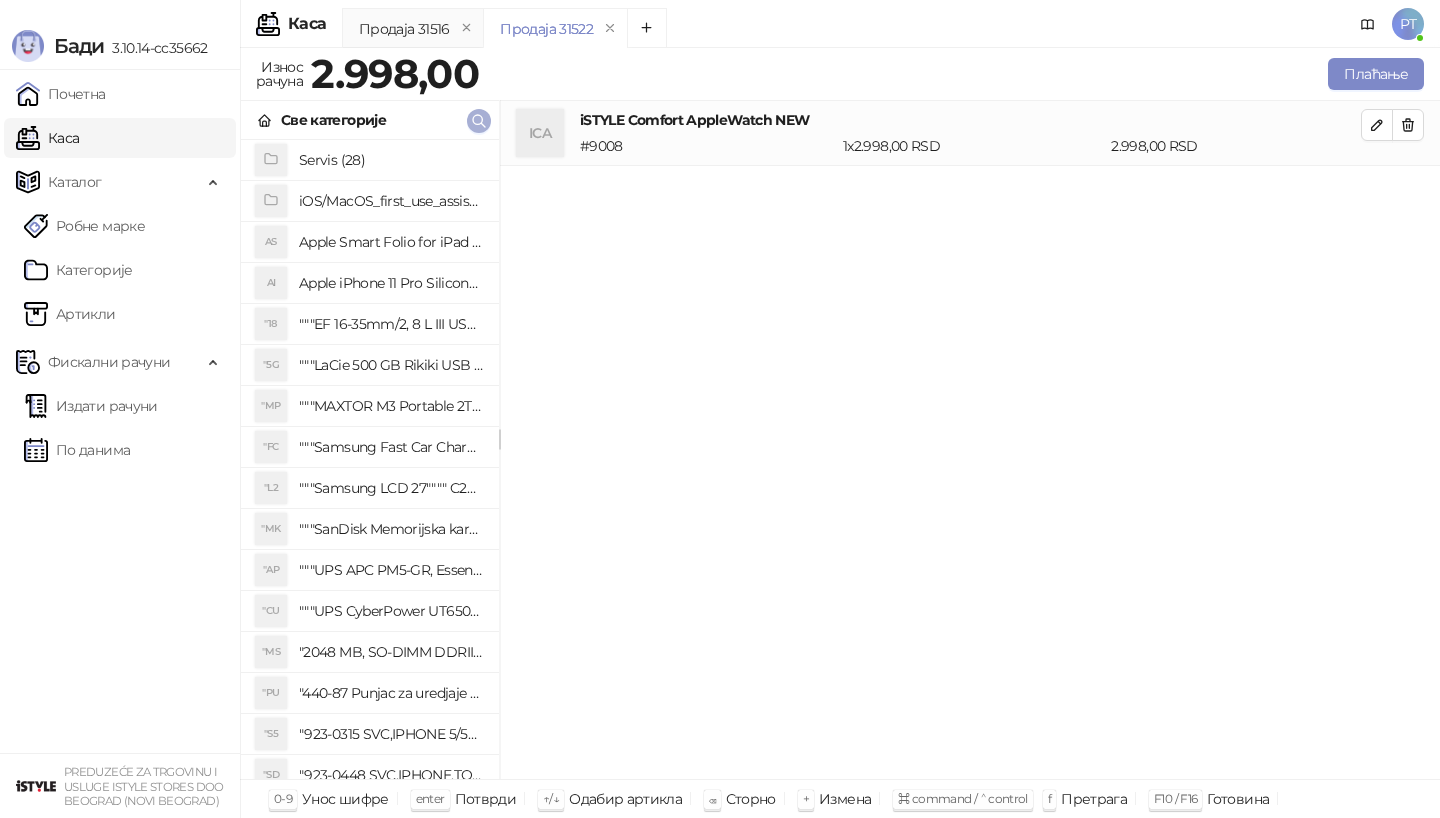 click at bounding box center [479, 121] 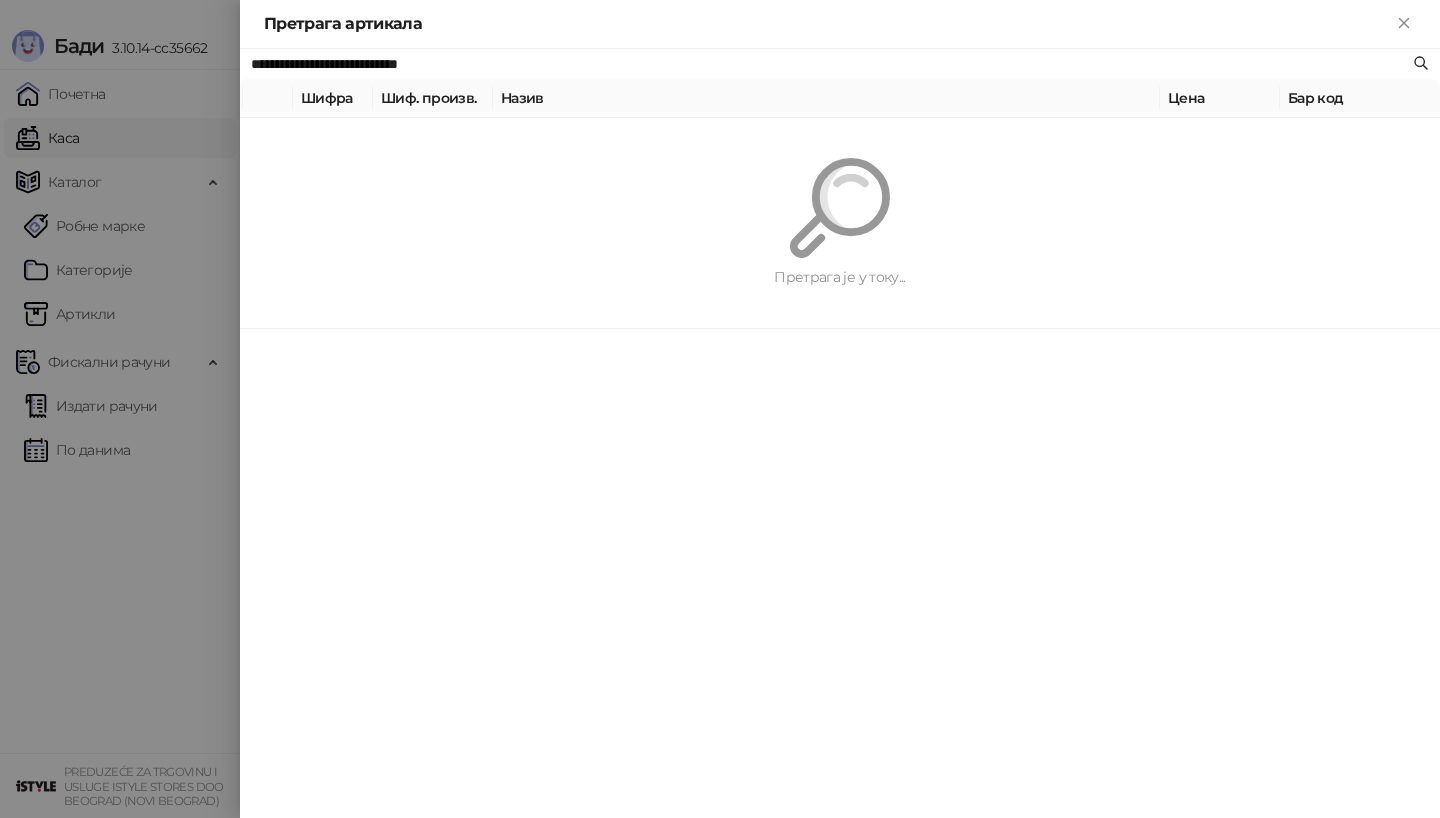paste 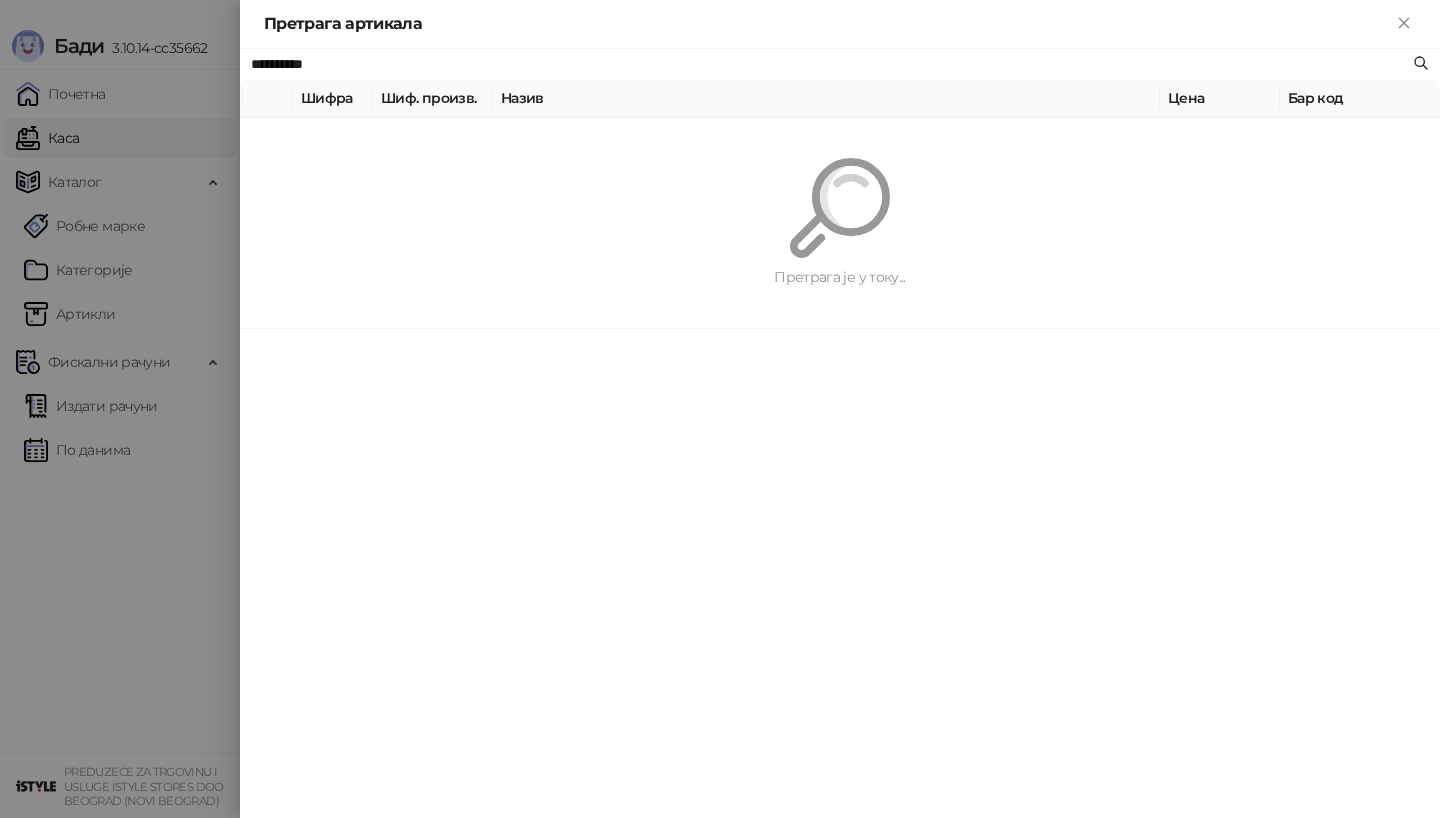 type on "**********" 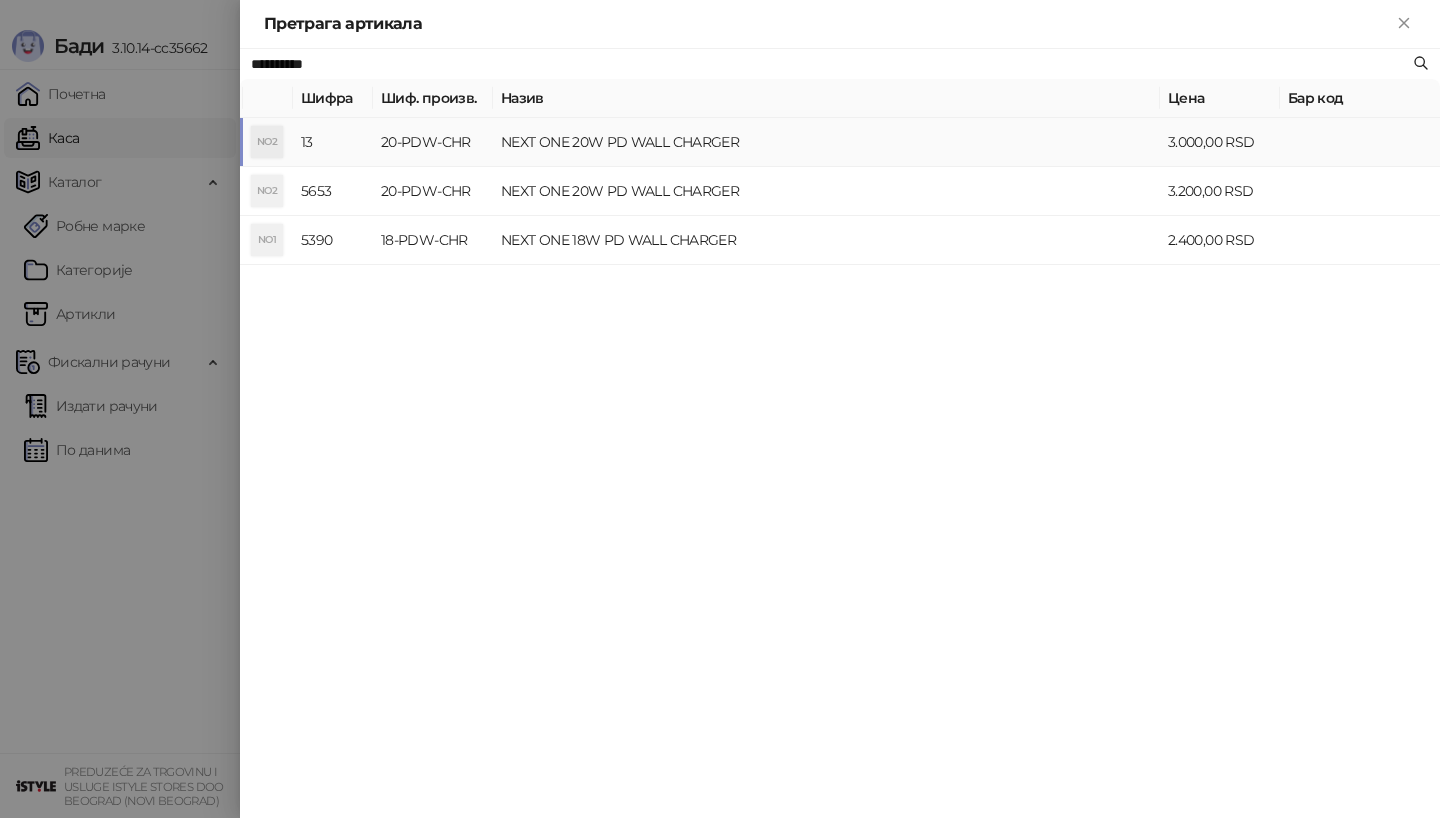 click on "20-PDW-CHR" at bounding box center [433, 142] 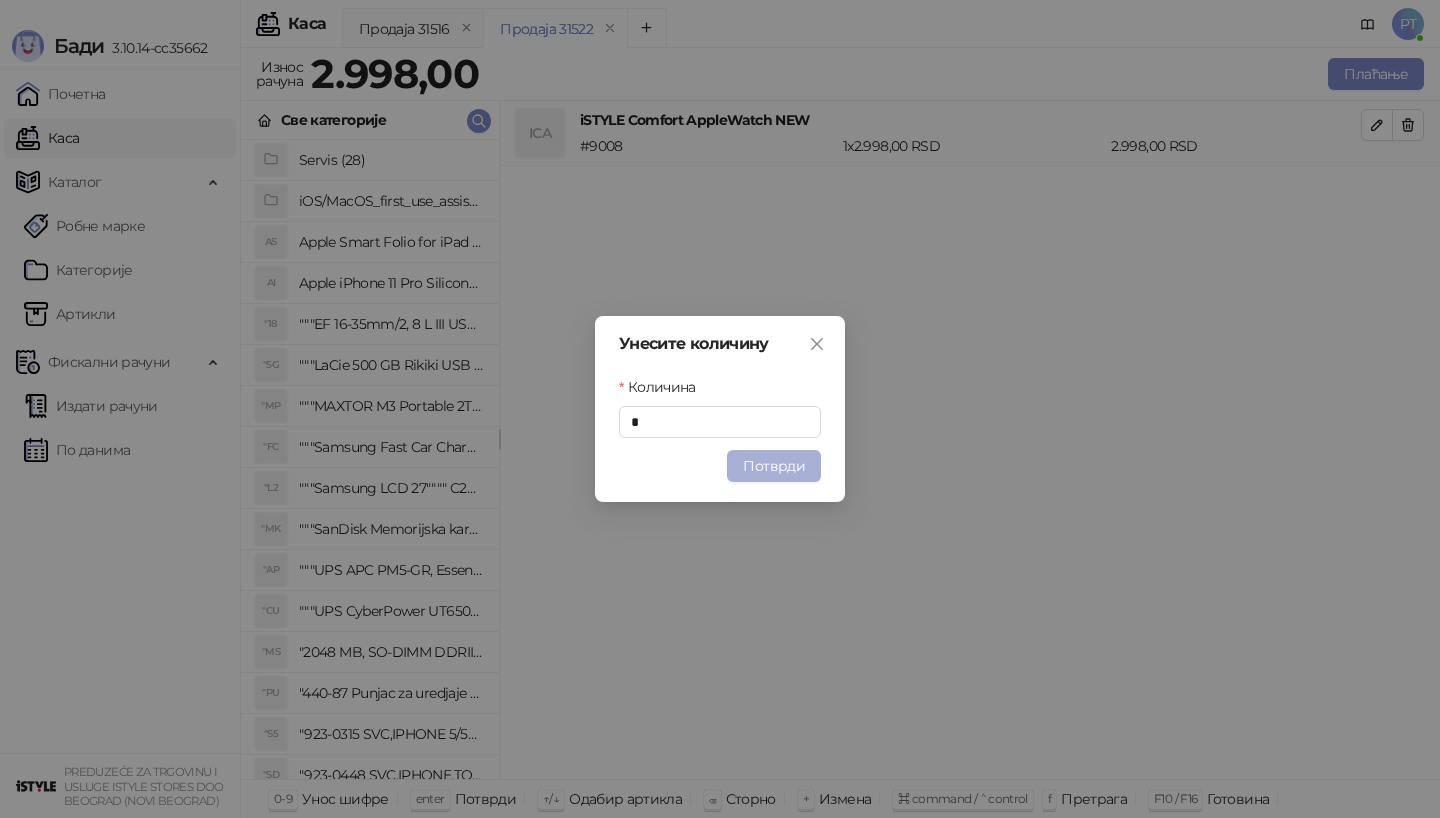 click on "Потврди" at bounding box center [774, 466] 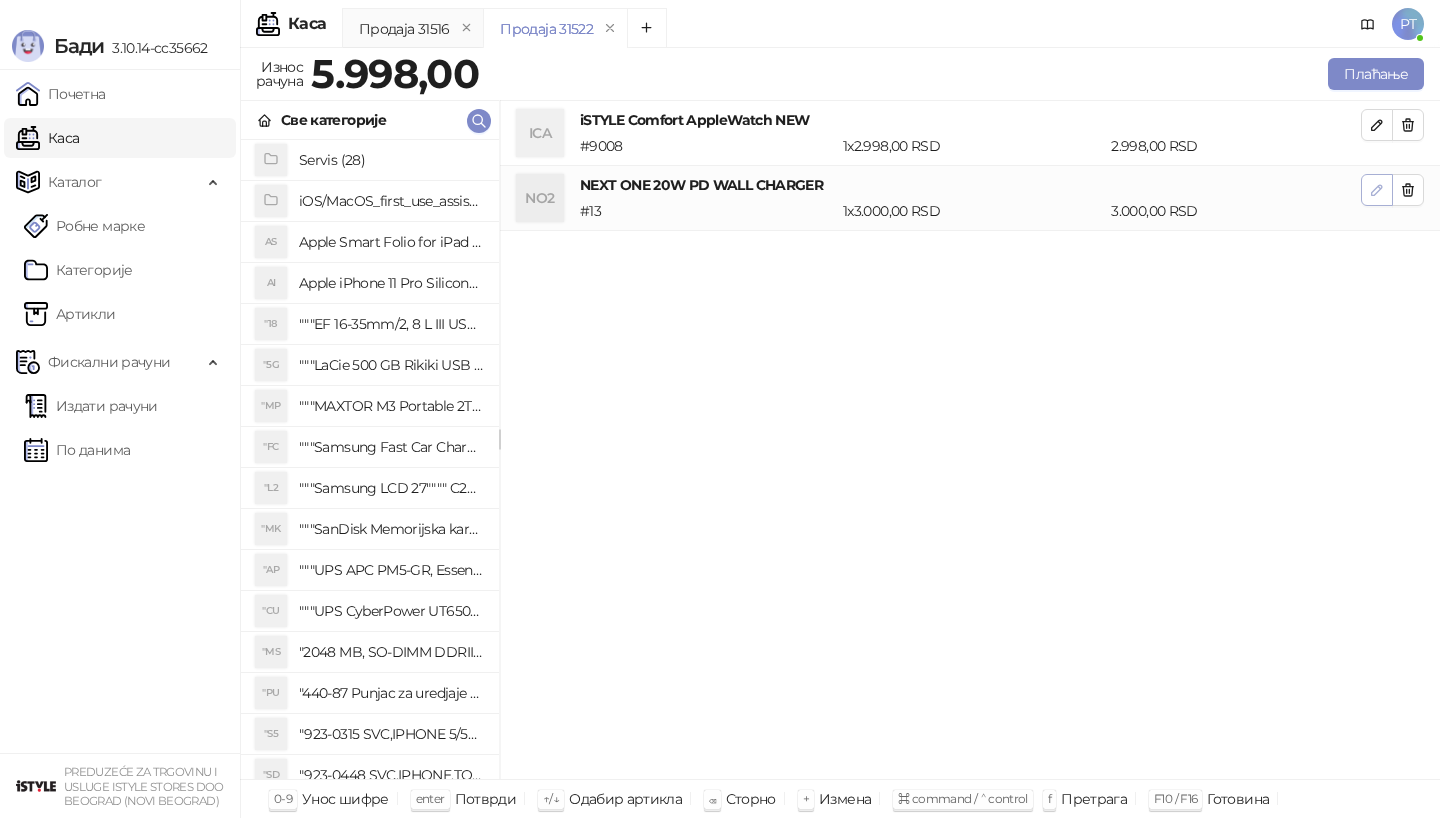 click at bounding box center [1377, 190] 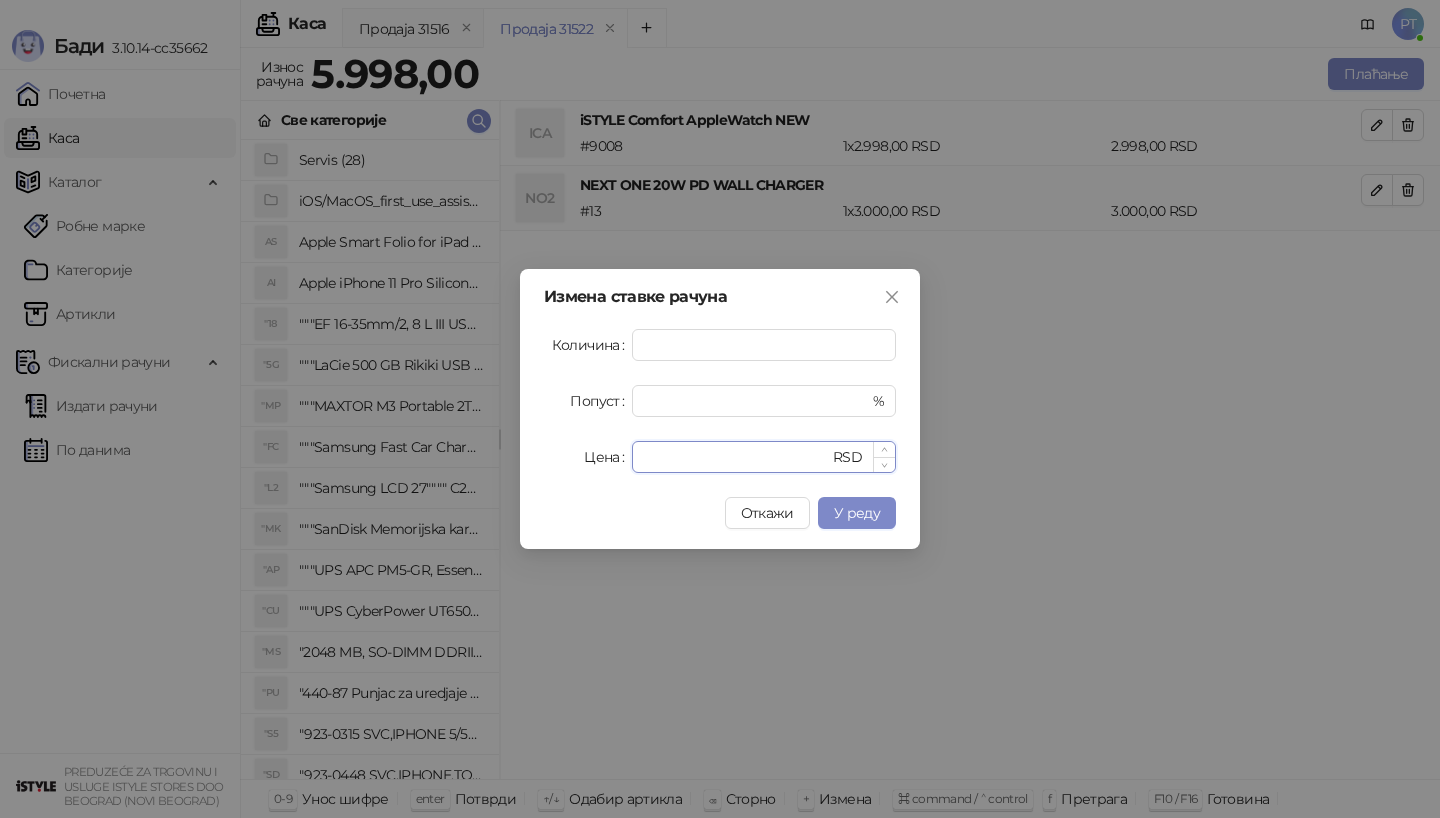 click on "****" at bounding box center [736, 457] 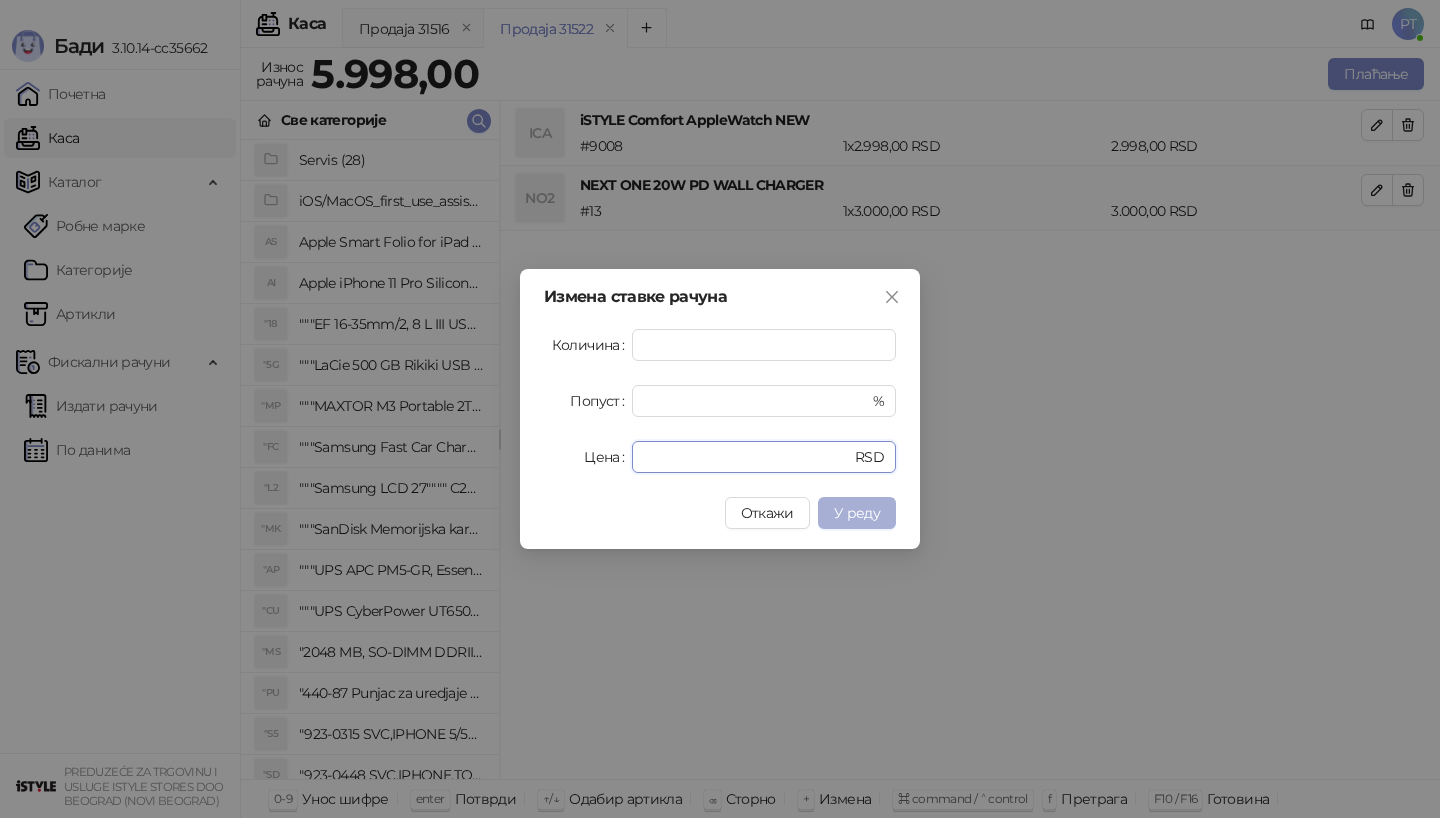 type on "*" 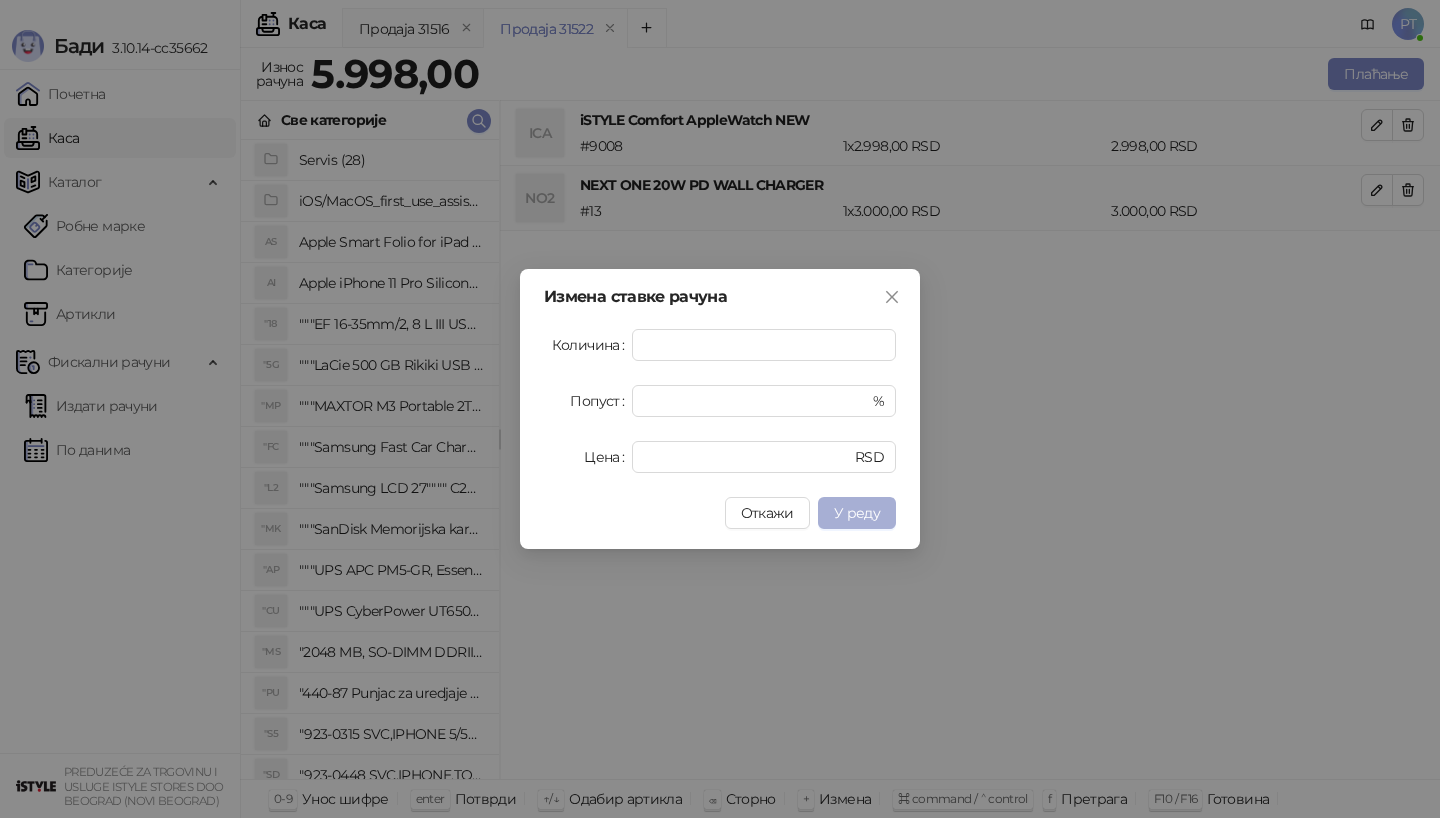 click on "У реду" at bounding box center (857, 513) 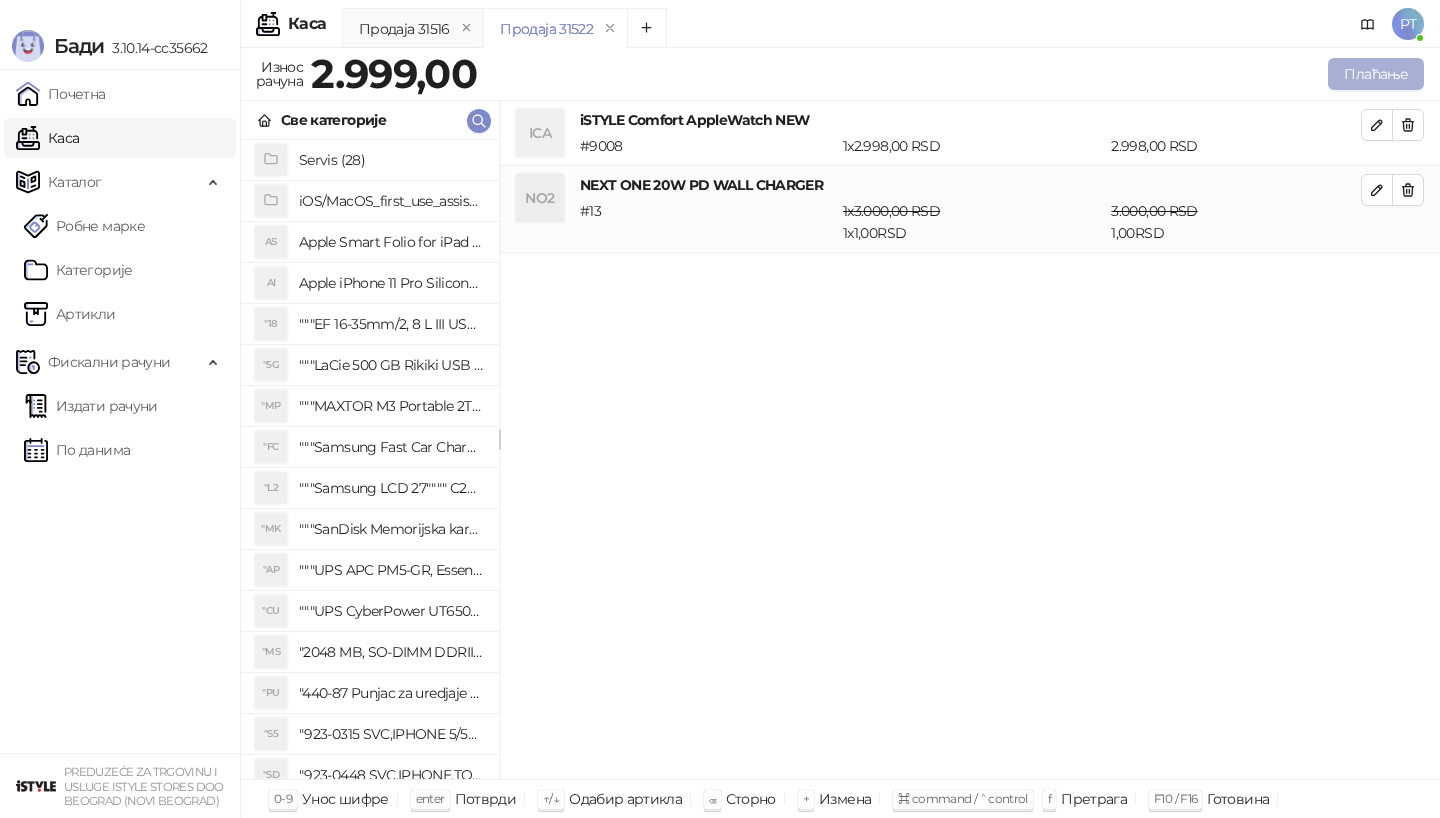 click on "Плаћање" at bounding box center (1376, 74) 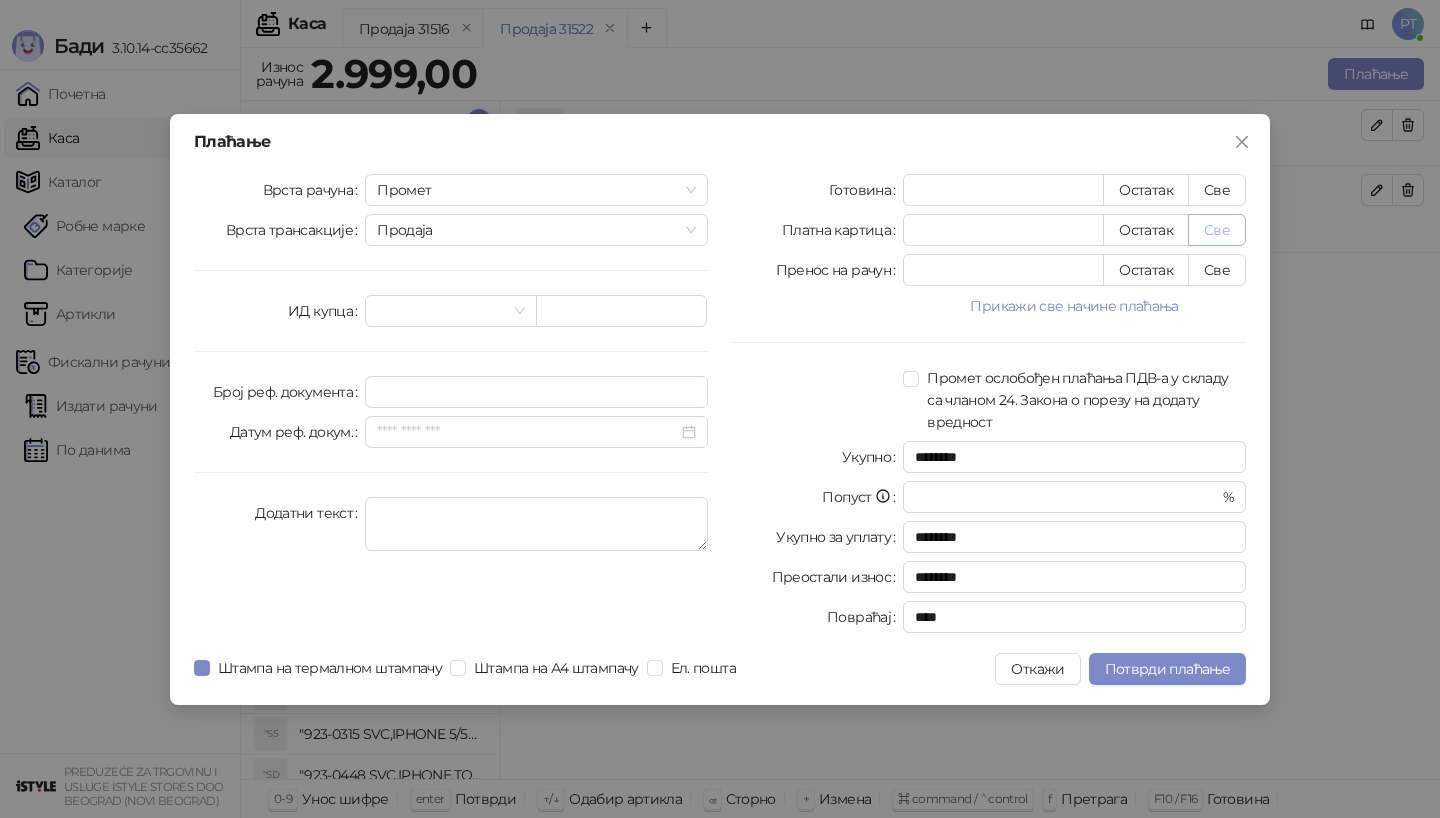 click on "Све" at bounding box center [1217, 230] 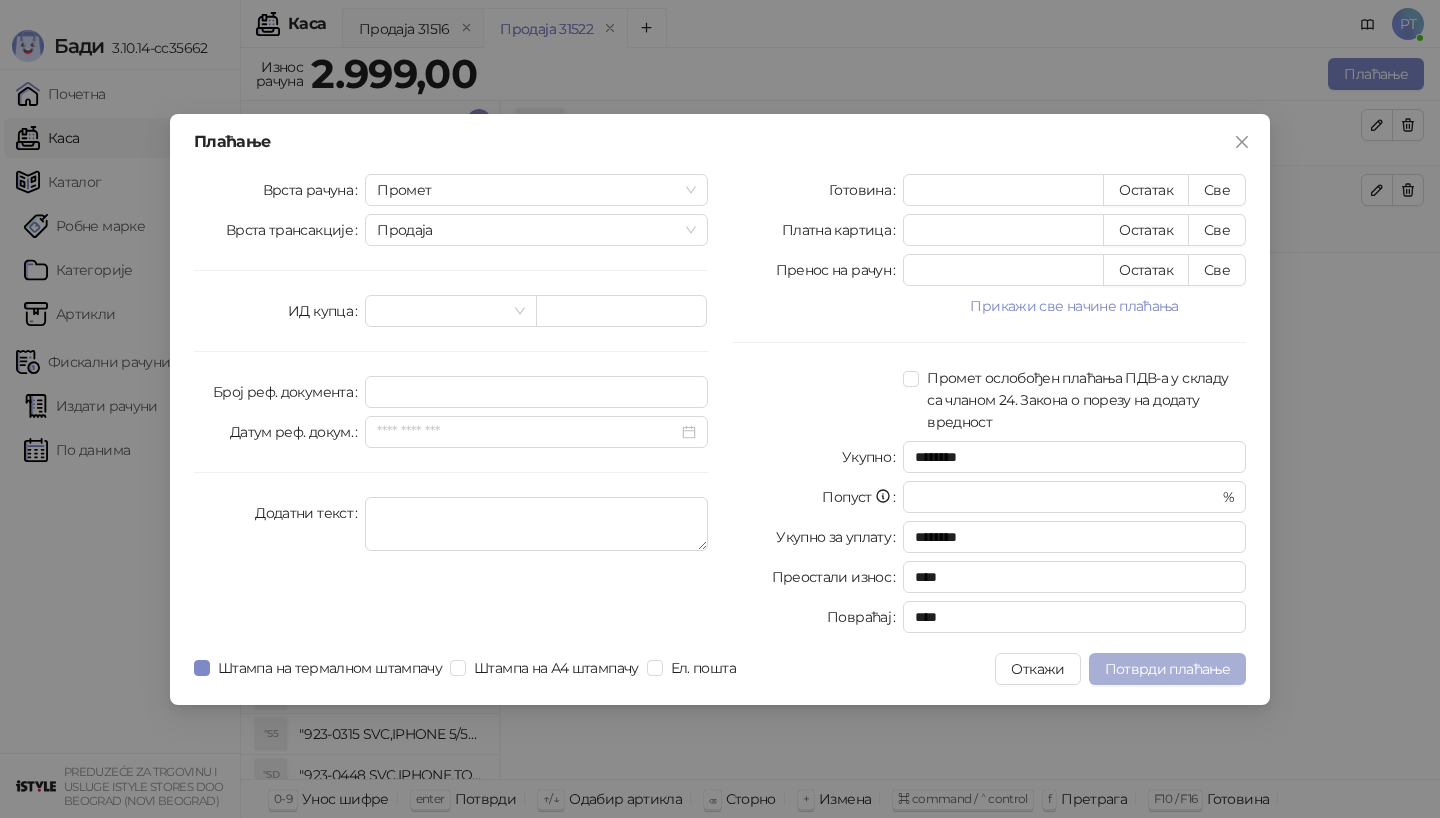 click on "Потврди плаћање" at bounding box center [1167, 669] 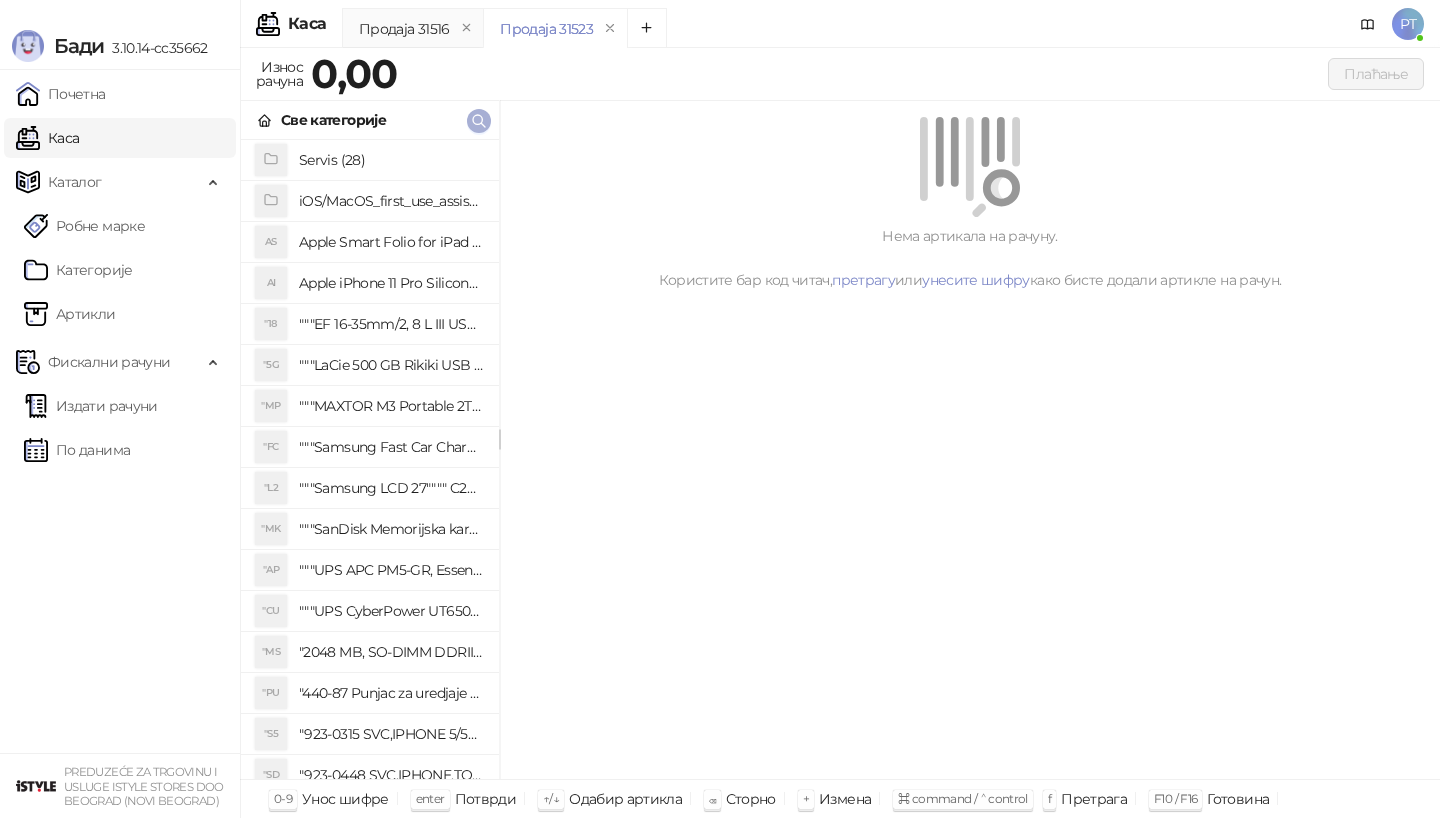 click 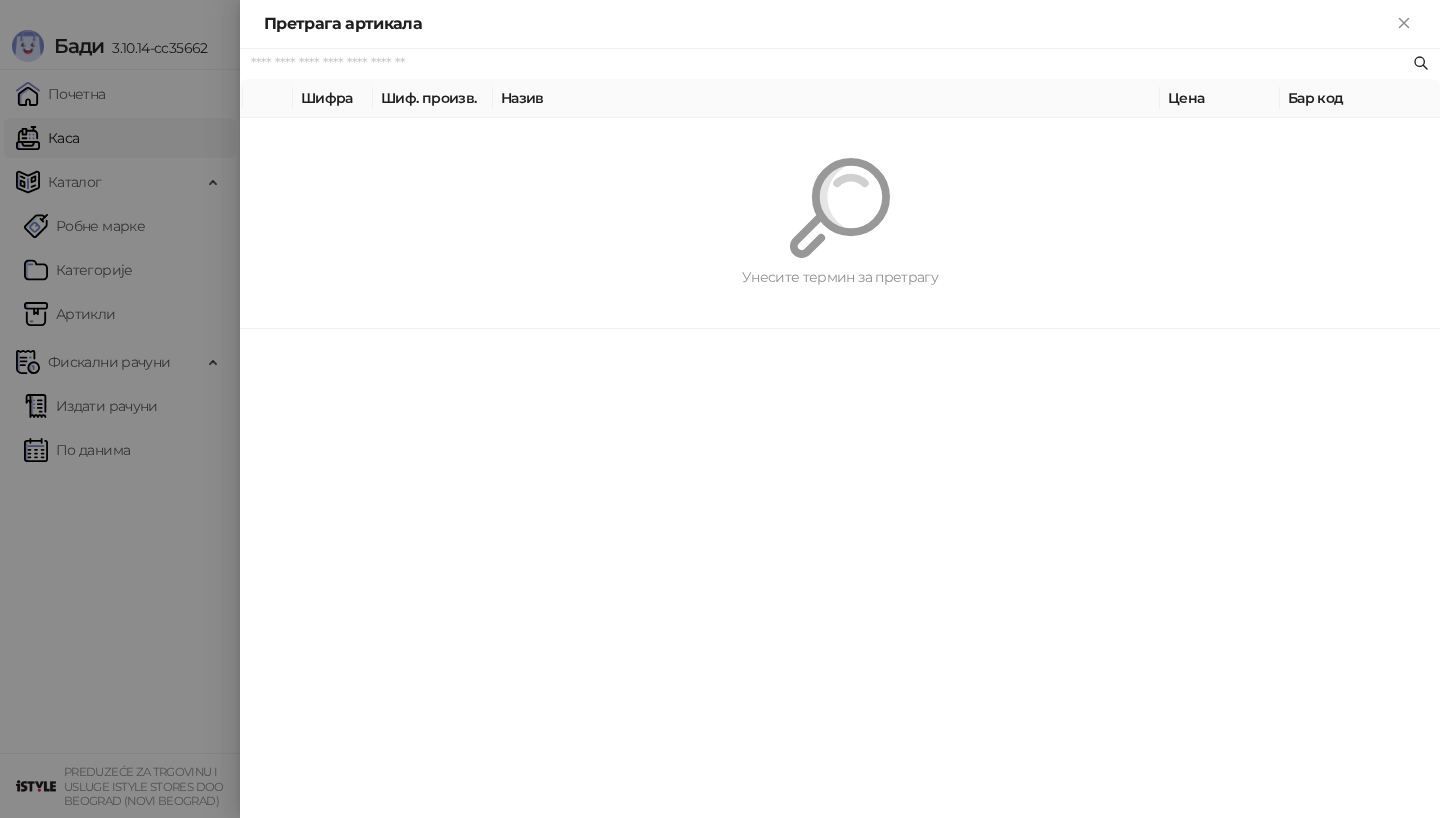 paste on "********" 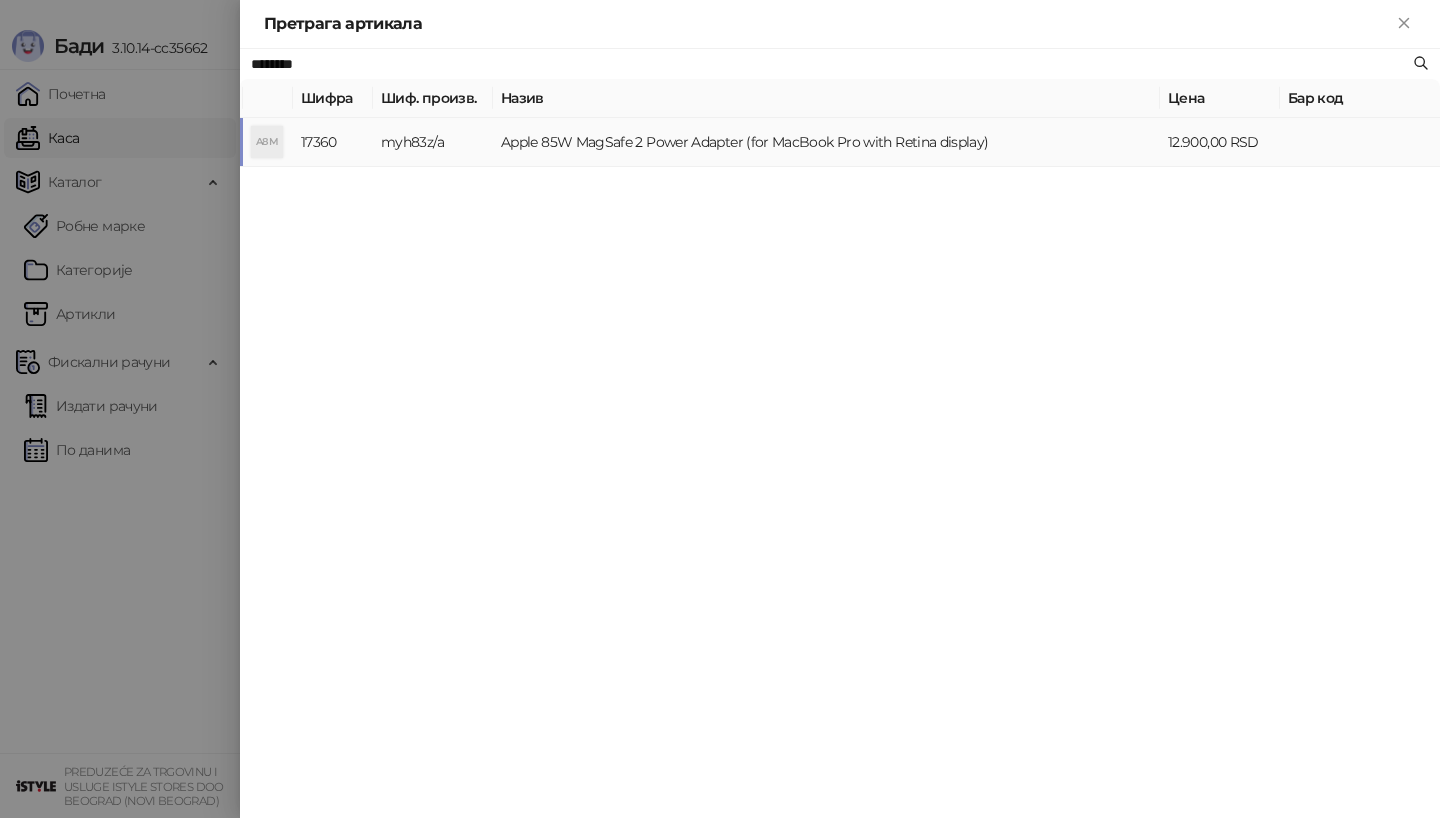 type on "********" 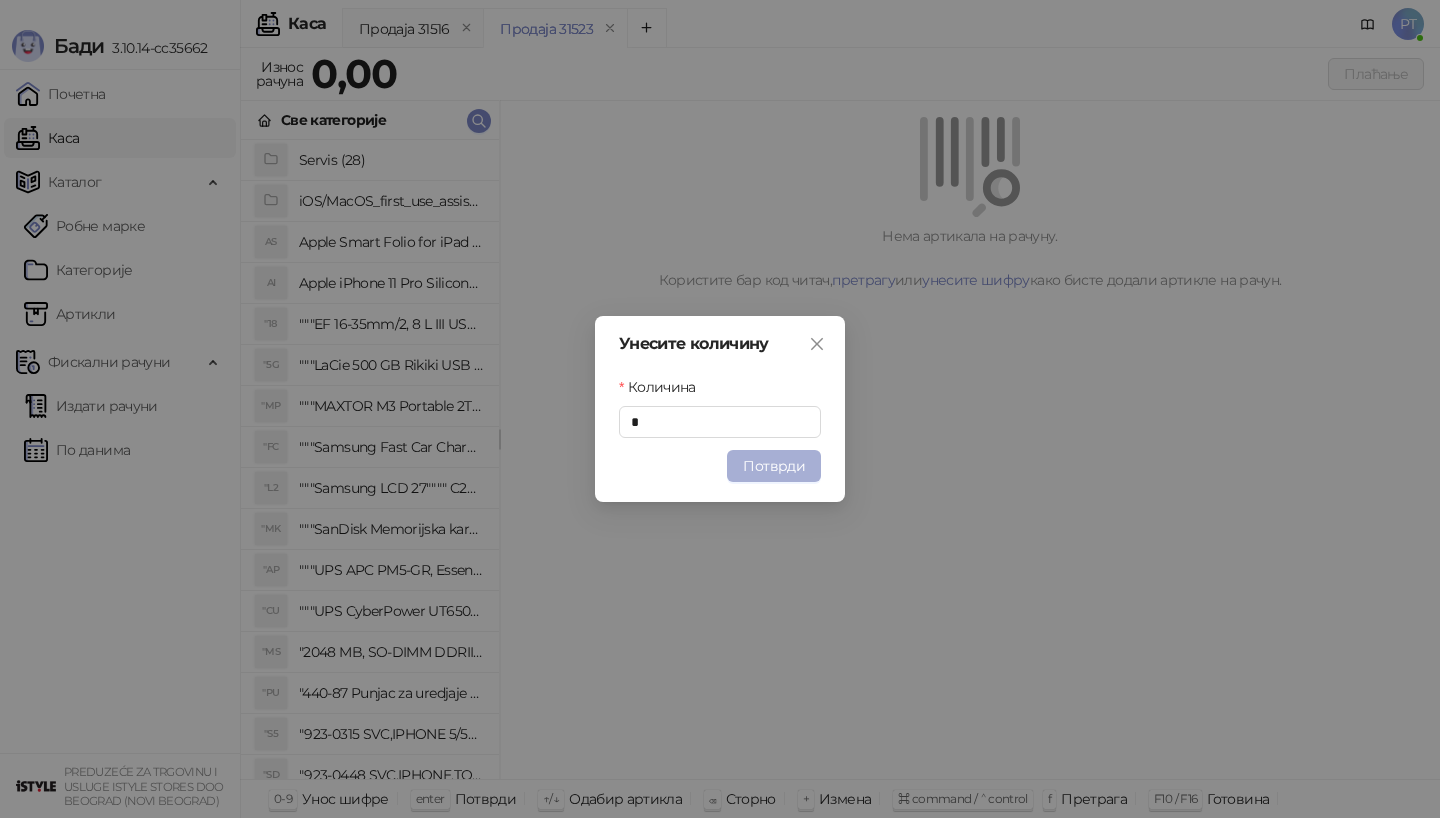click on "Потврди" at bounding box center [774, 466] 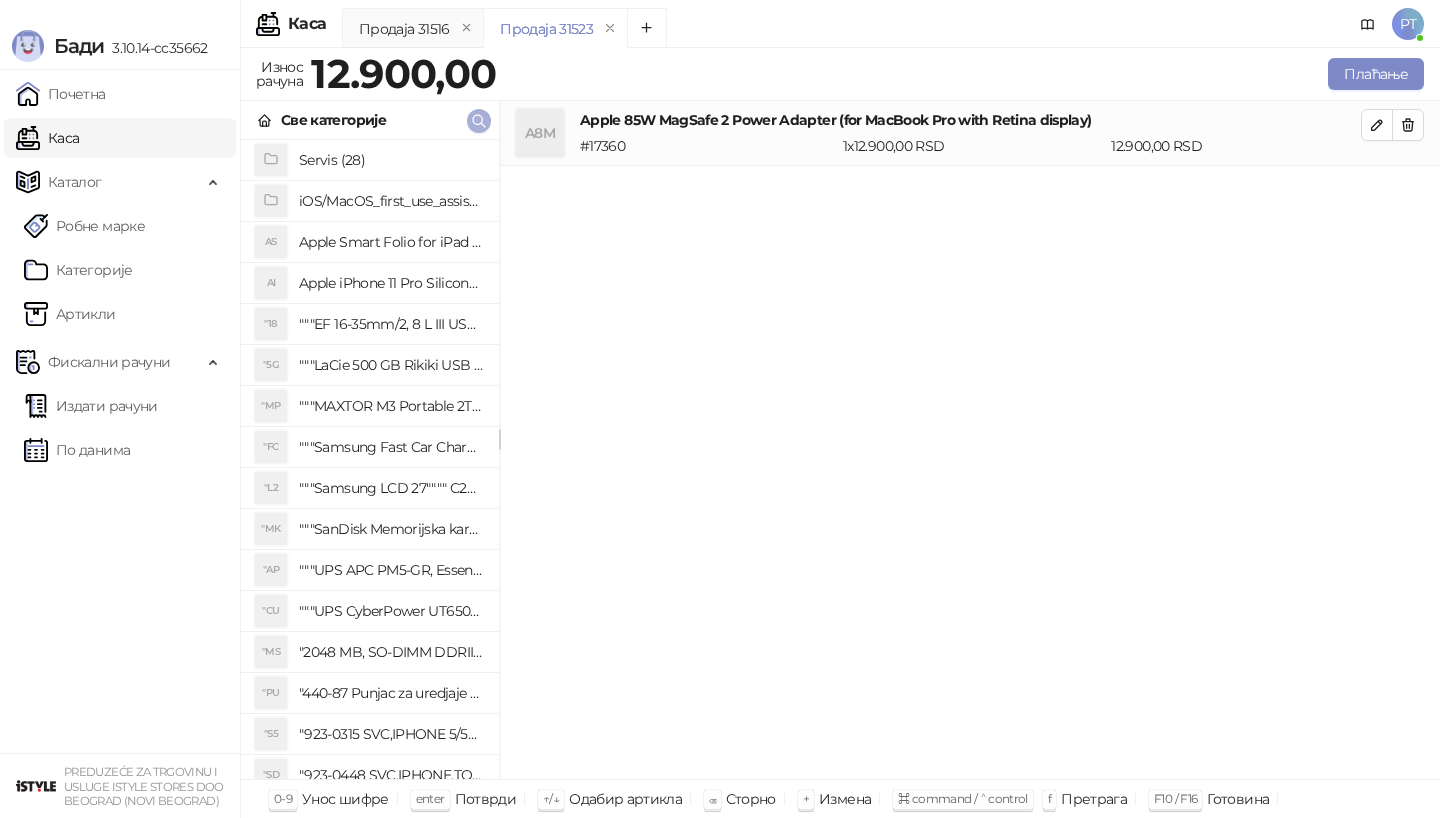 type 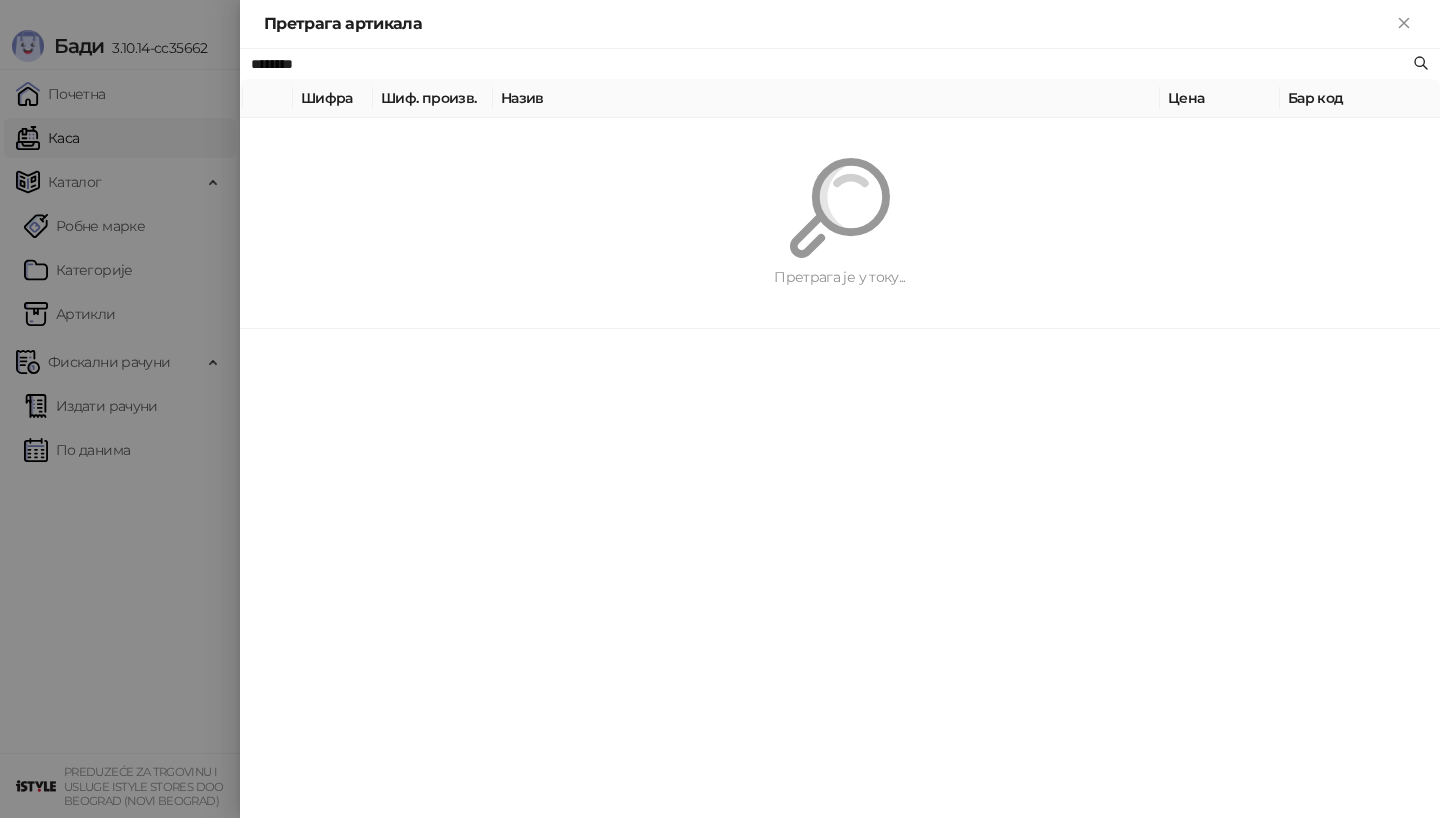 paste on "**********" 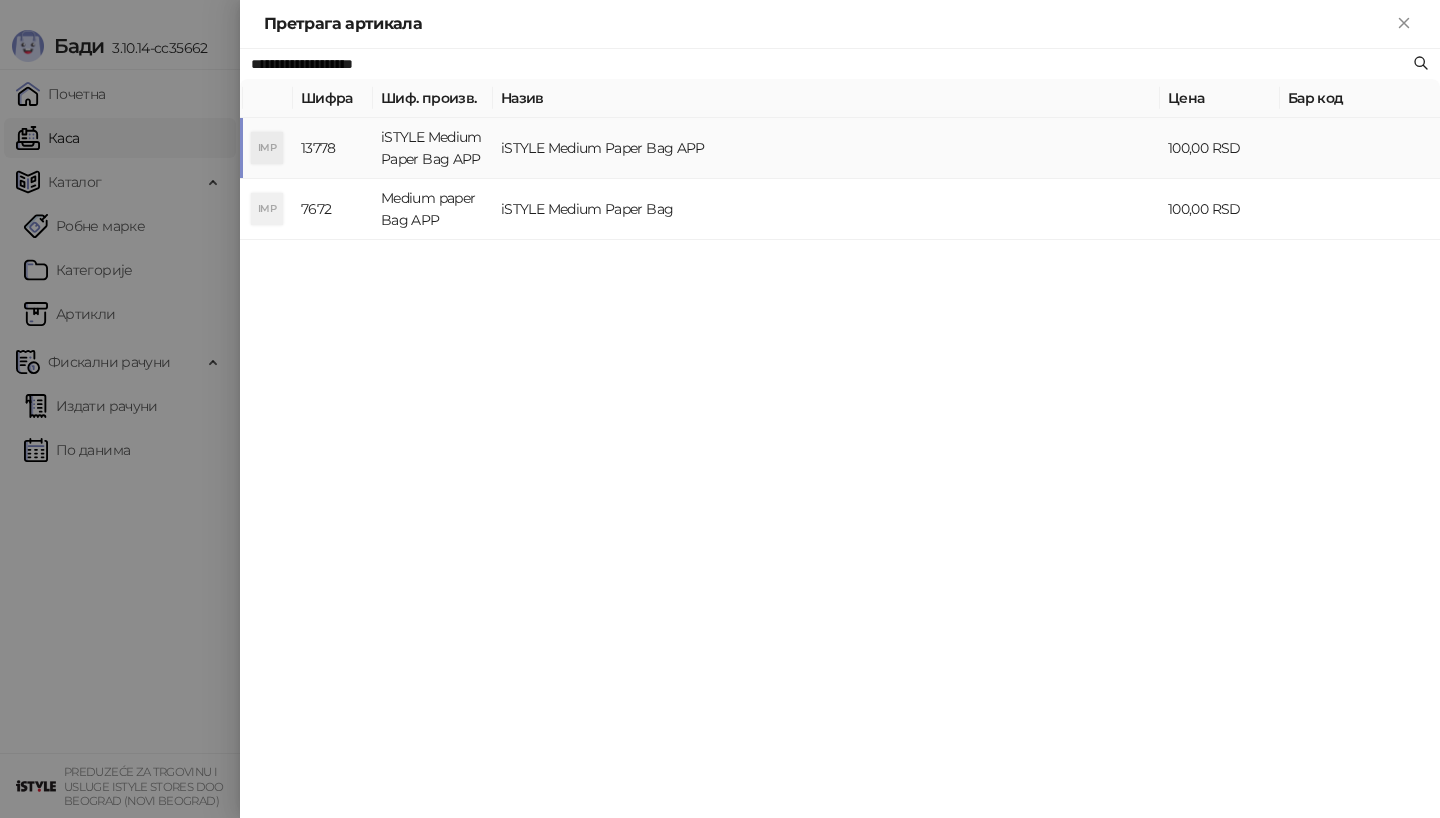 type on "**********" 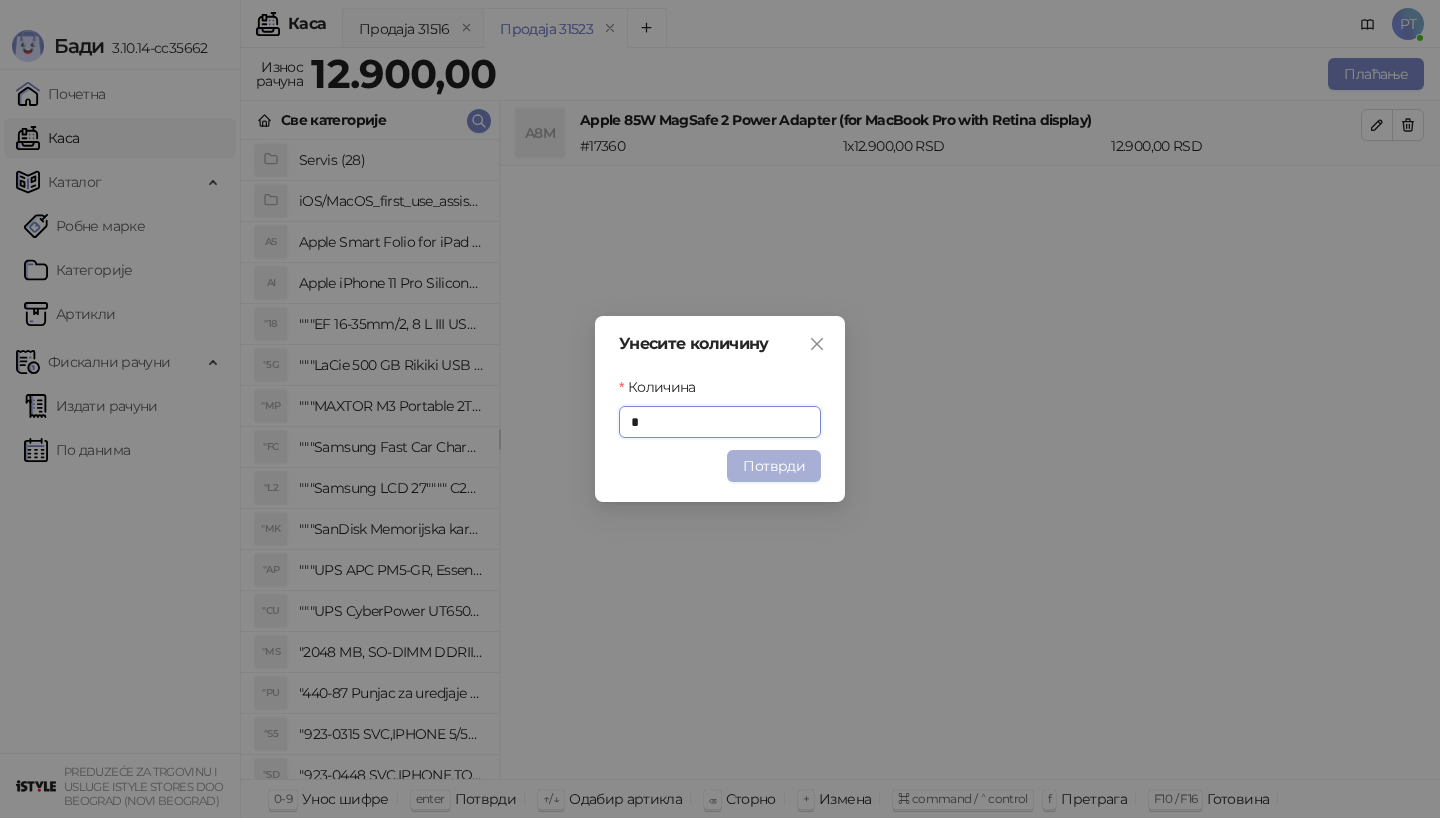 click on "Потврди" at bounding box center [774, 466] 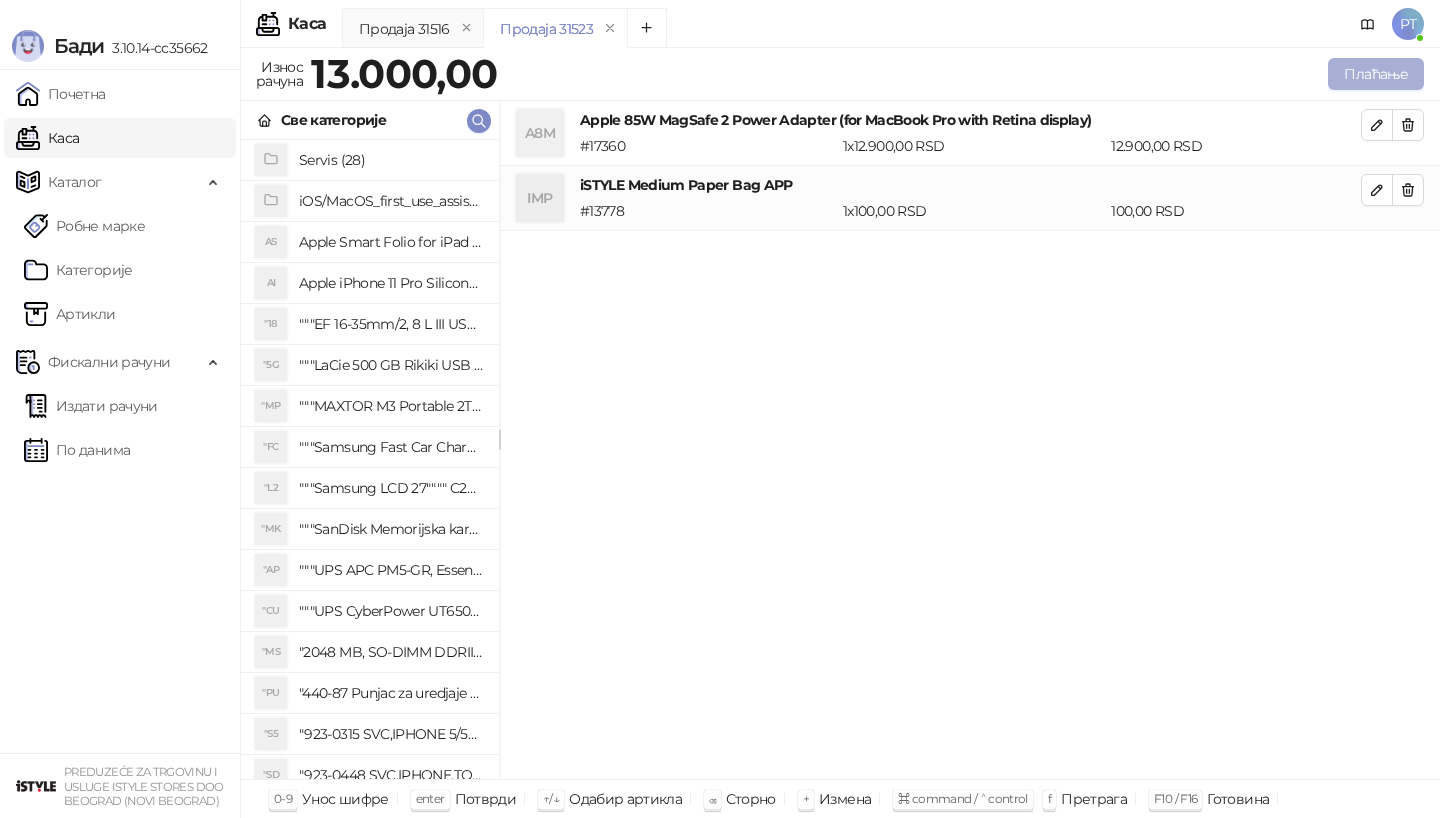 click on "Плаћање" at bounding box center (1376, 74) 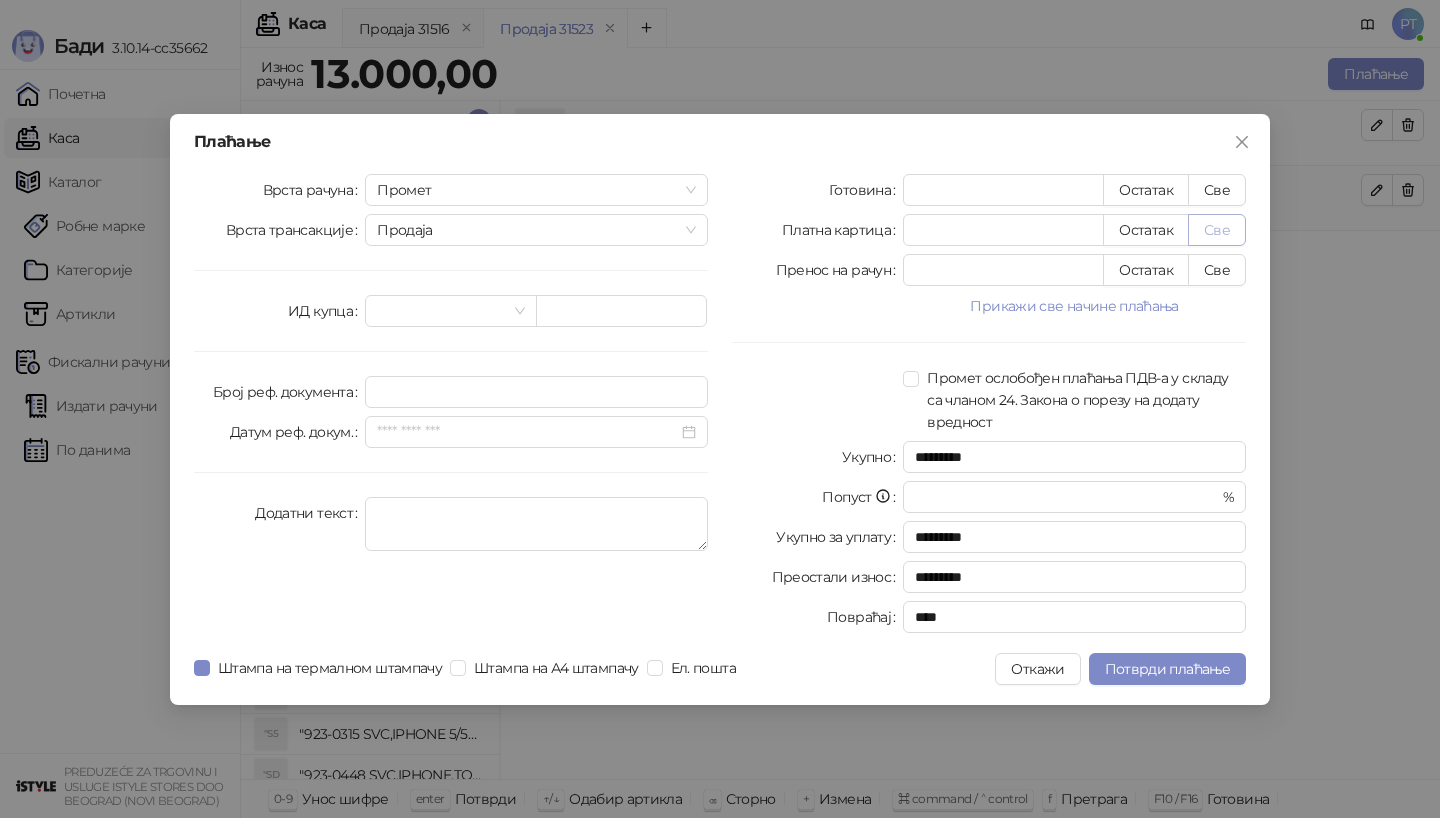 click on "Све" at bounding box center (1217, 230) 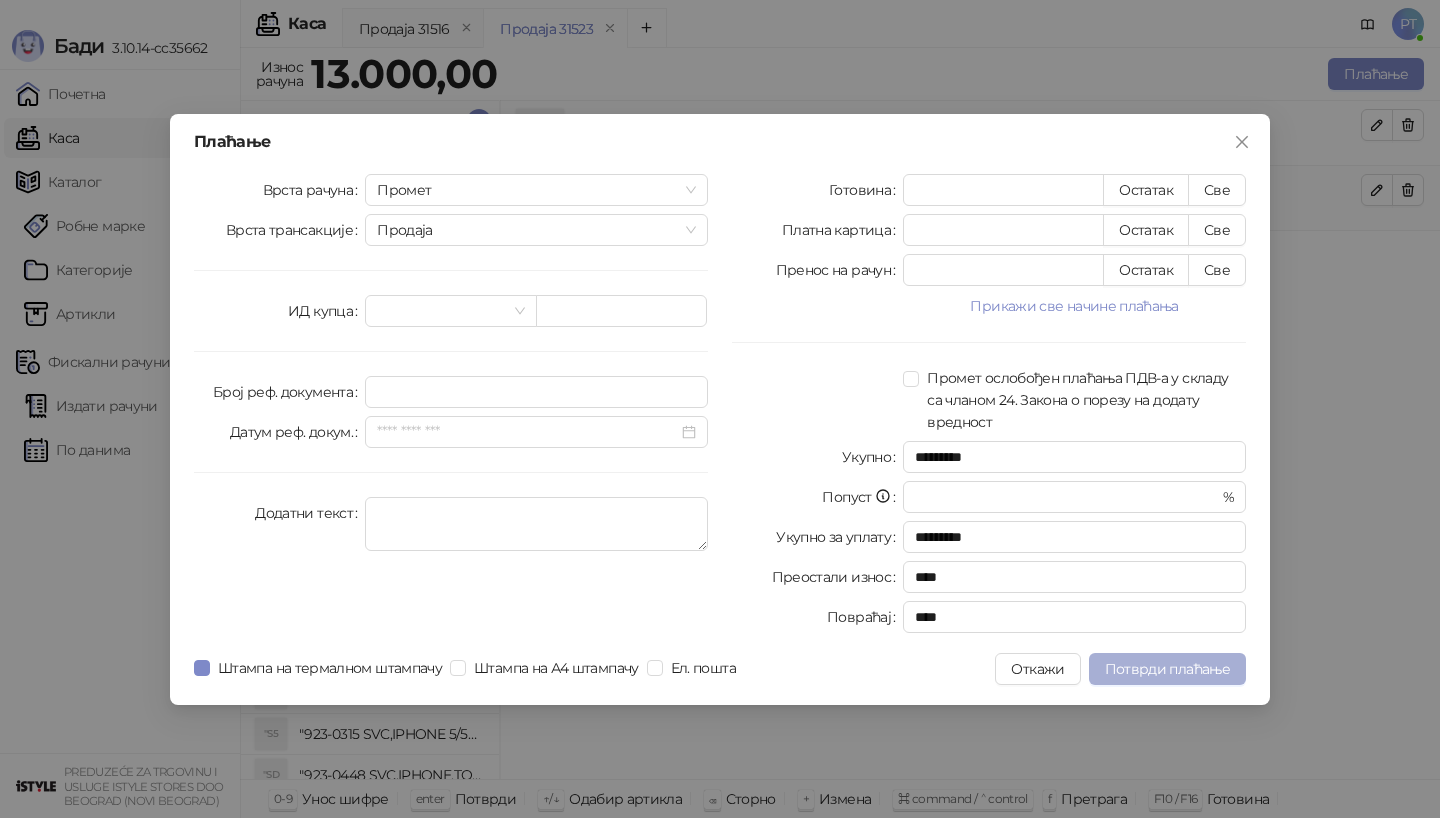 click on "Потврди плаћање" at bounding box center [1167, 669] 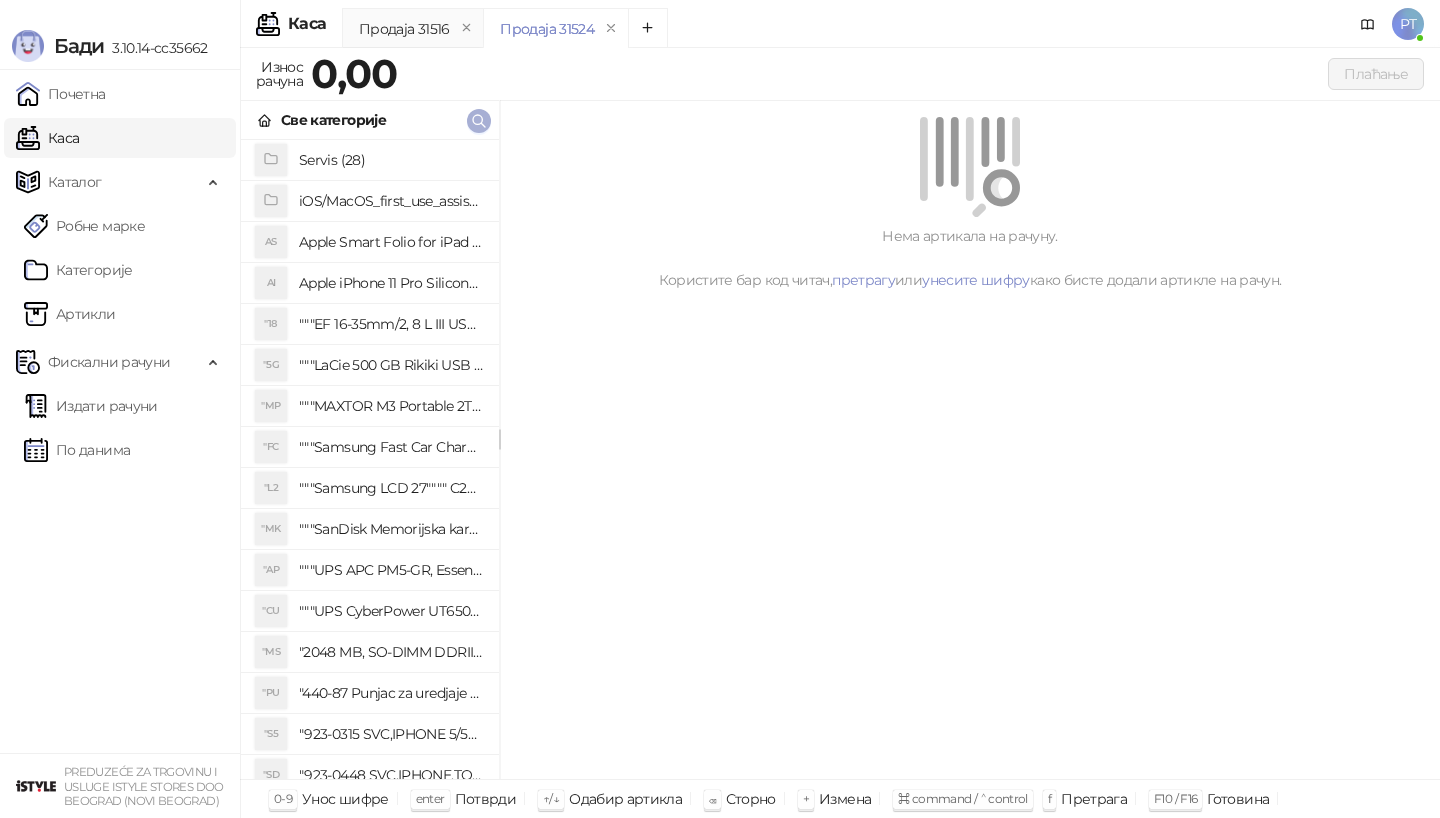 type 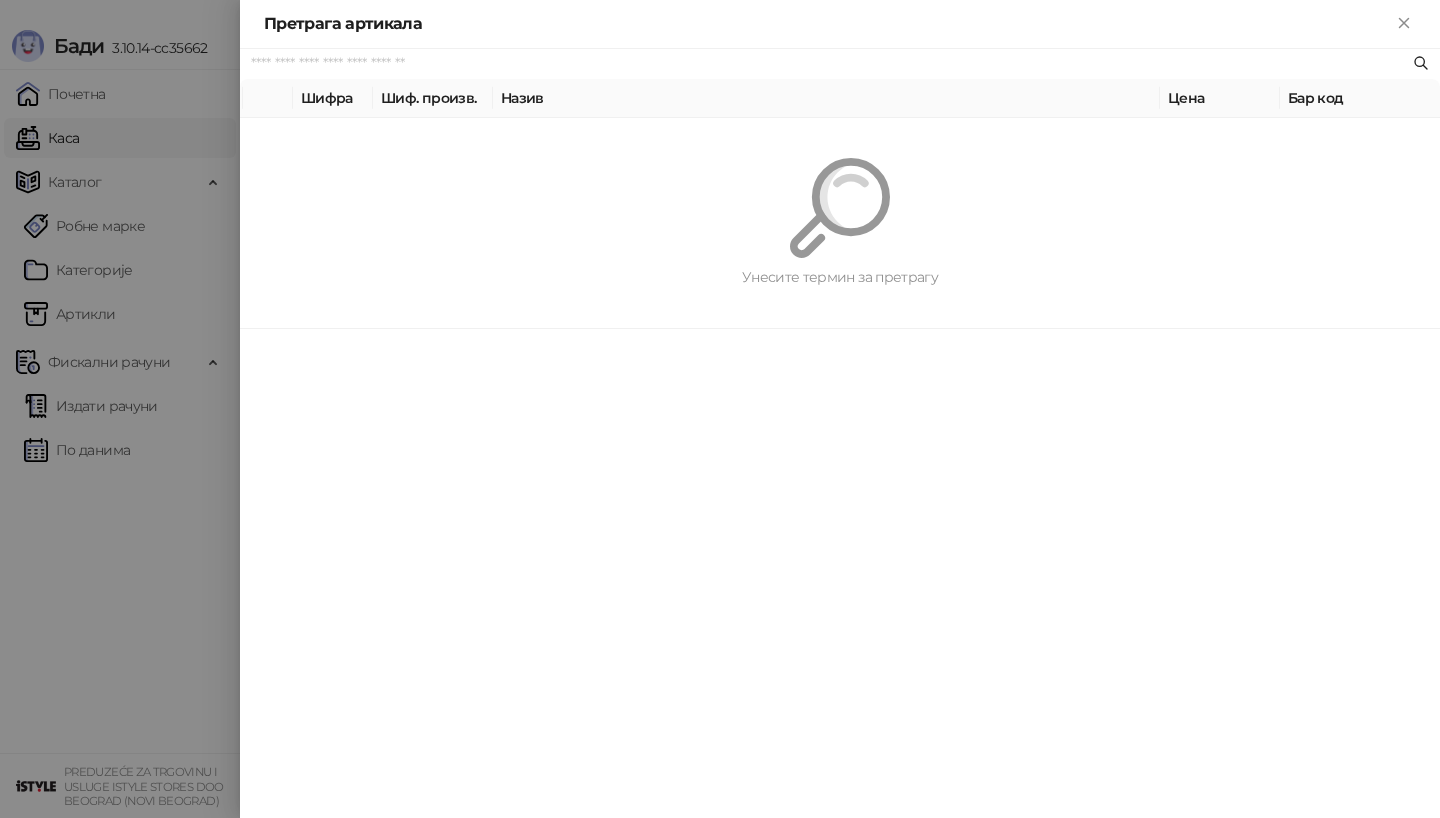 paste on "*********" 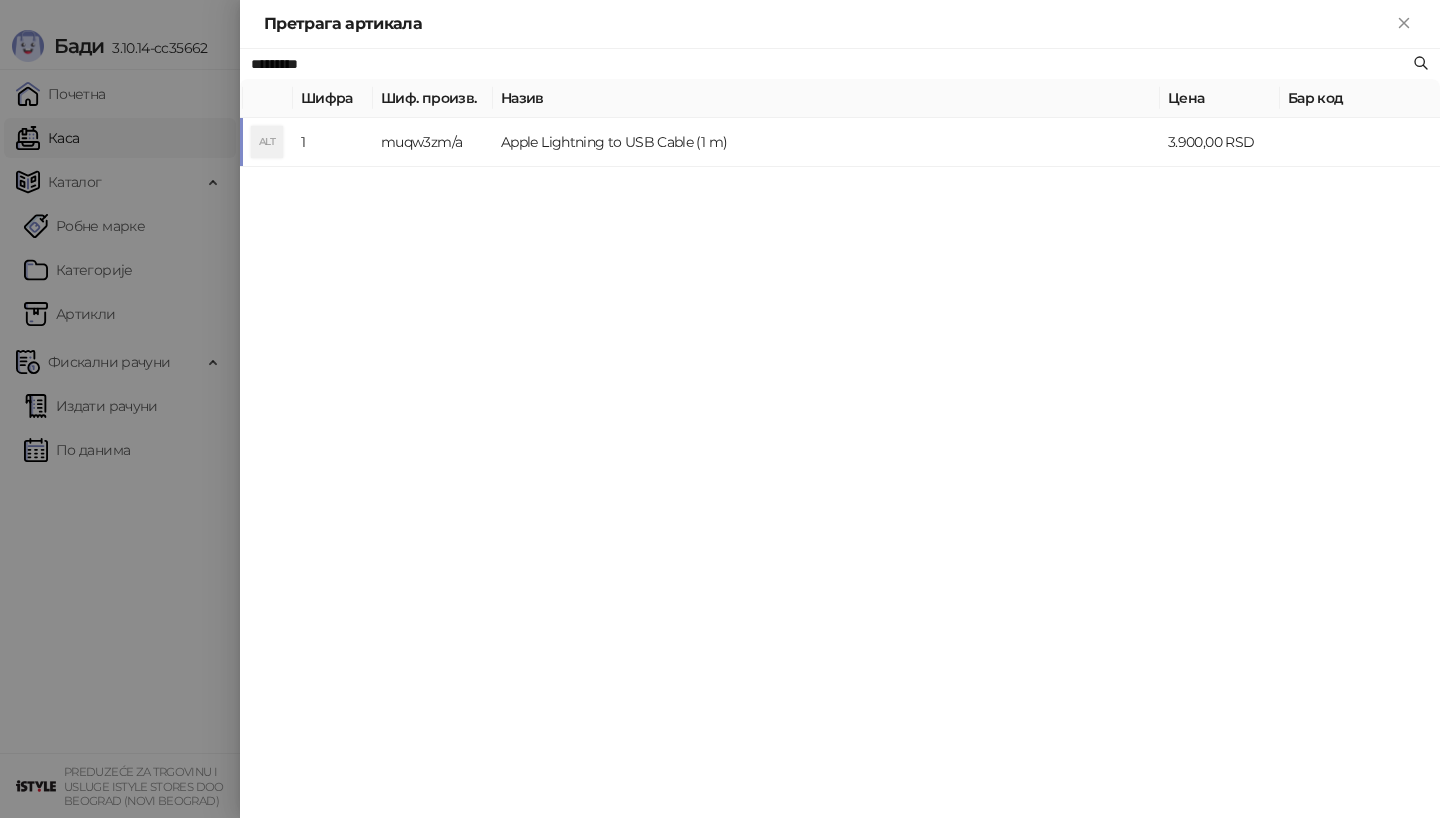 type on "*********" 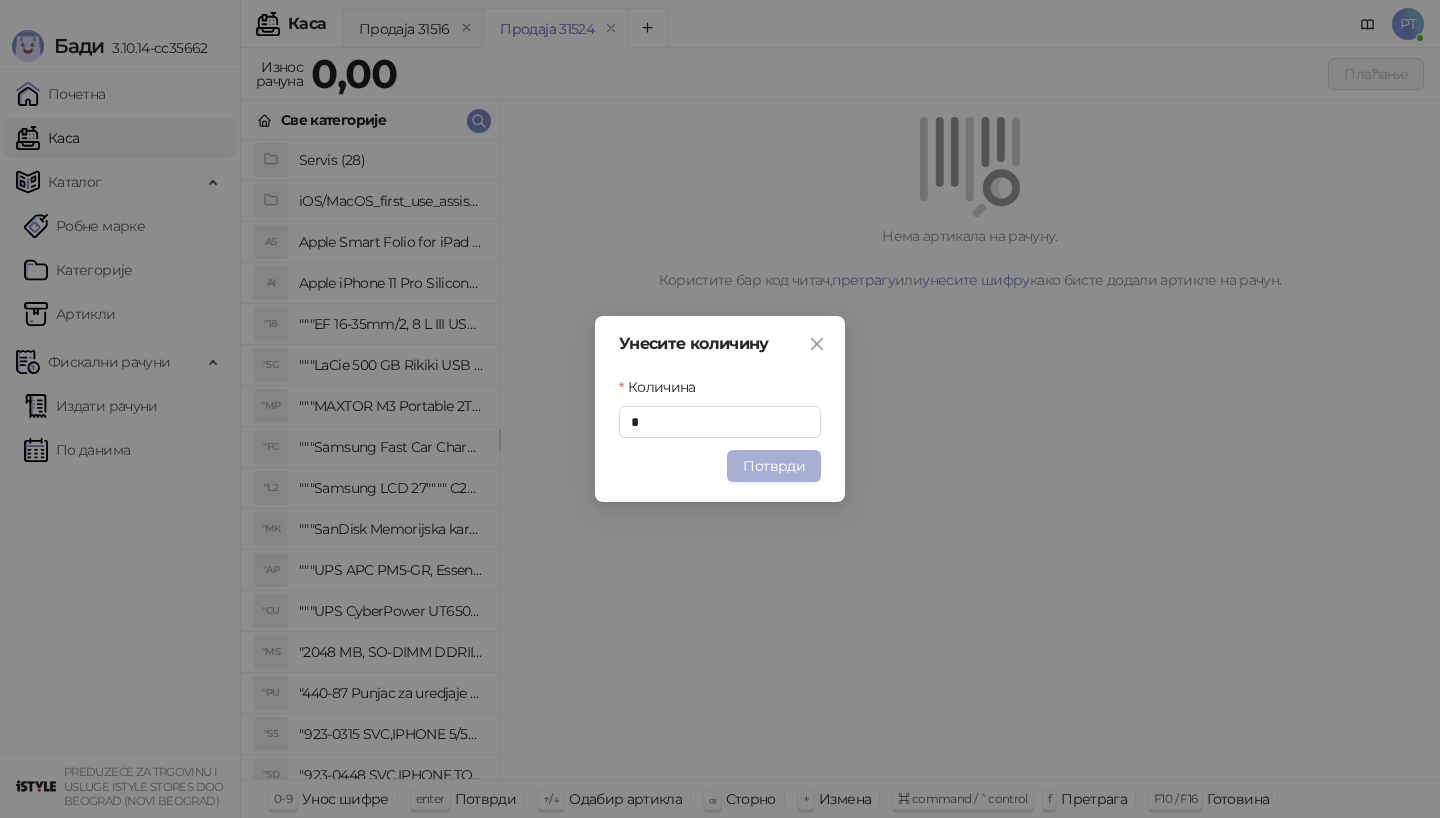 type 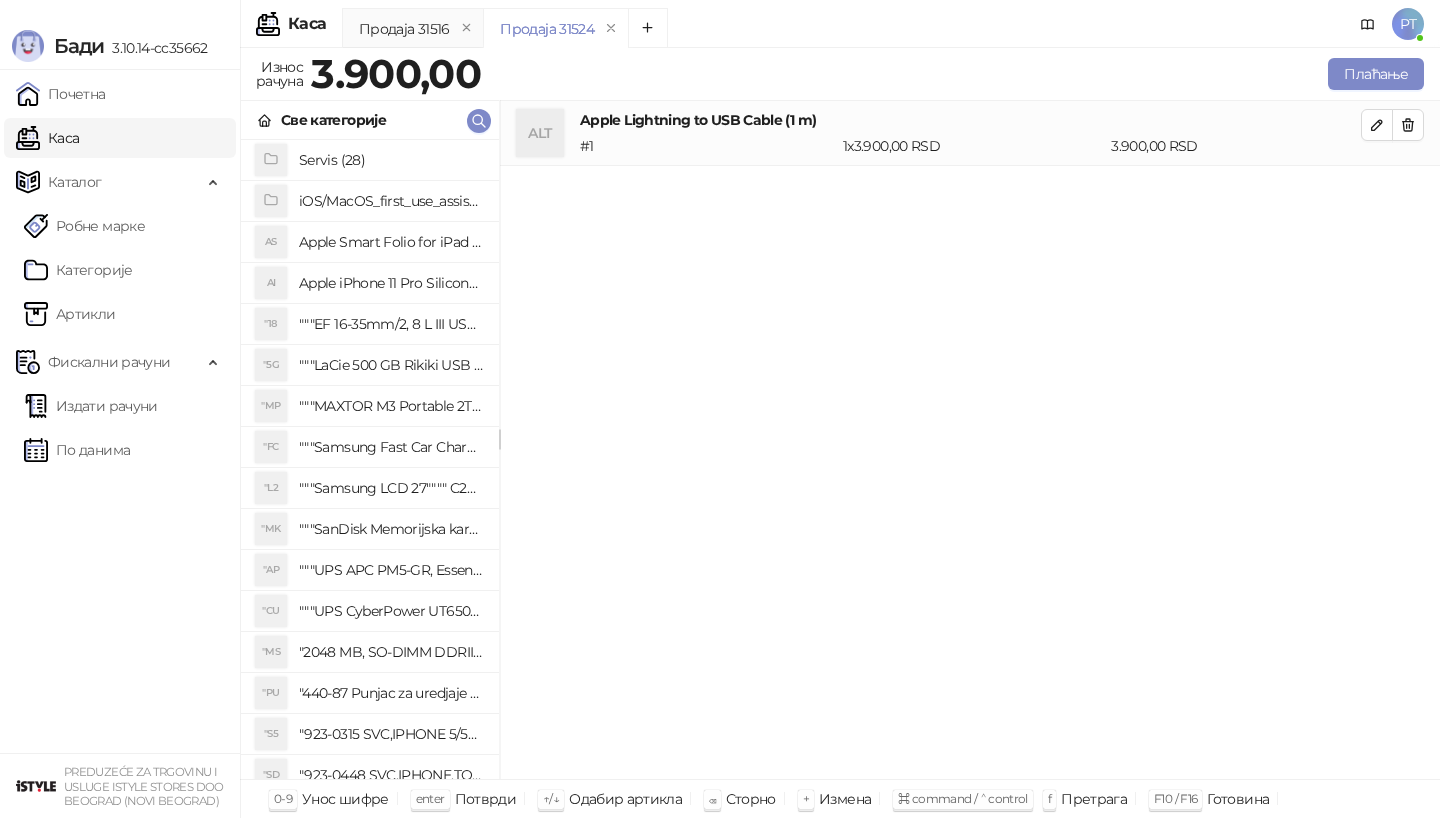 click on "Све категорије" at bounding box center (370, 120) 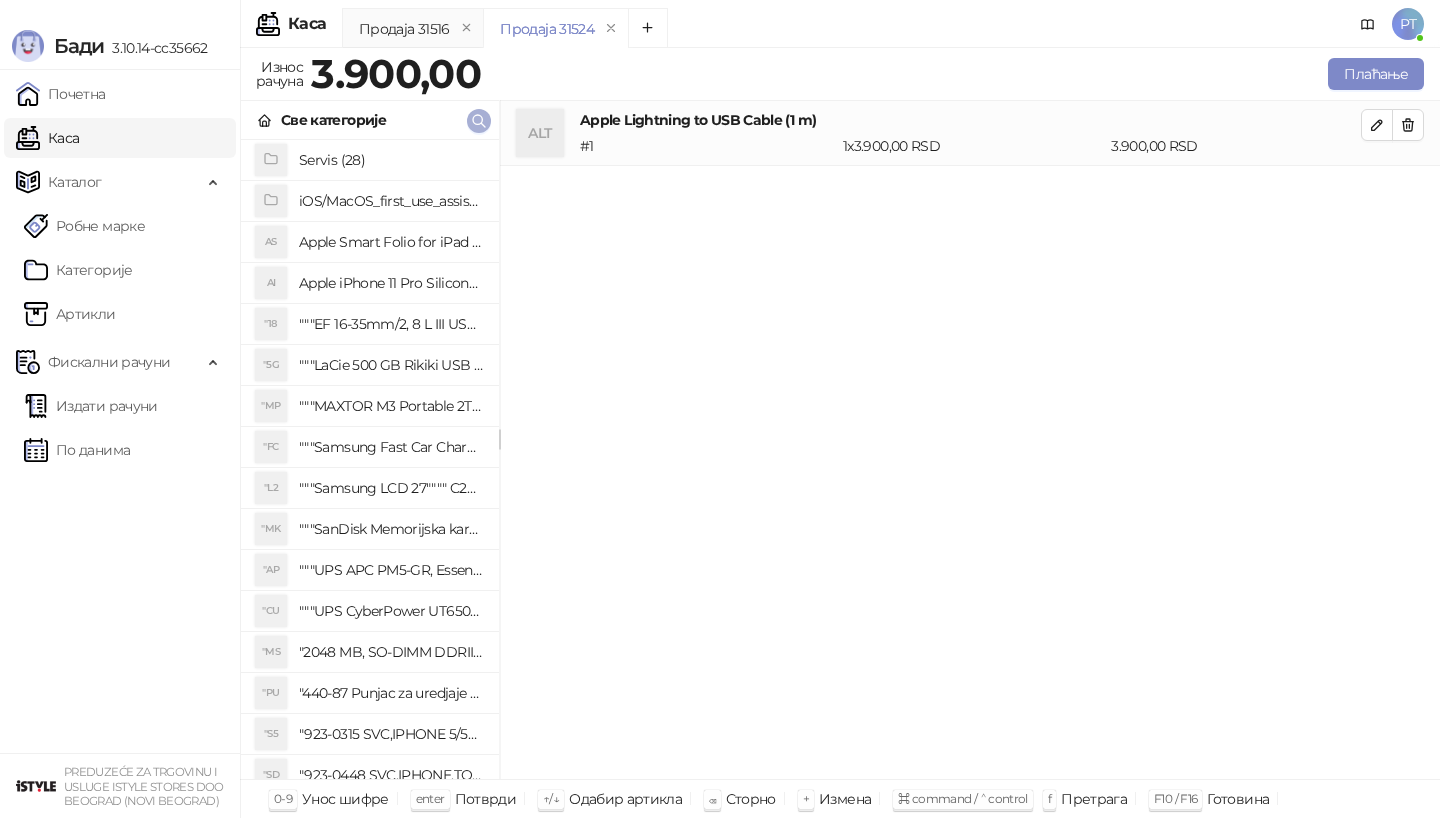 click 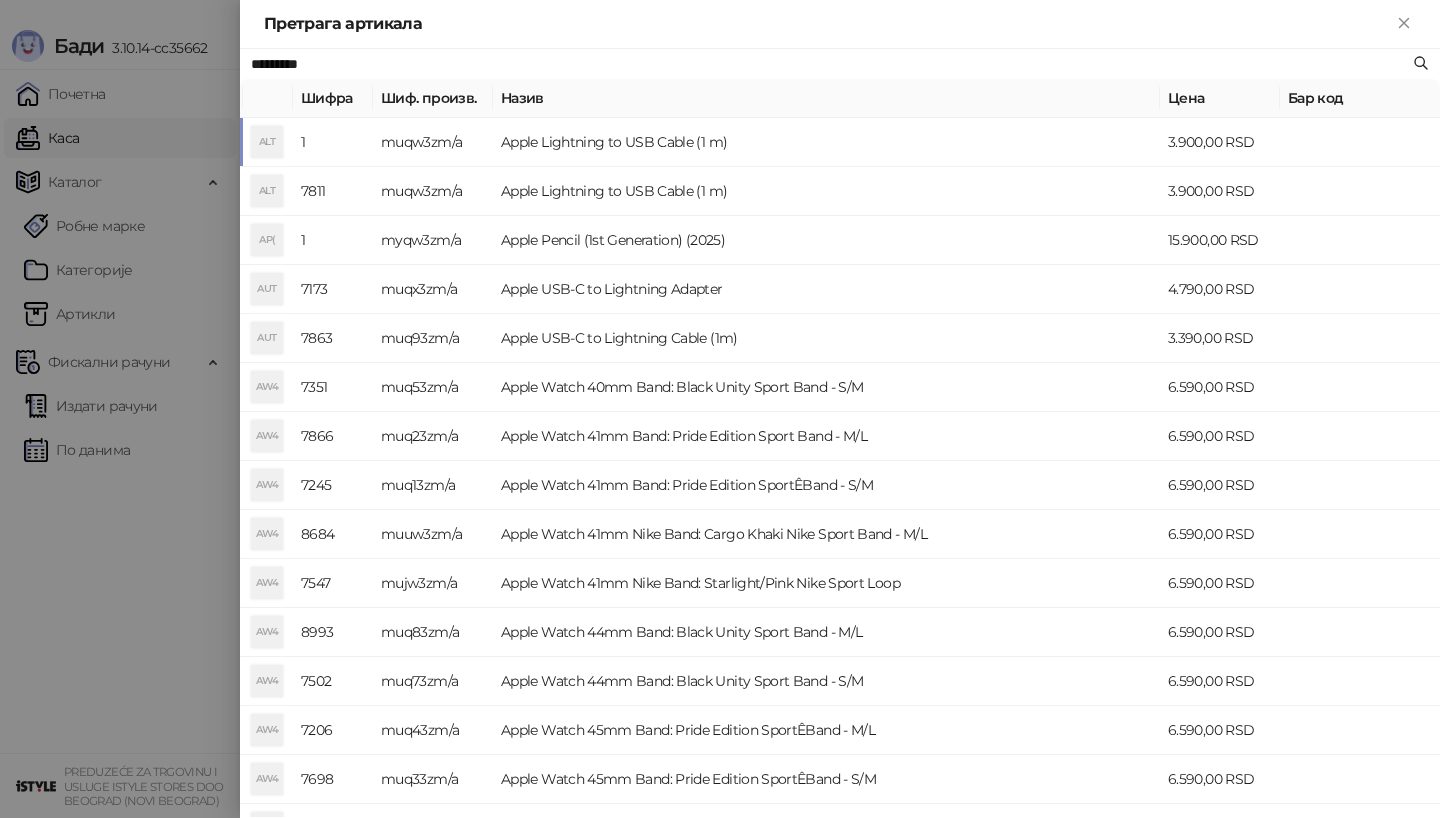 click on "*********" at bounding box center (830, 64) 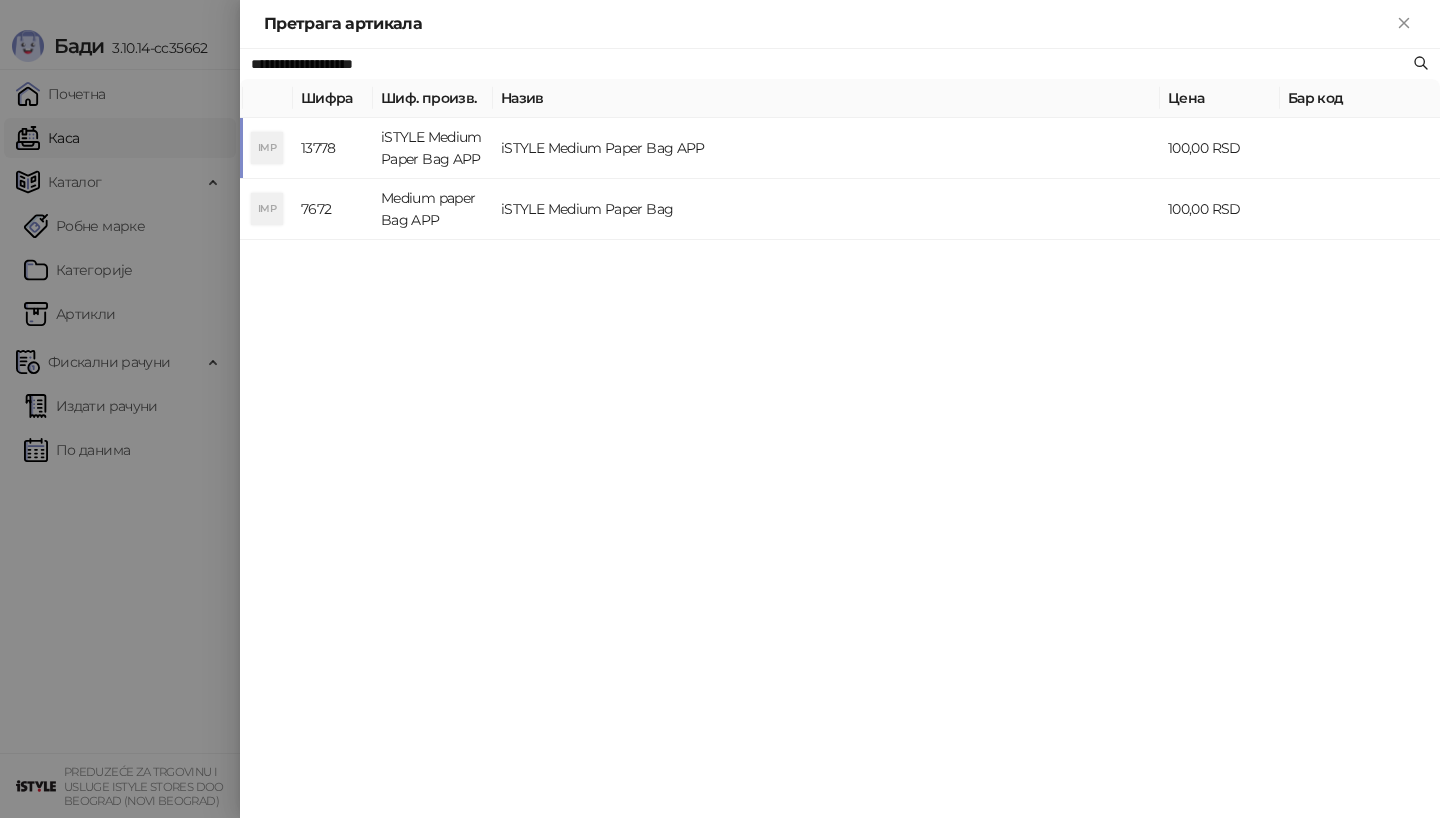 type on "**********" 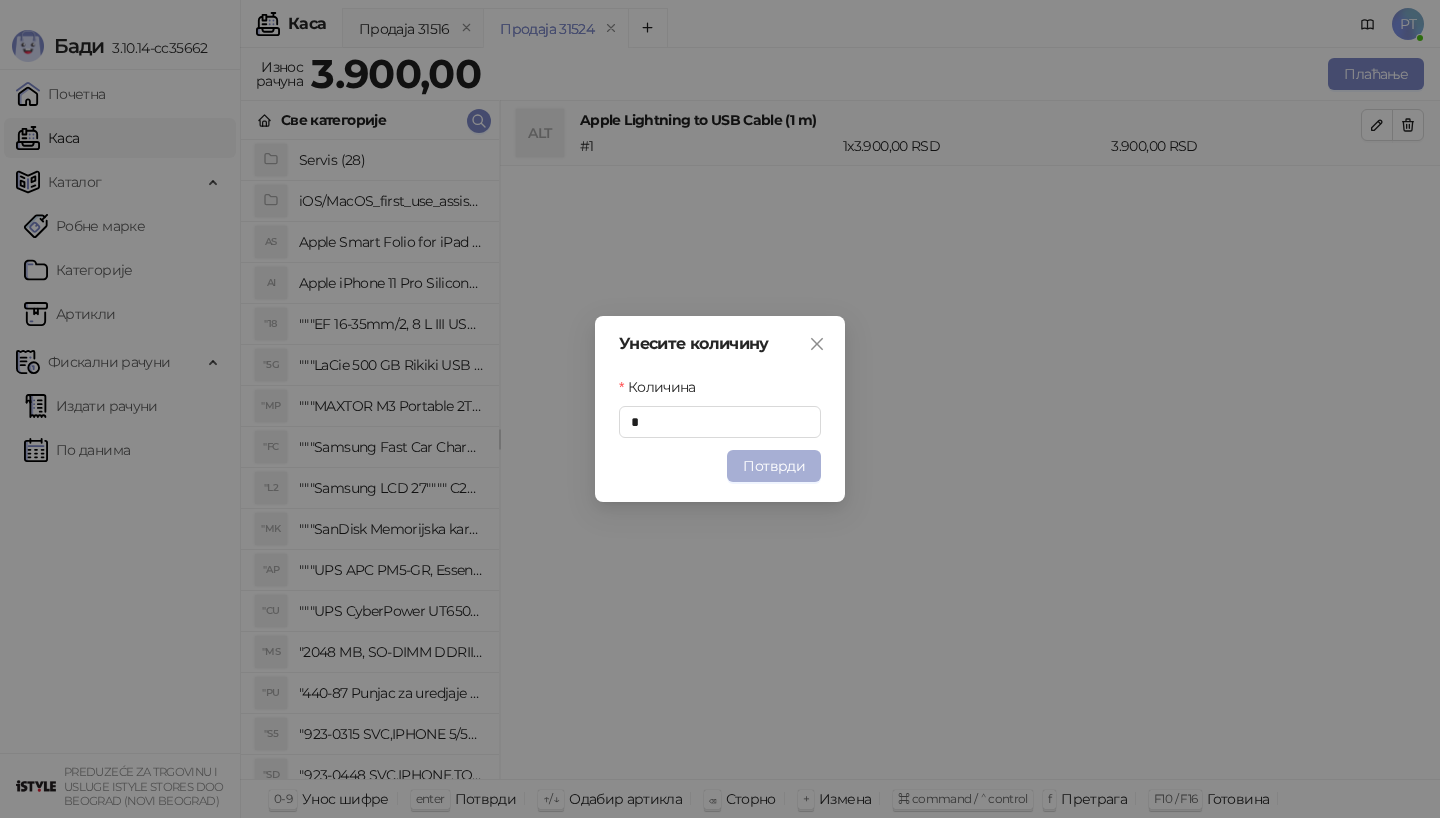 click on "Потврди" at bounding box center [774, 466] 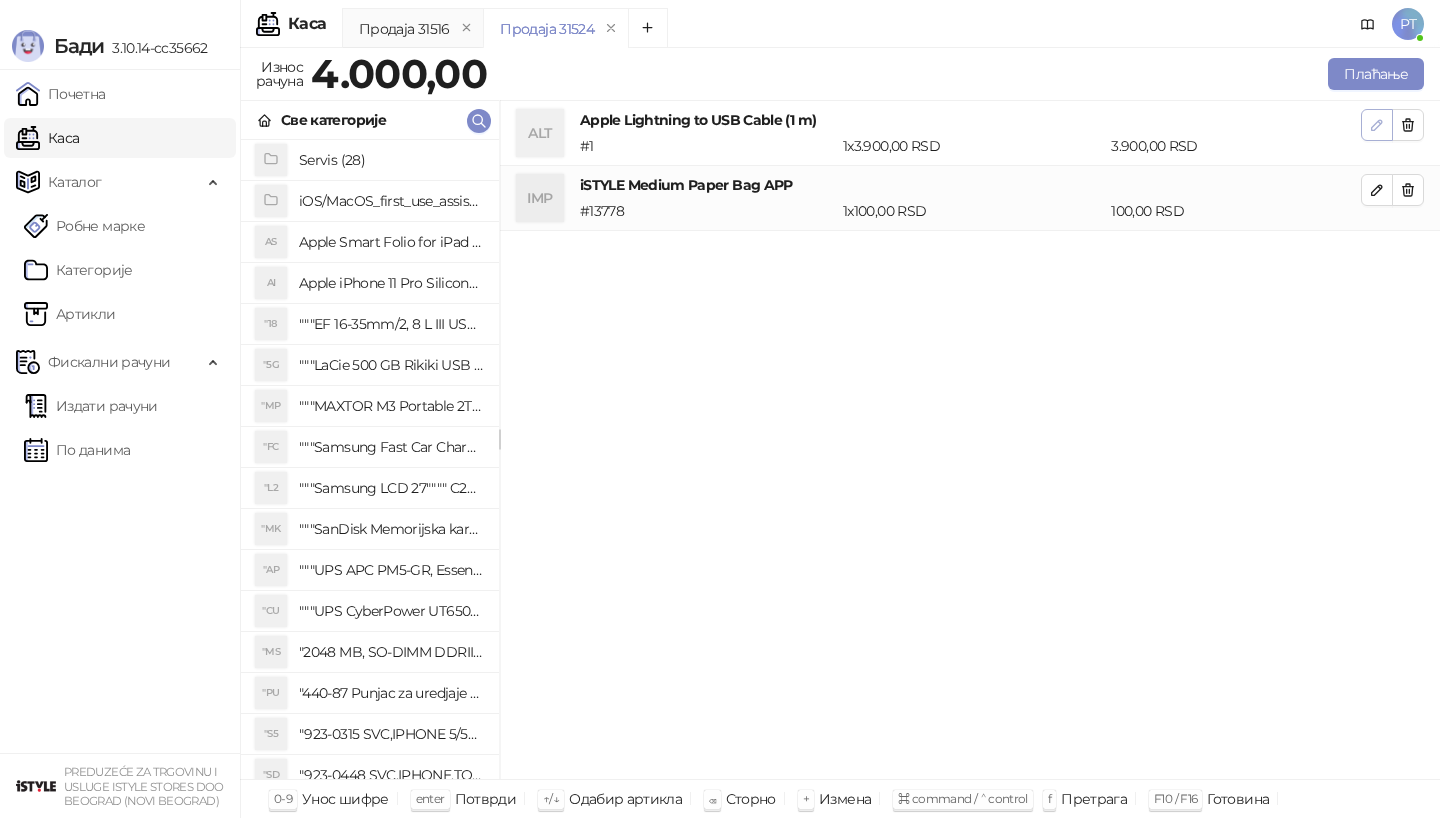 click 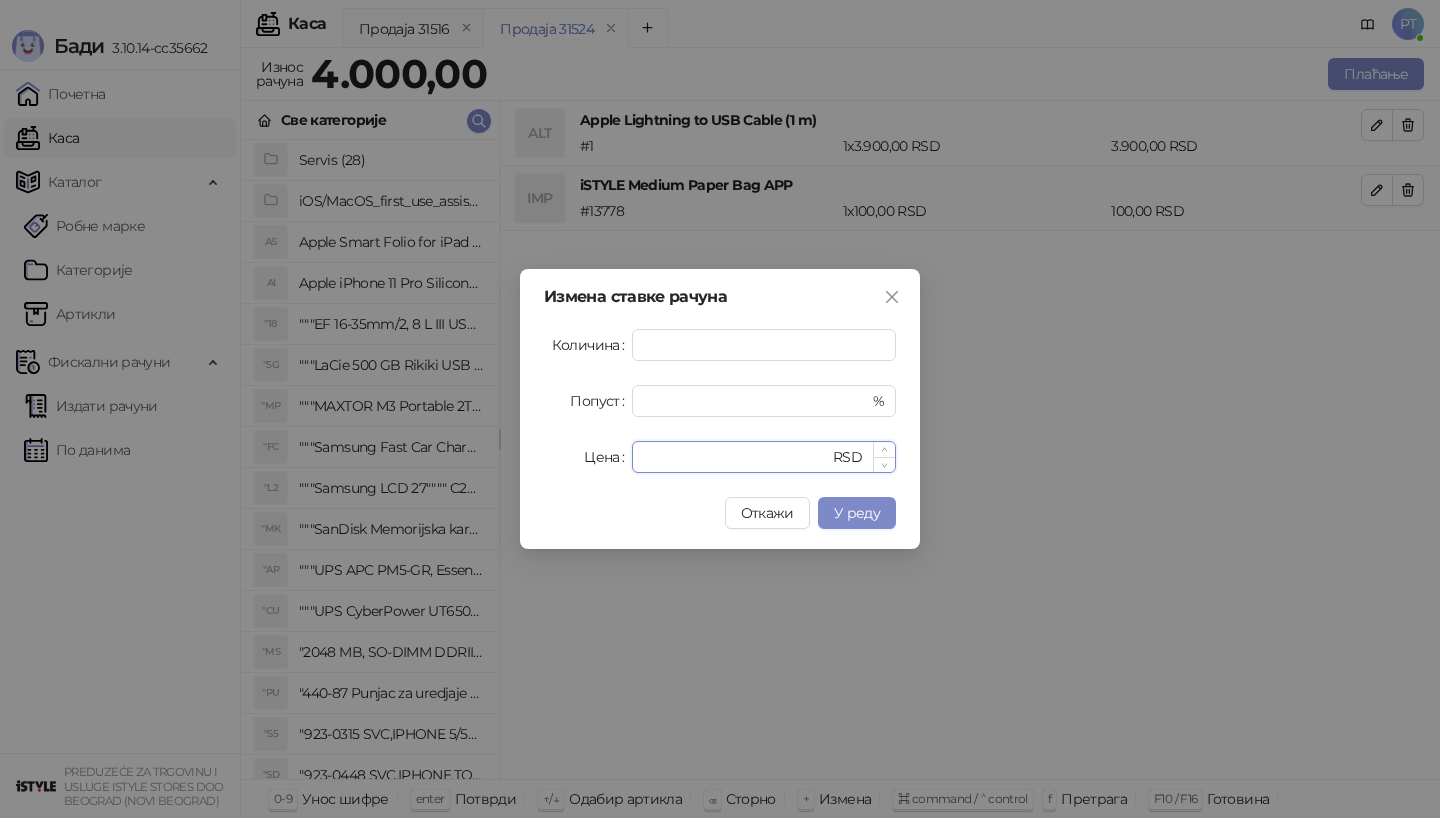 click on "****" at bounding box center (736, 457) 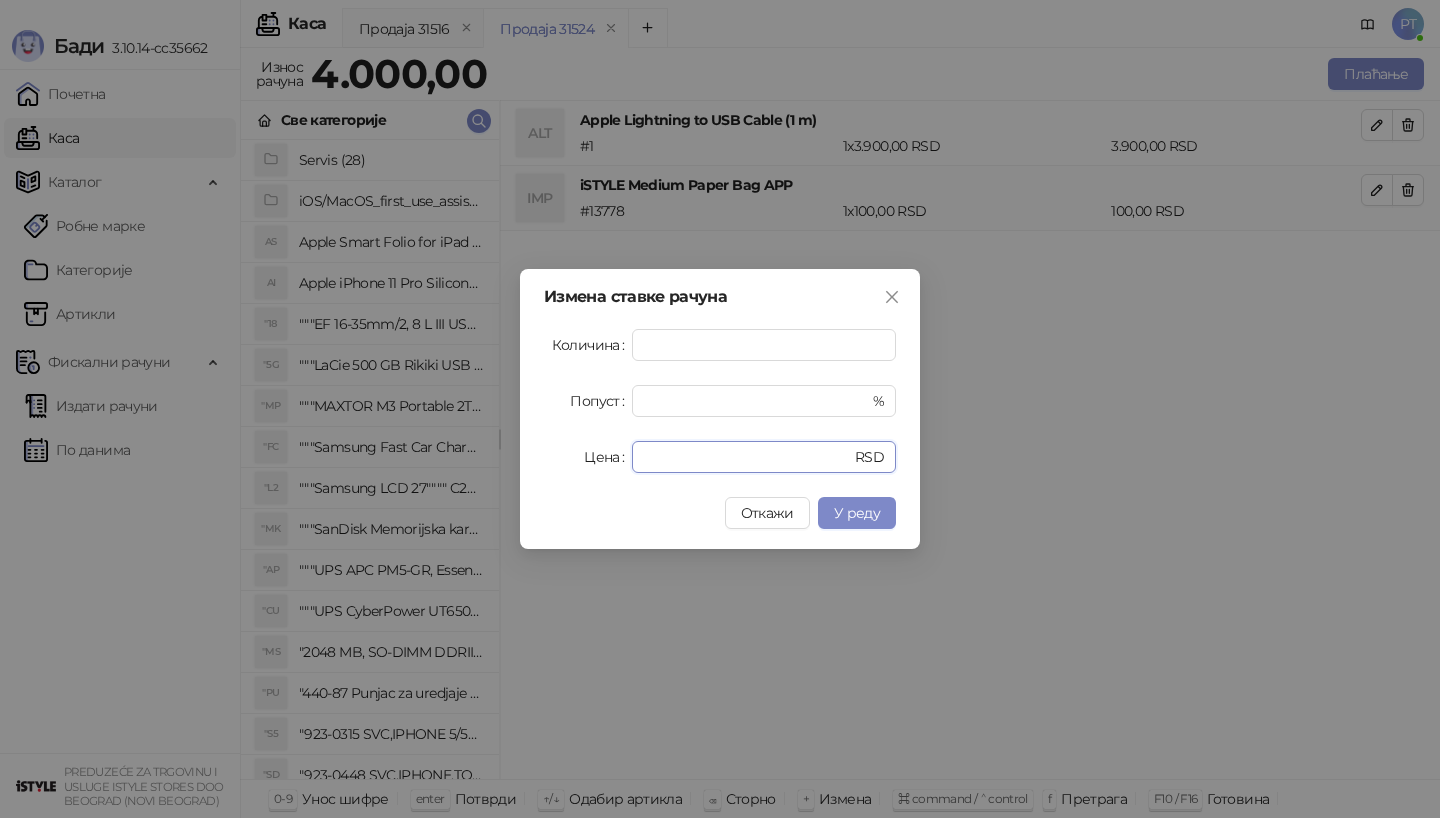 type on "****" 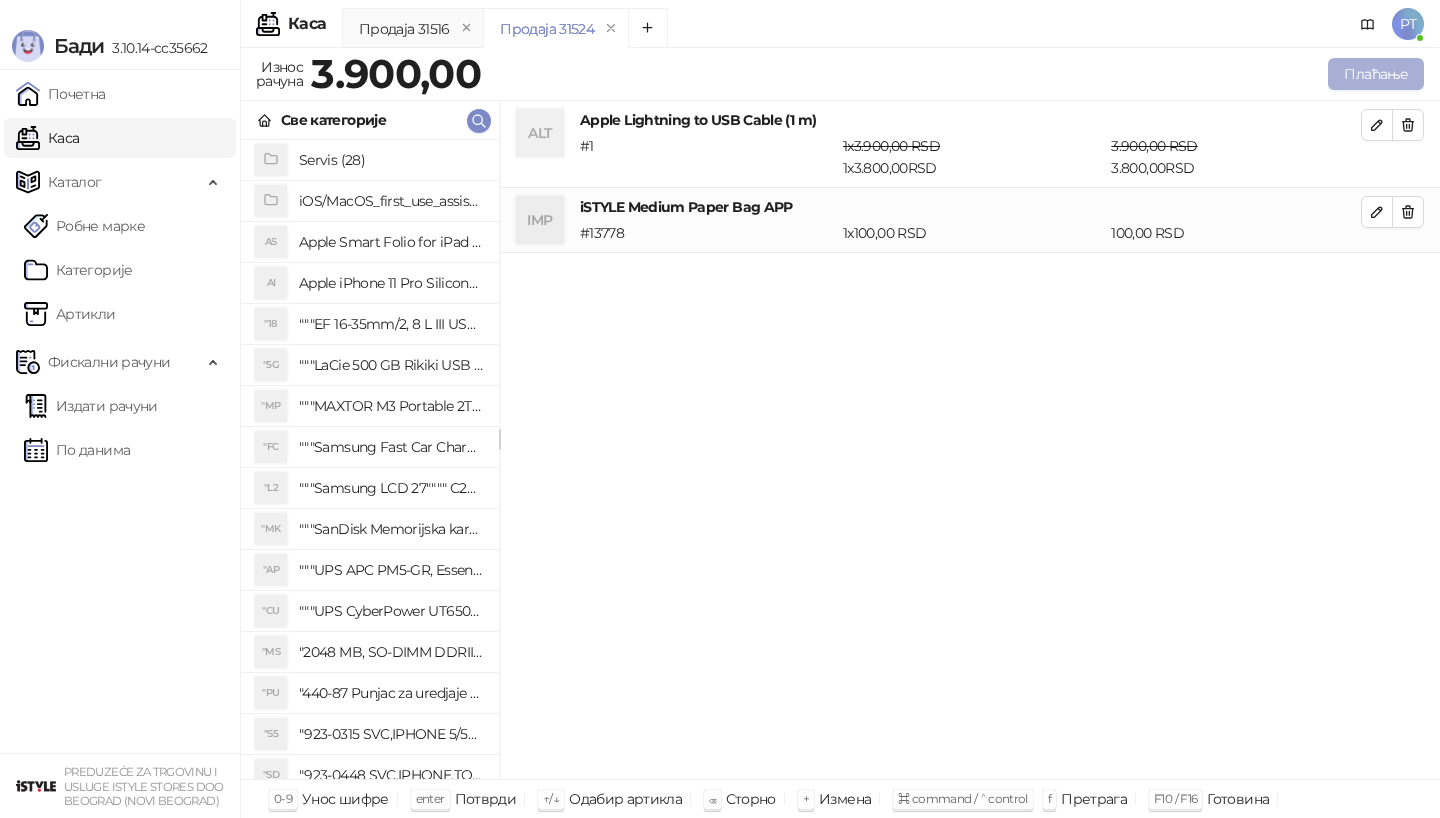 click on "Плаћање" at bounding box center (1376, 74) 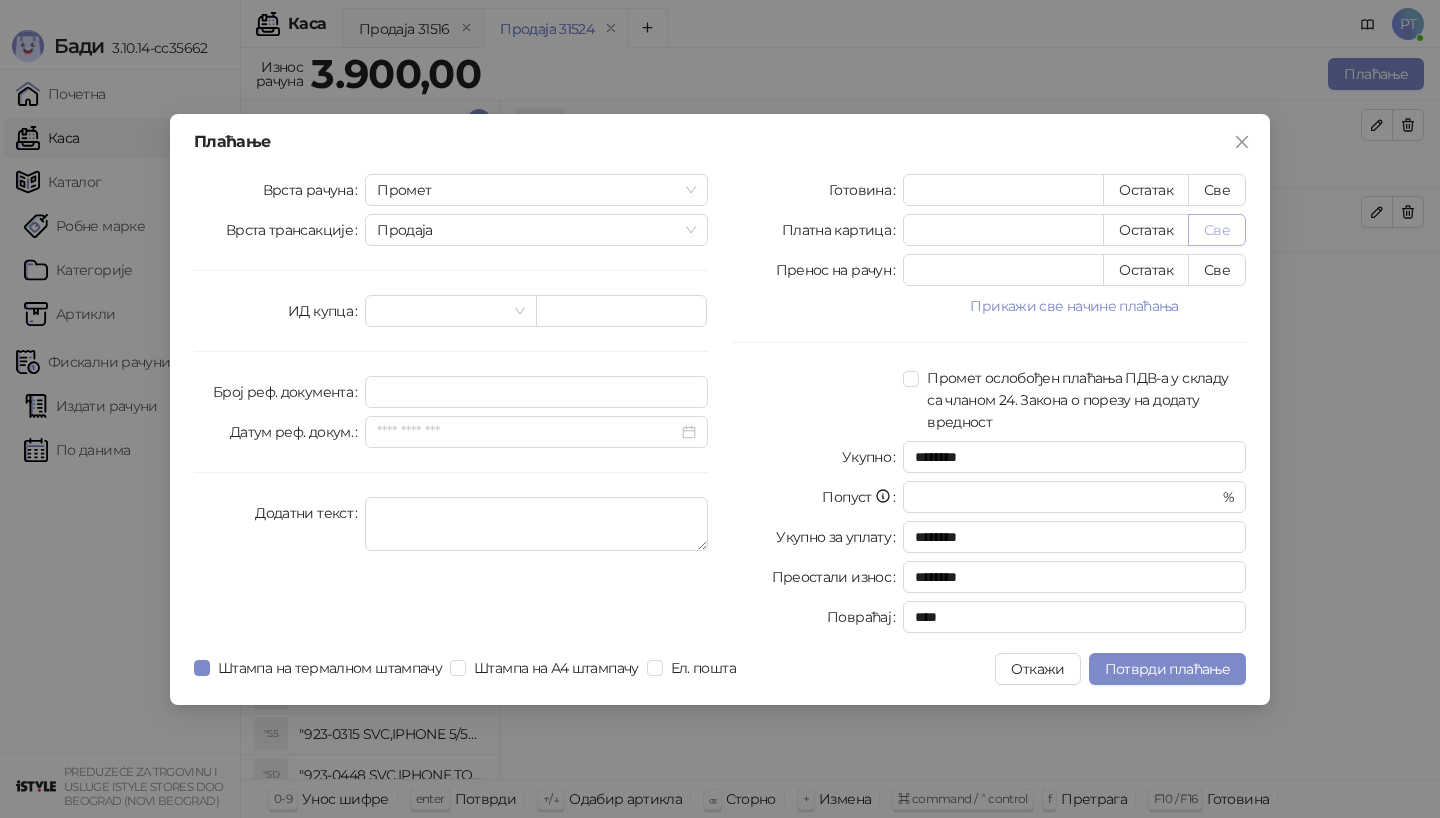click on "Све" at bounding box center (1217, 230) 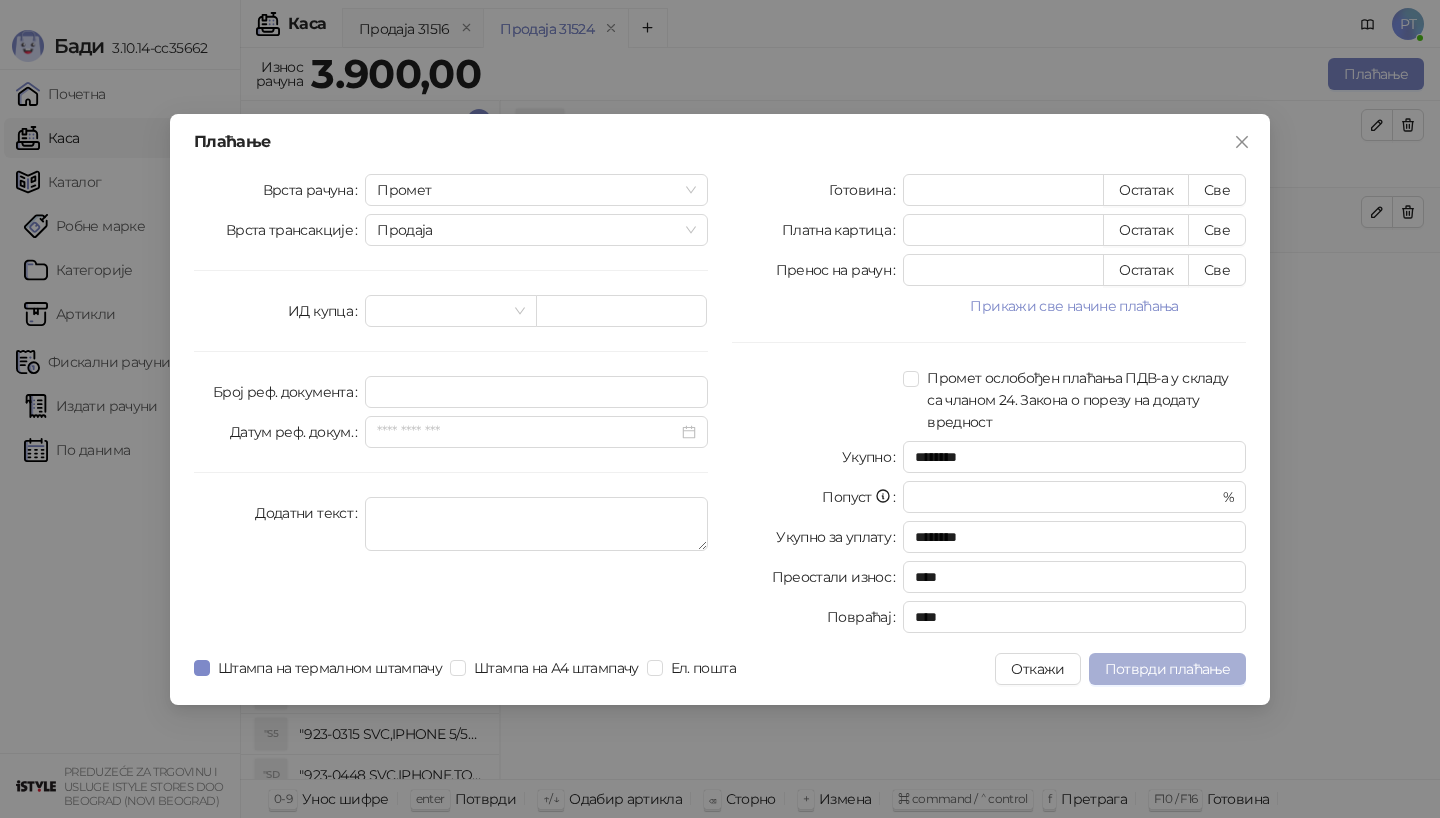 click on "Потврди плаћање" at bounding box center (1167, 669) 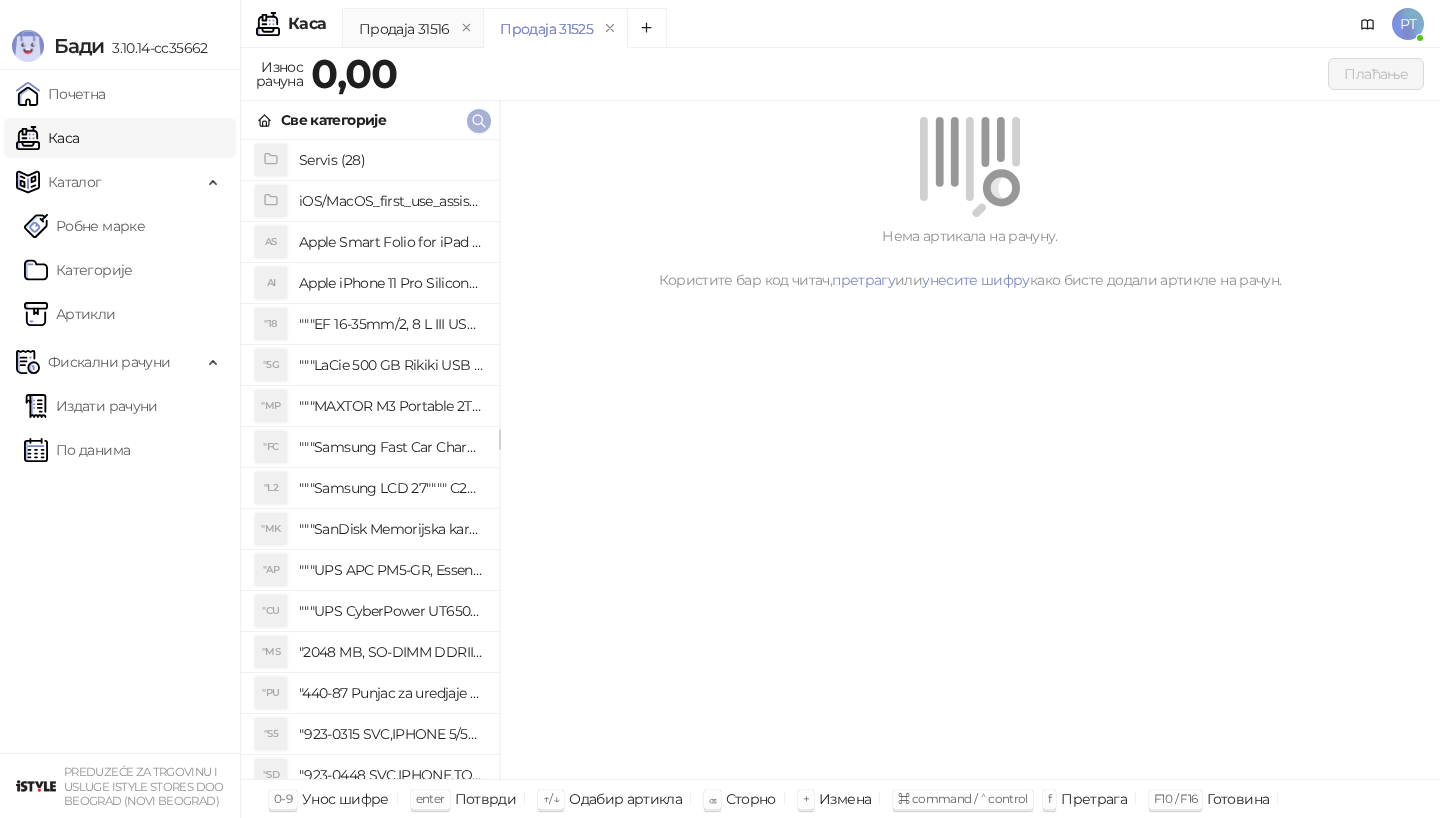 click 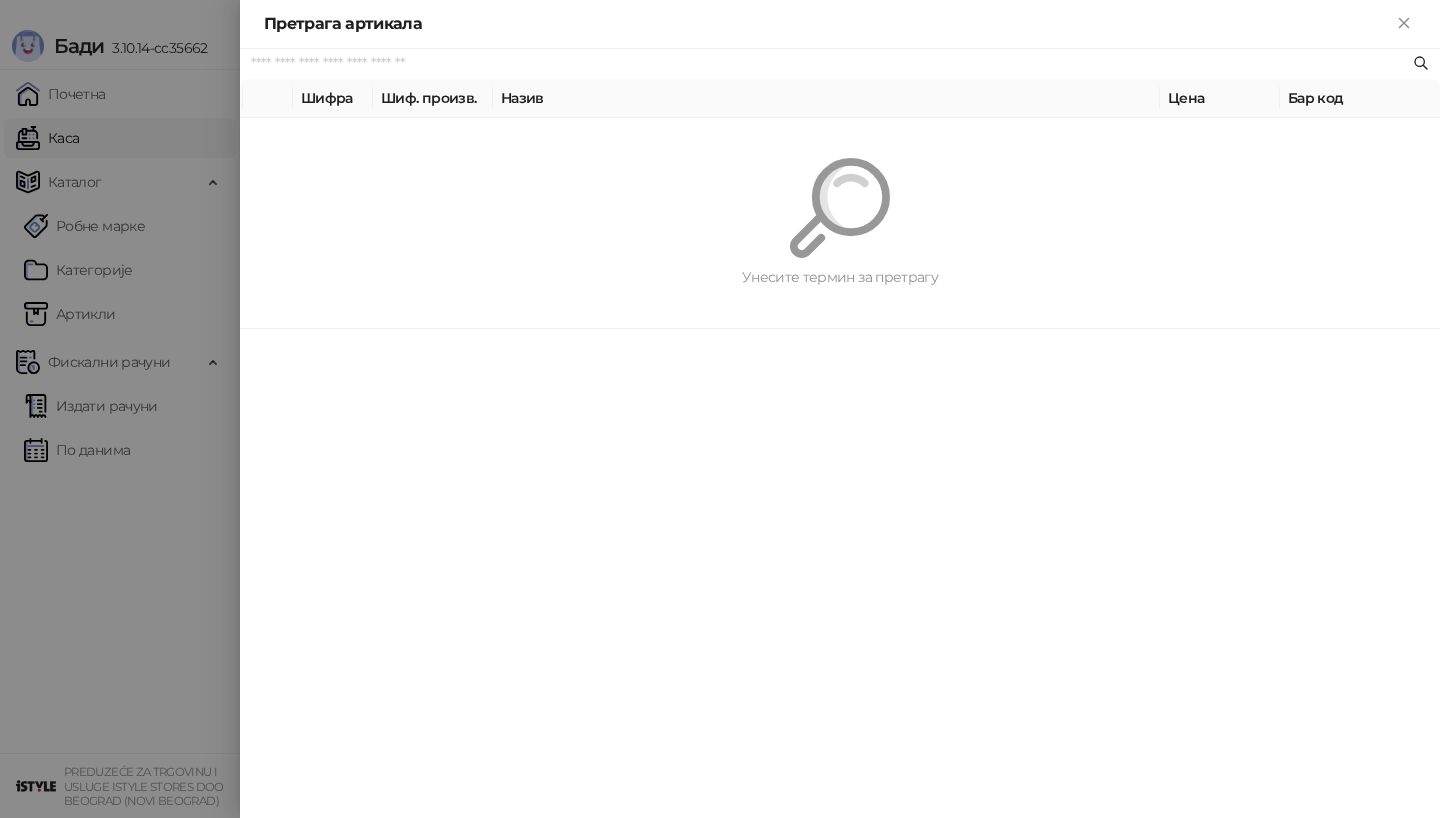 paste on "*********" 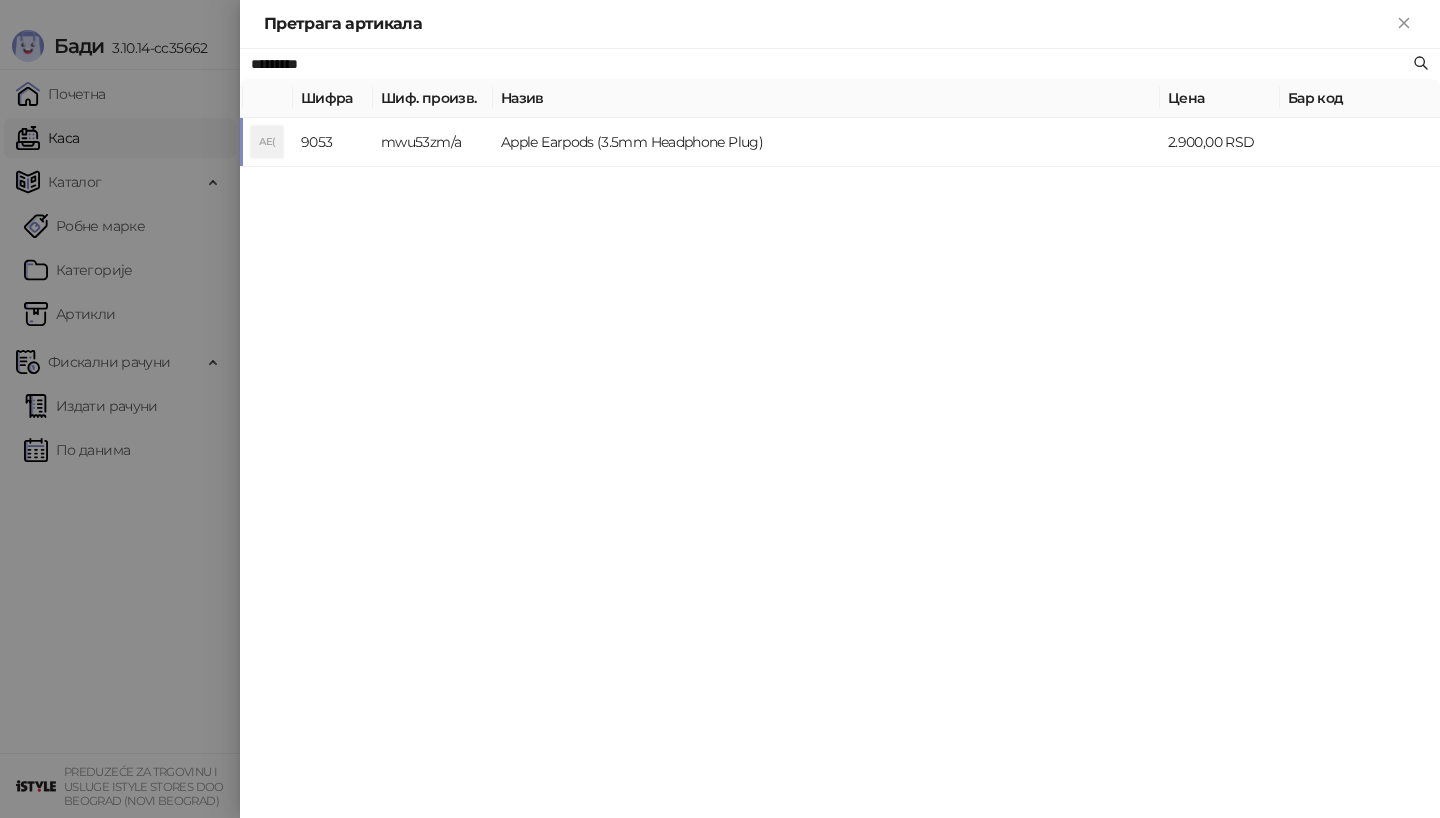click on "mwu53zm/a" at bounding box center (433, 142) 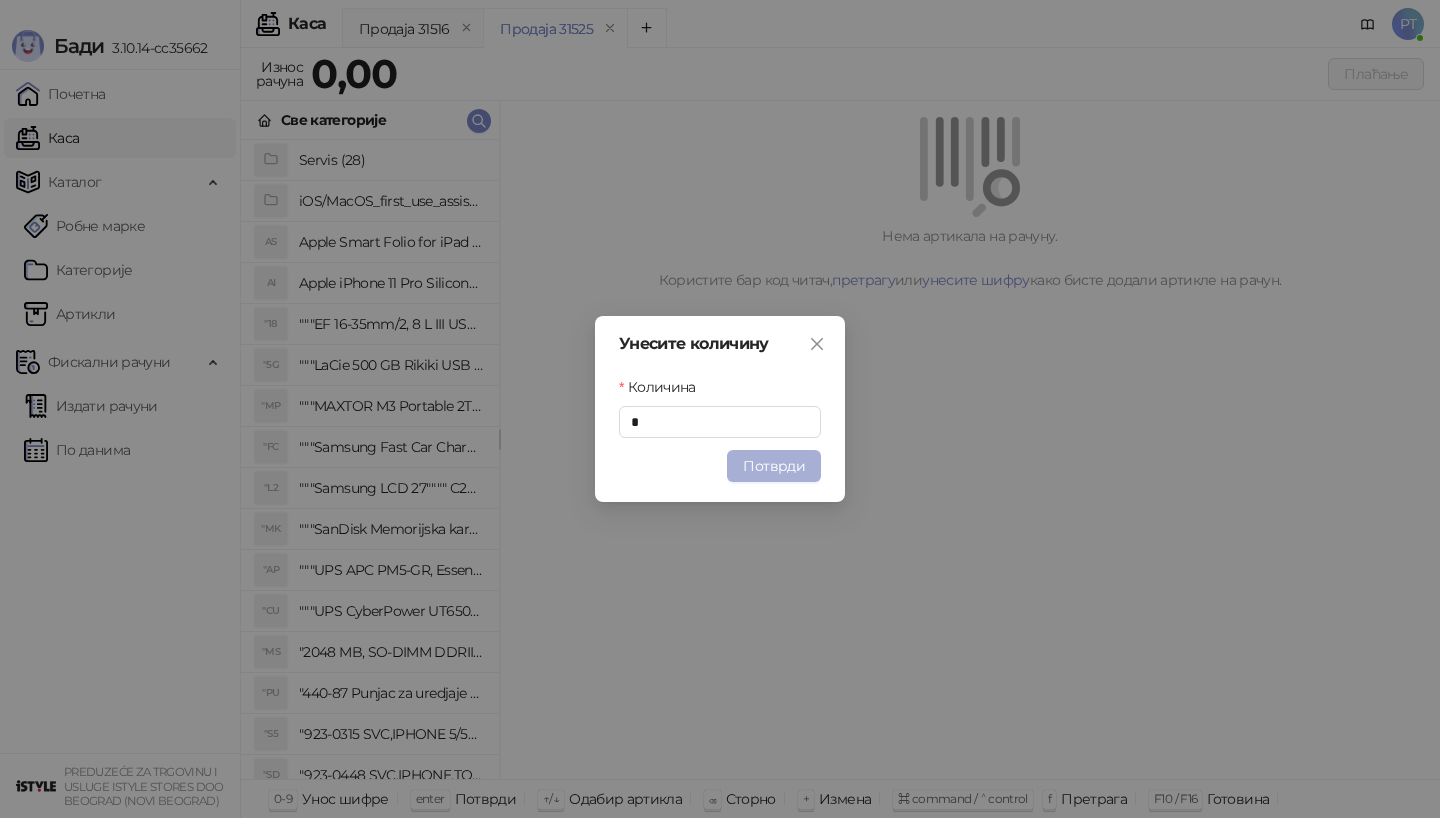 click on "Потврди" at bounding box center (774, 466) 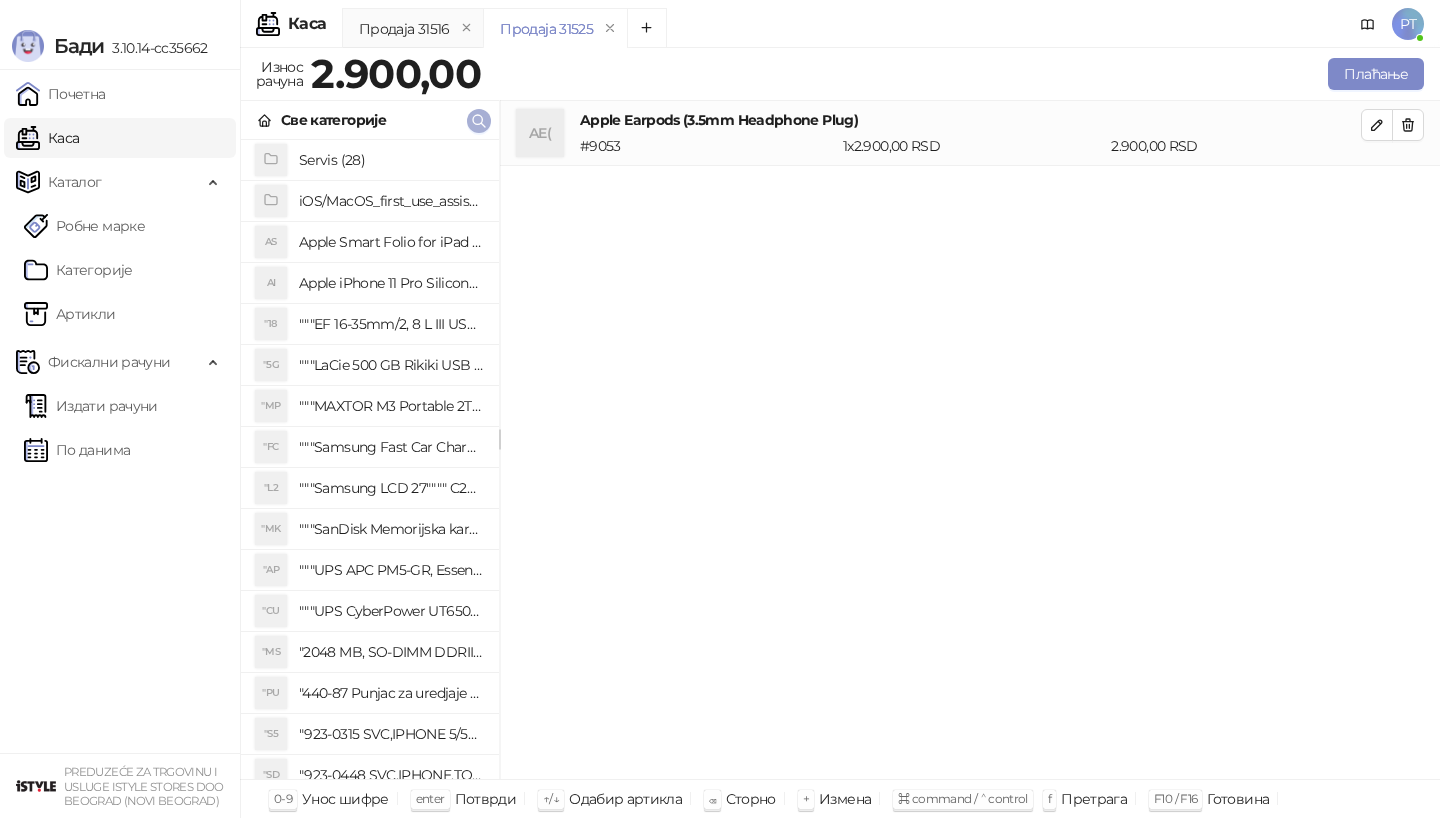 click 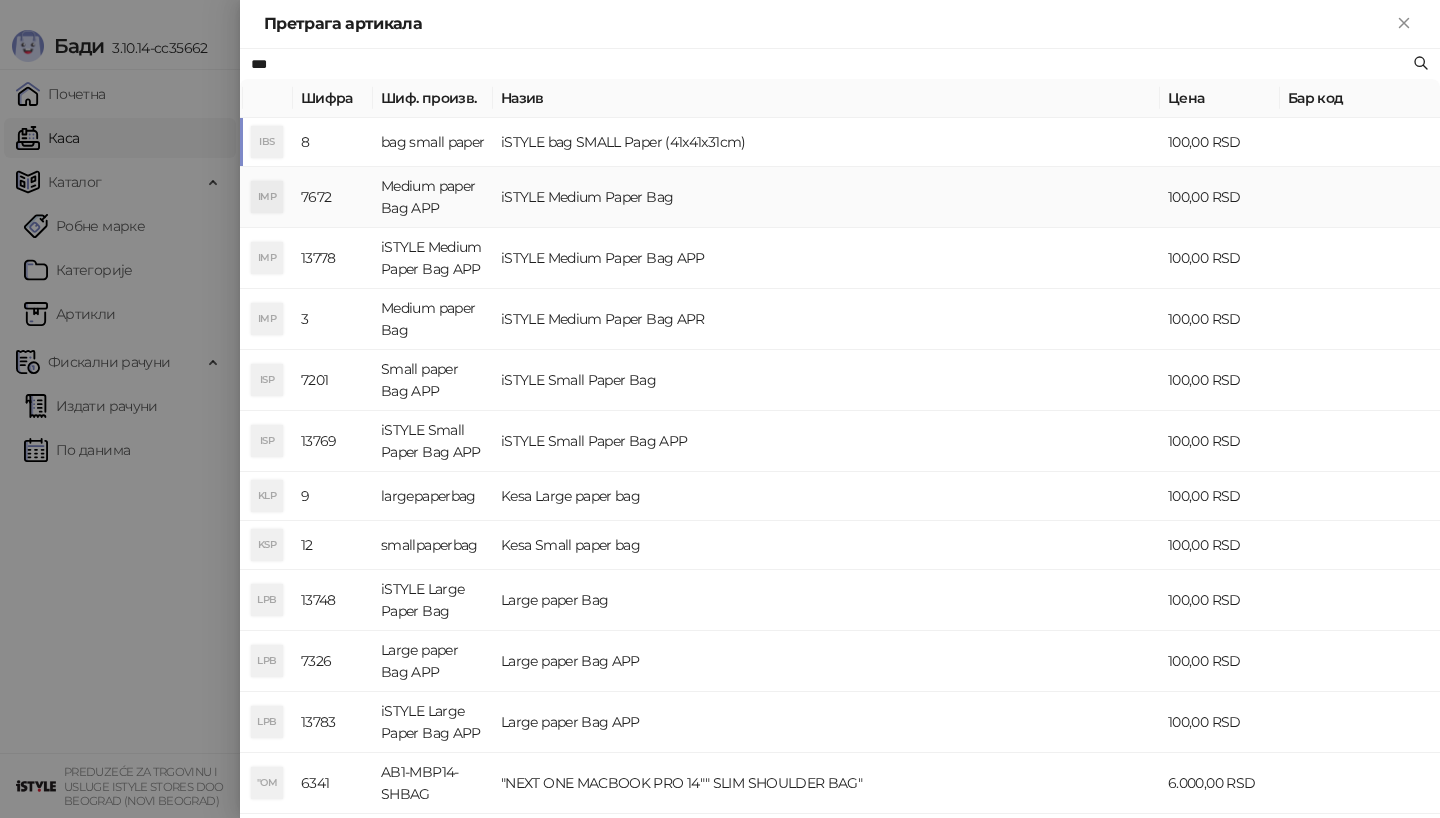 type on "***" 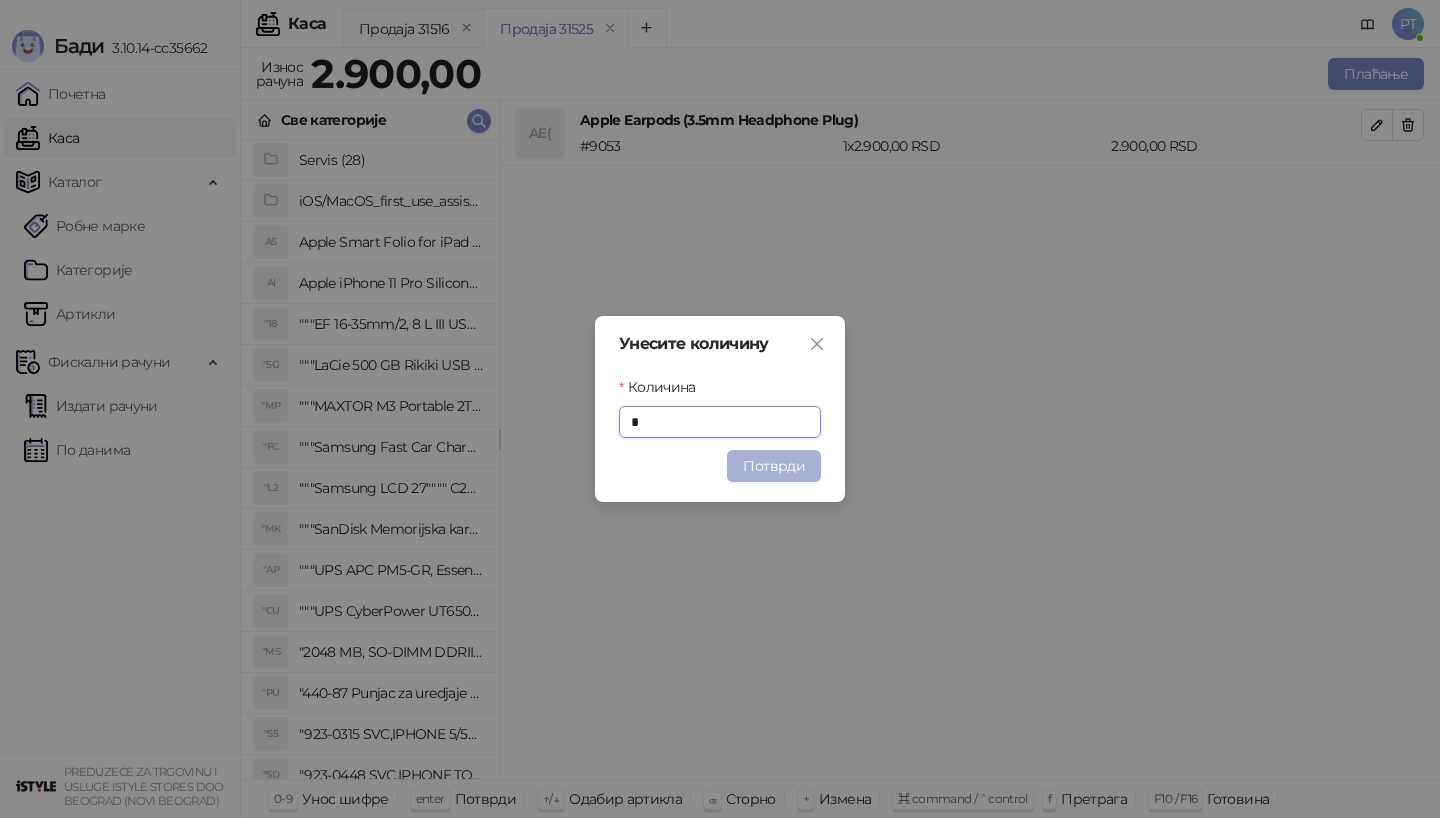 click on "Потврди" at bounding box center (774, 466) 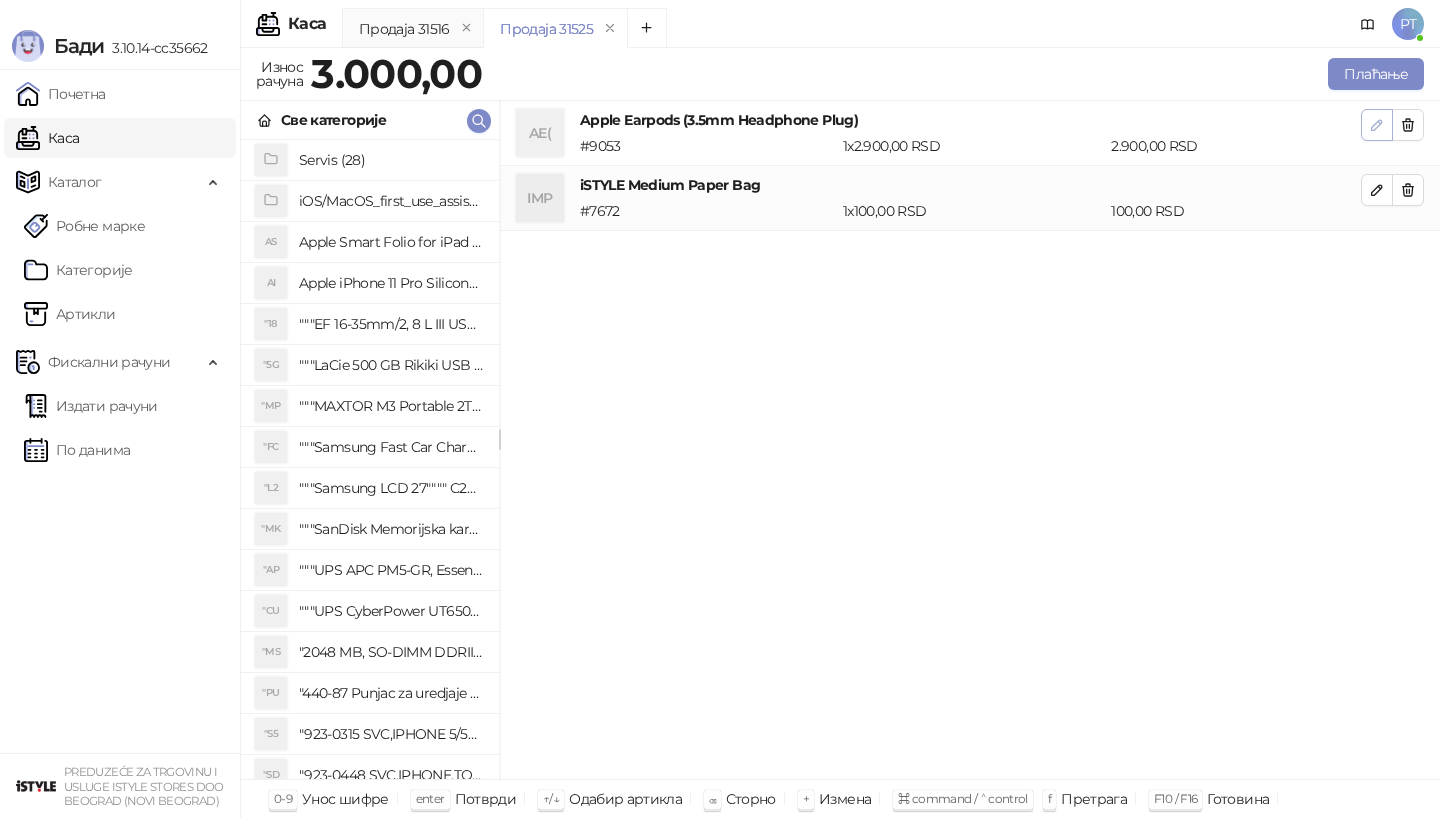 click at bounding box center [1377, 125] 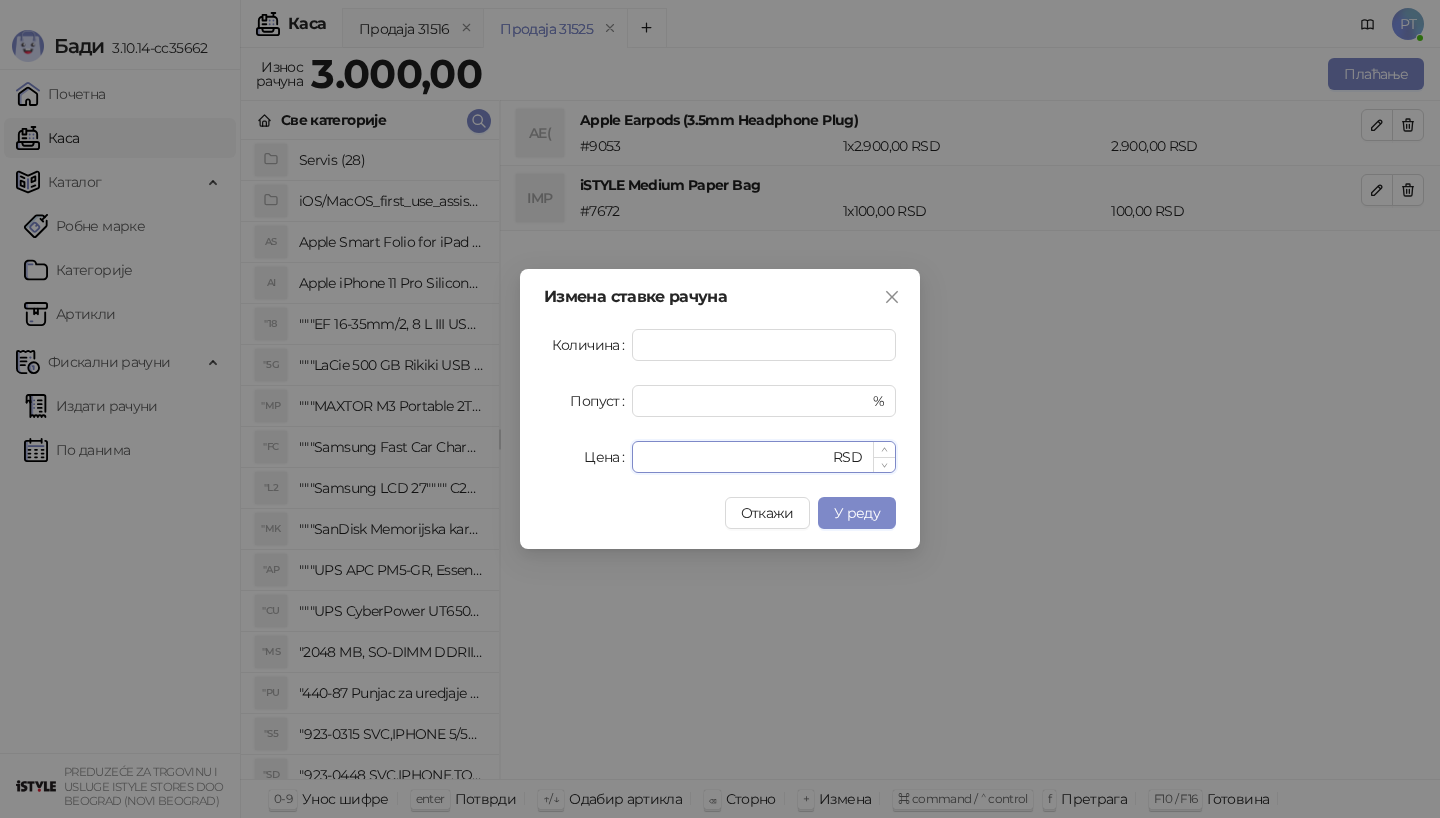 click on "****" at bounding box center [736, 457] 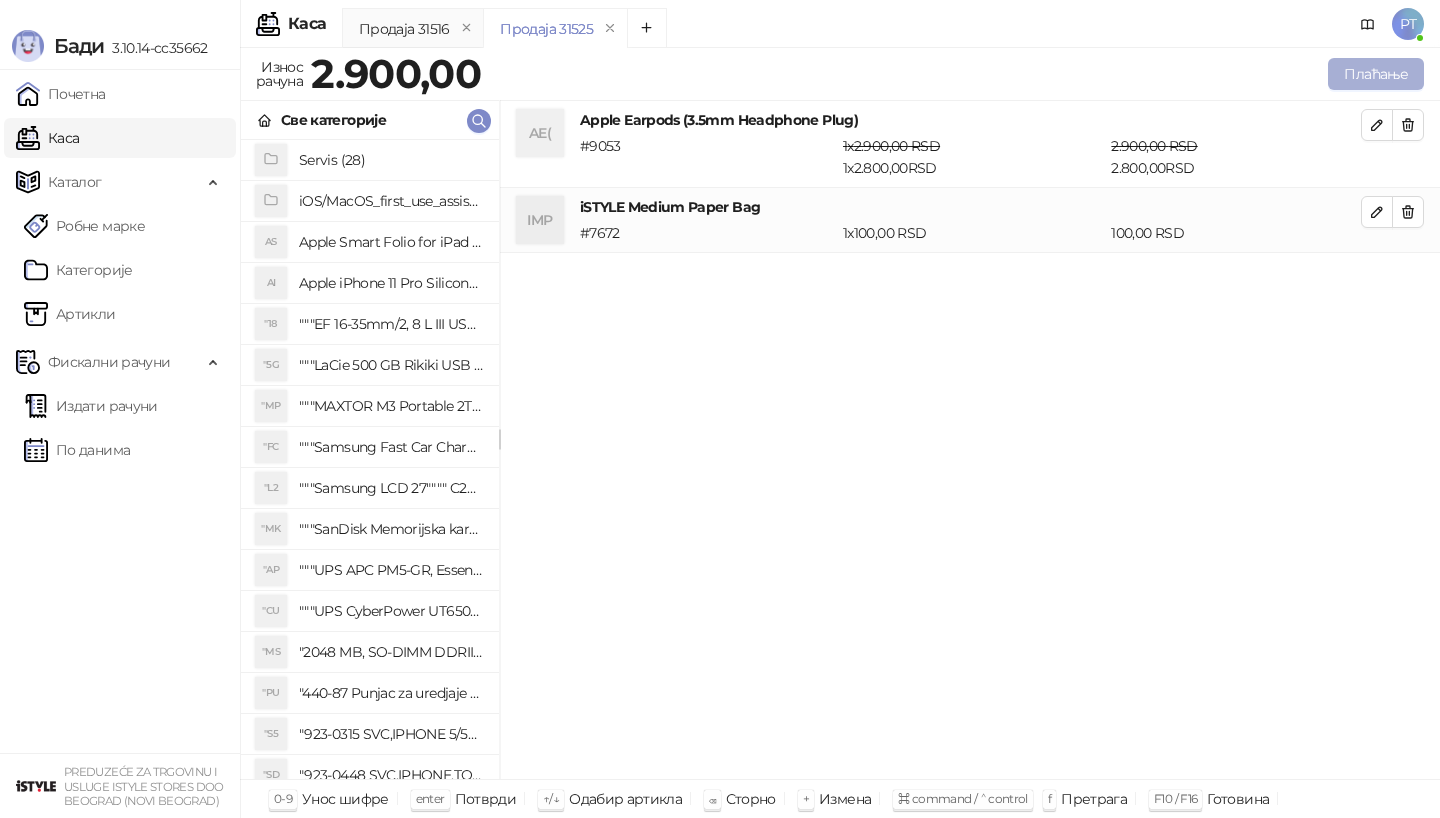 click on "Плаћање" at bounding box center (1376, 74) 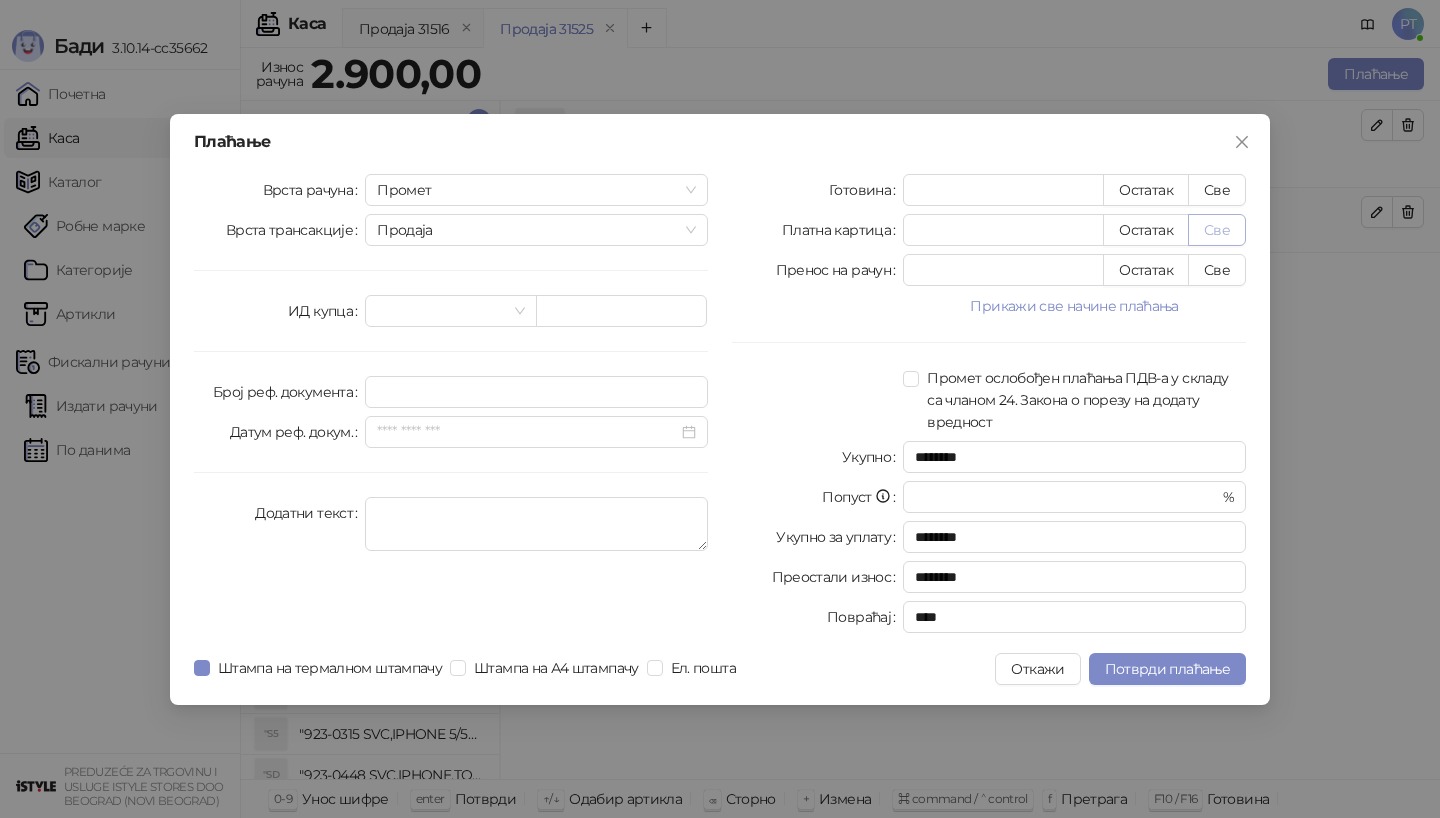 click on "Све" at bounding box center (1217, 230) 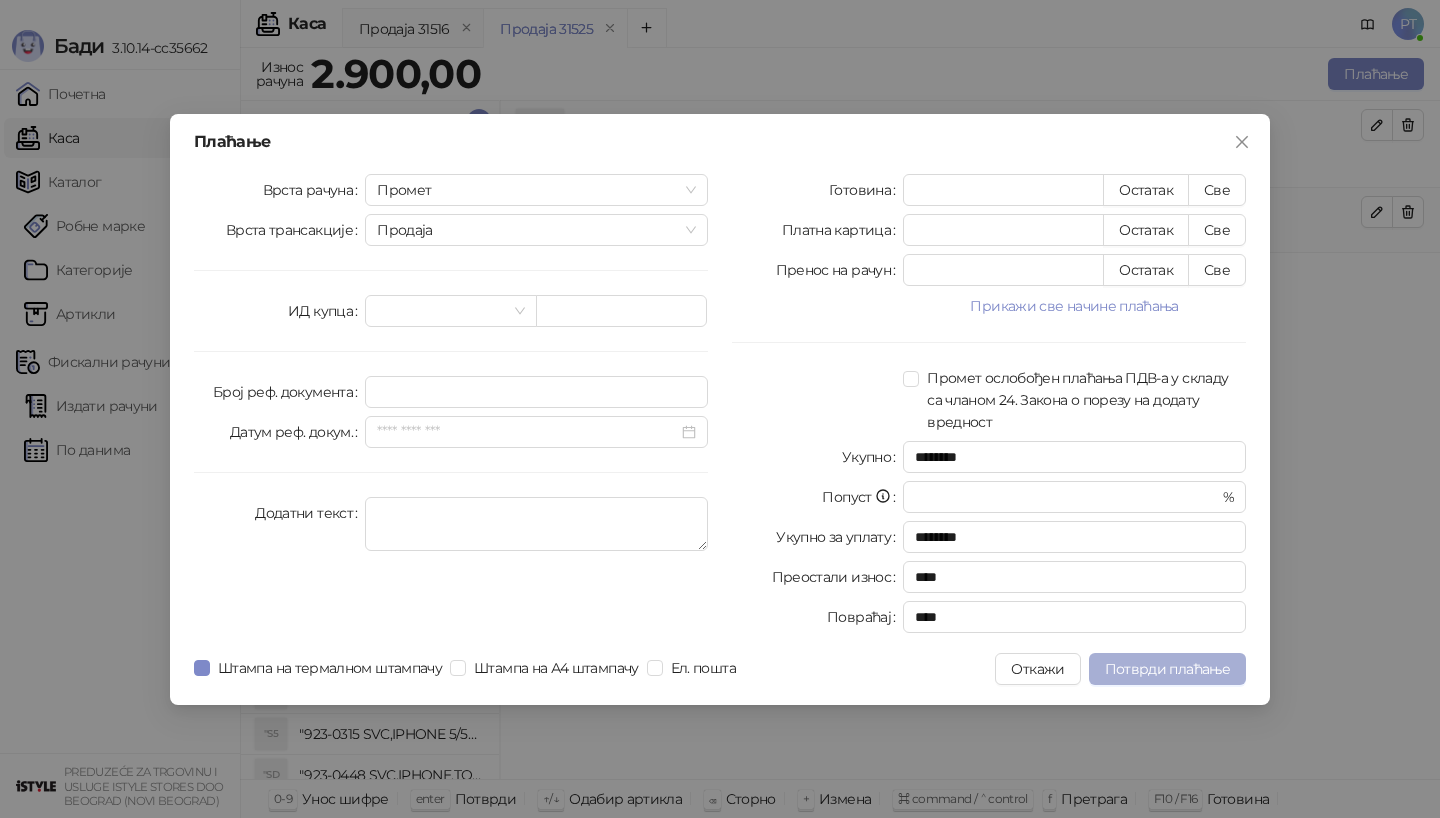 click on "Потврди плаћање" at bounding box center (1167, 669) 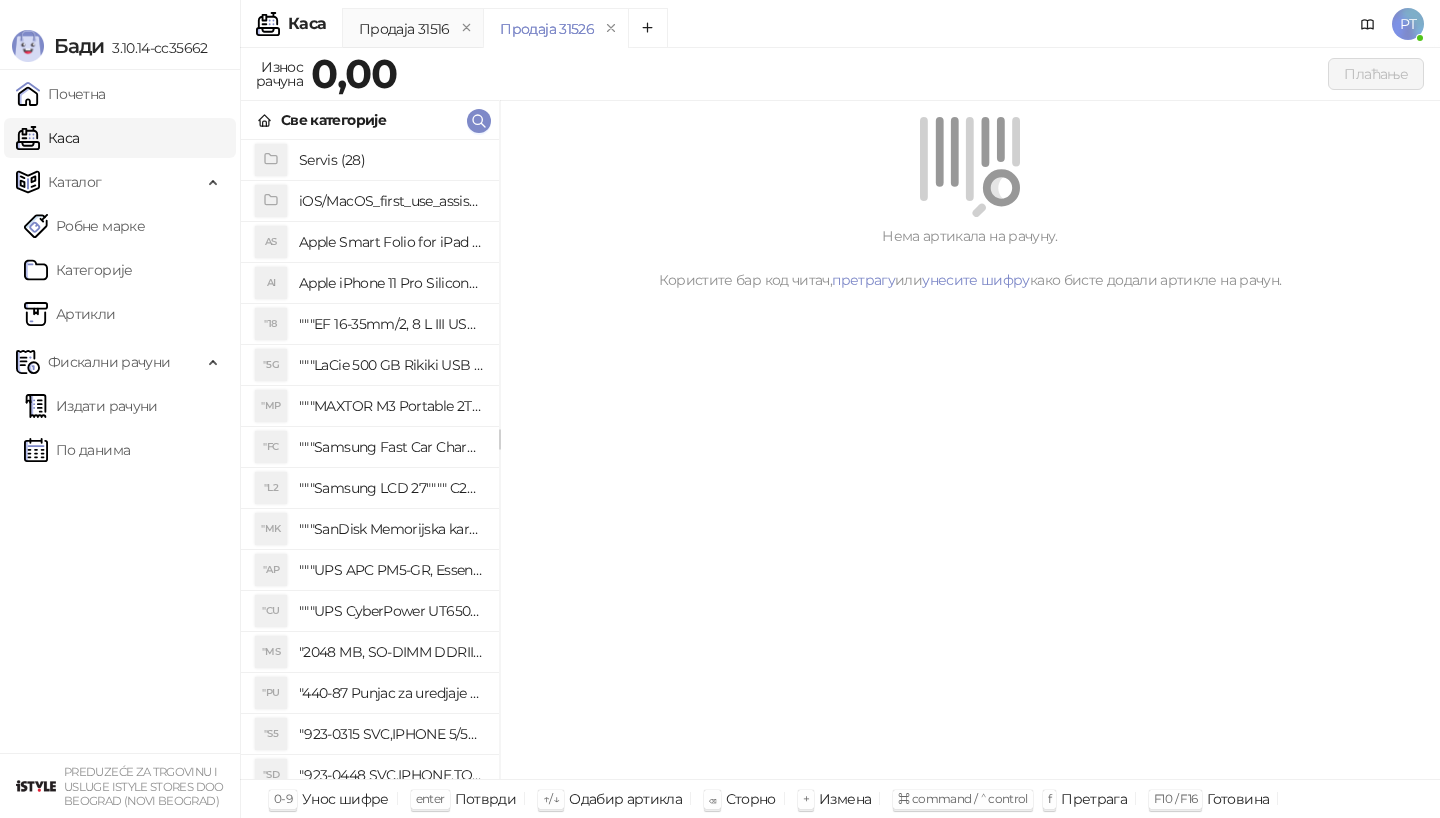 click on "Износ рачуна 0,00 Плаћање" at bounding box center [840, 77] 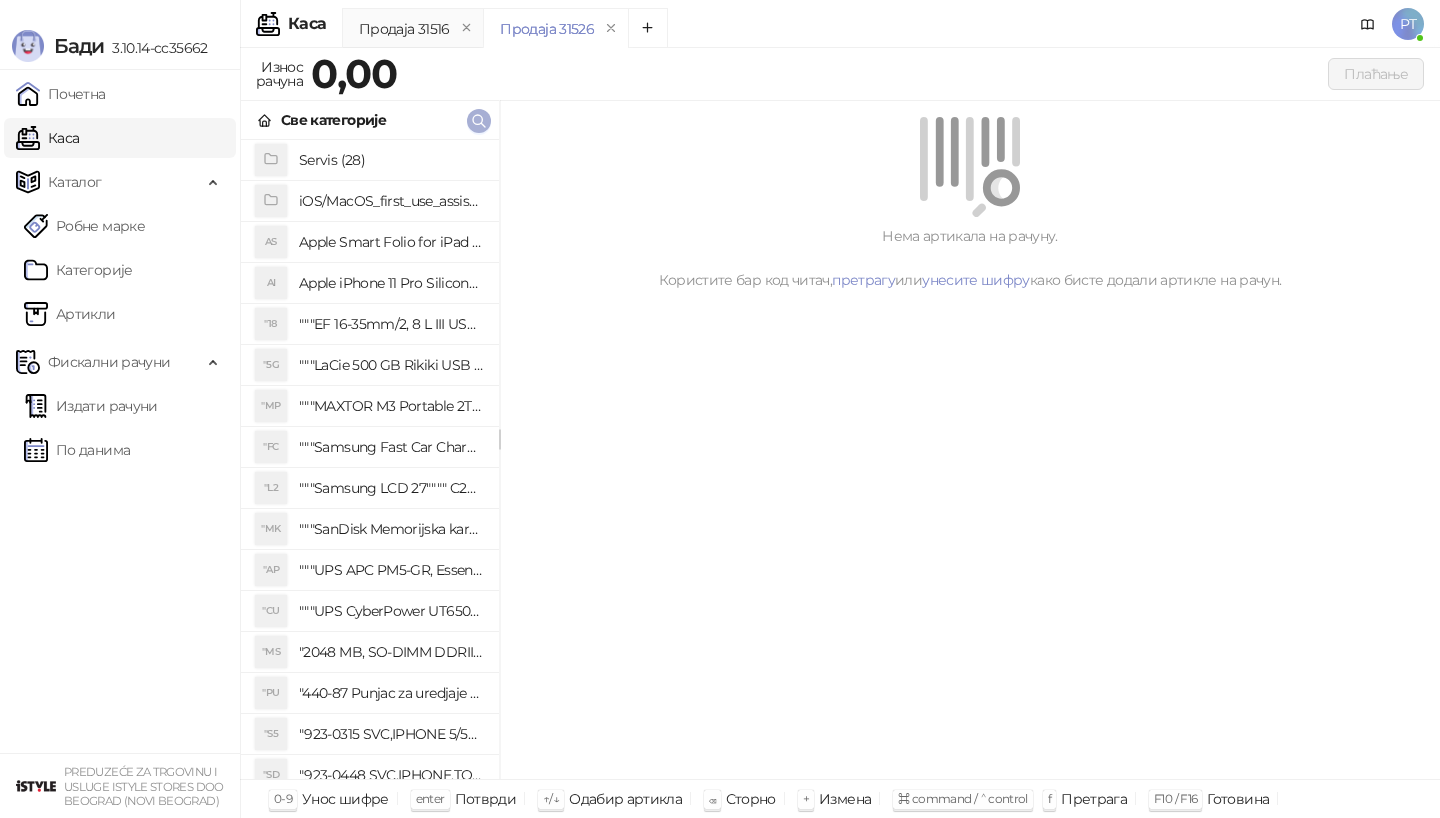 click 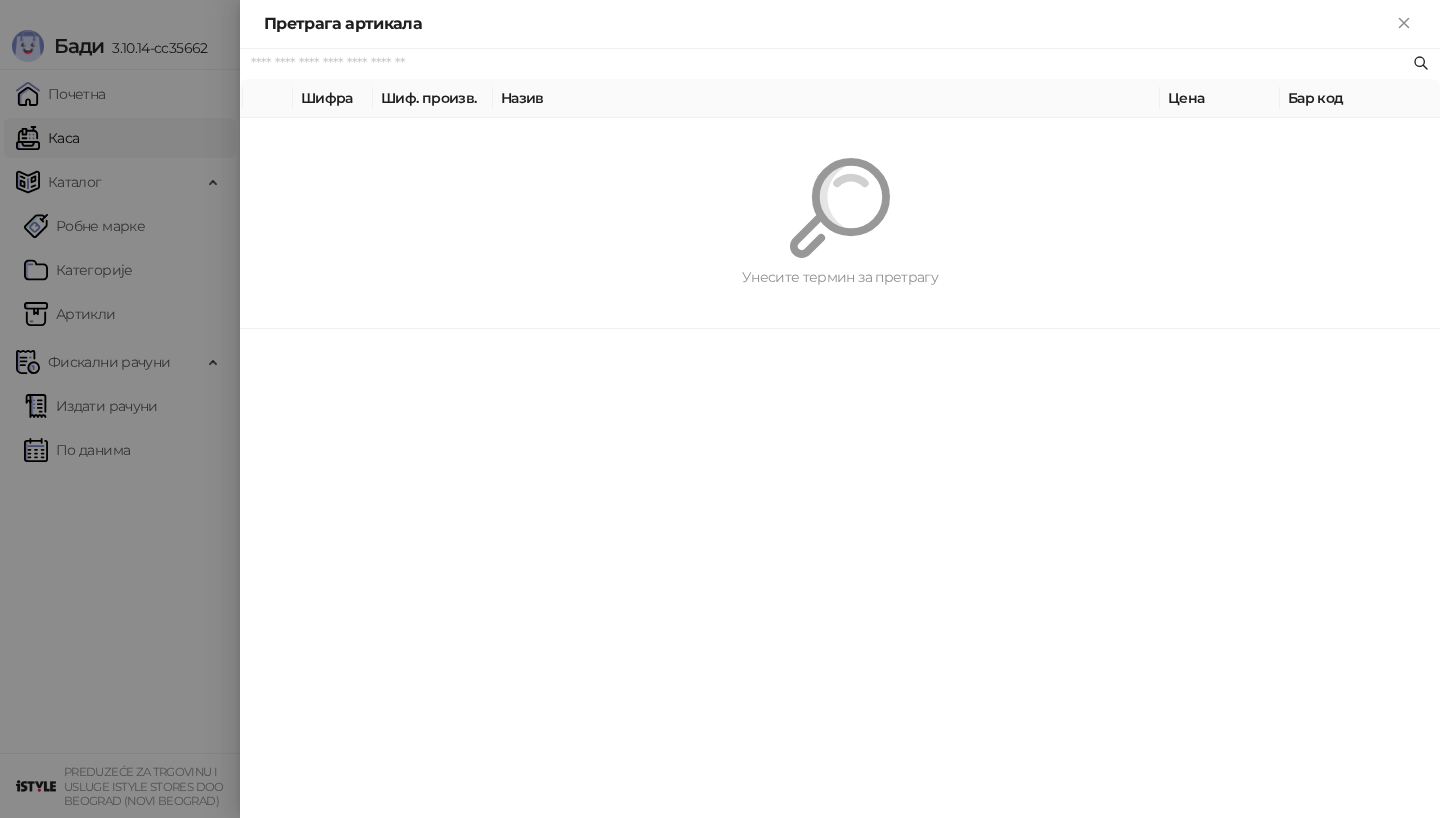 paste on "*********" 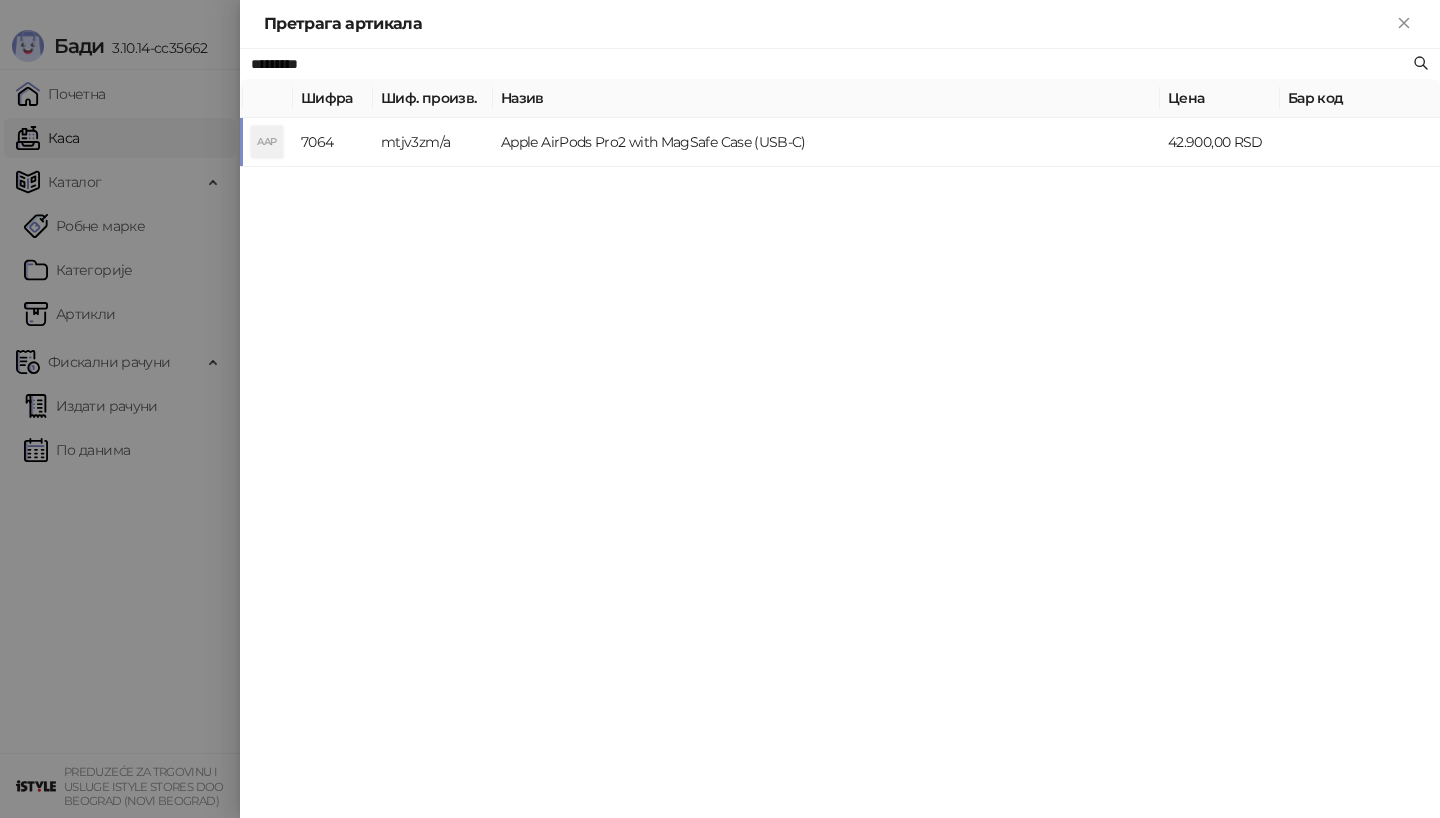 type on "*********" 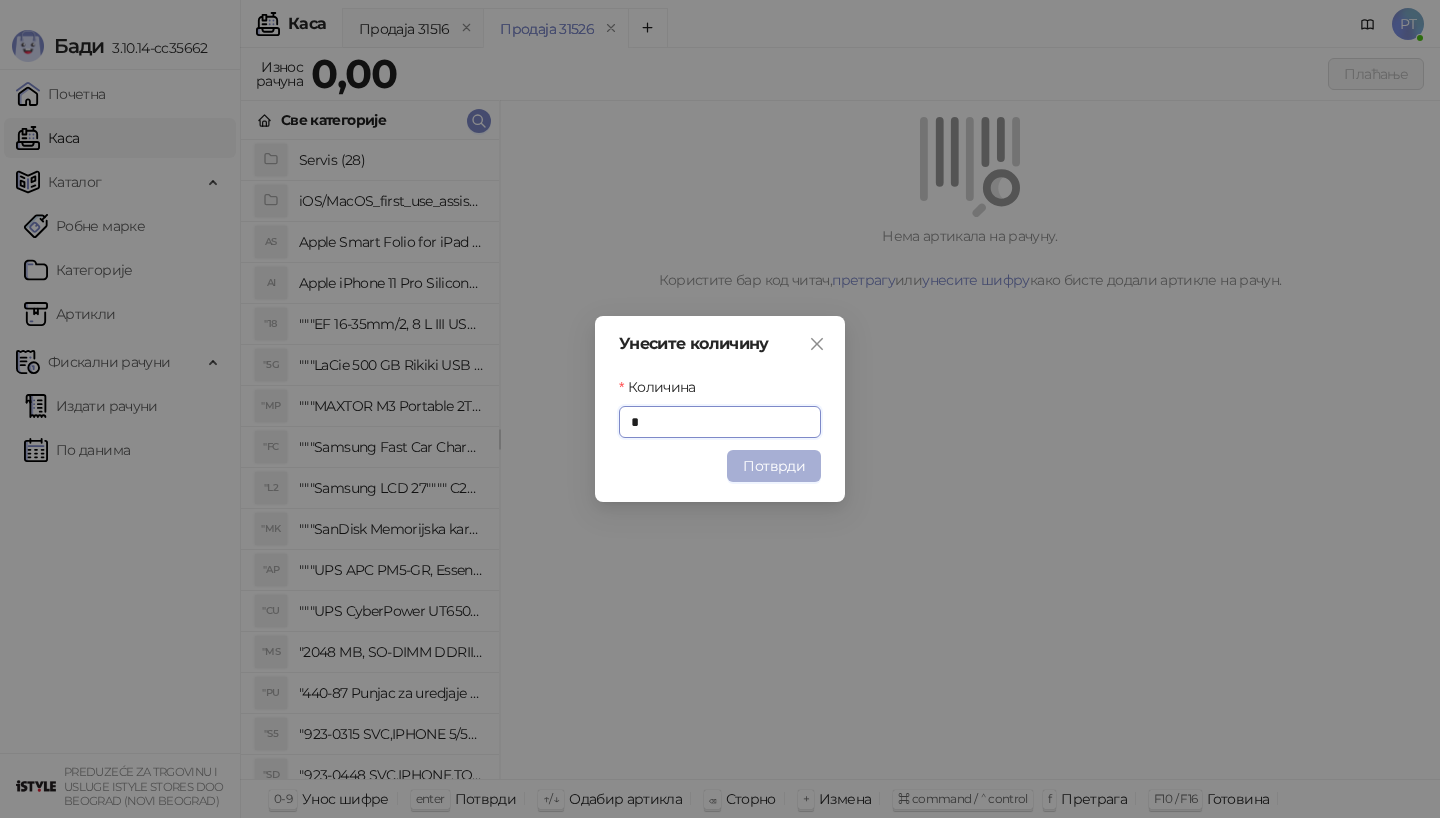 click on "Потврди" at bounding box center (774, 466) 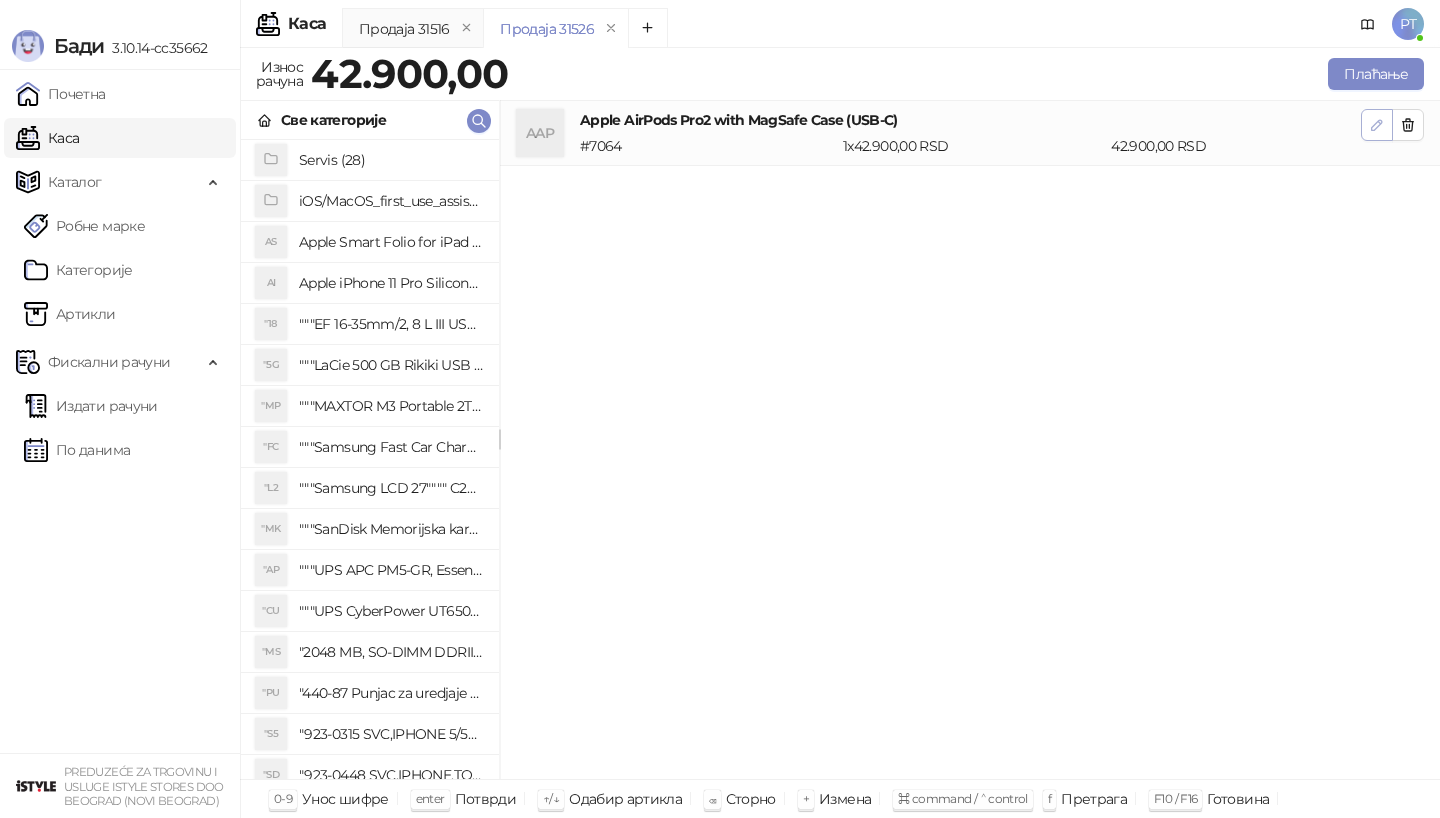 click 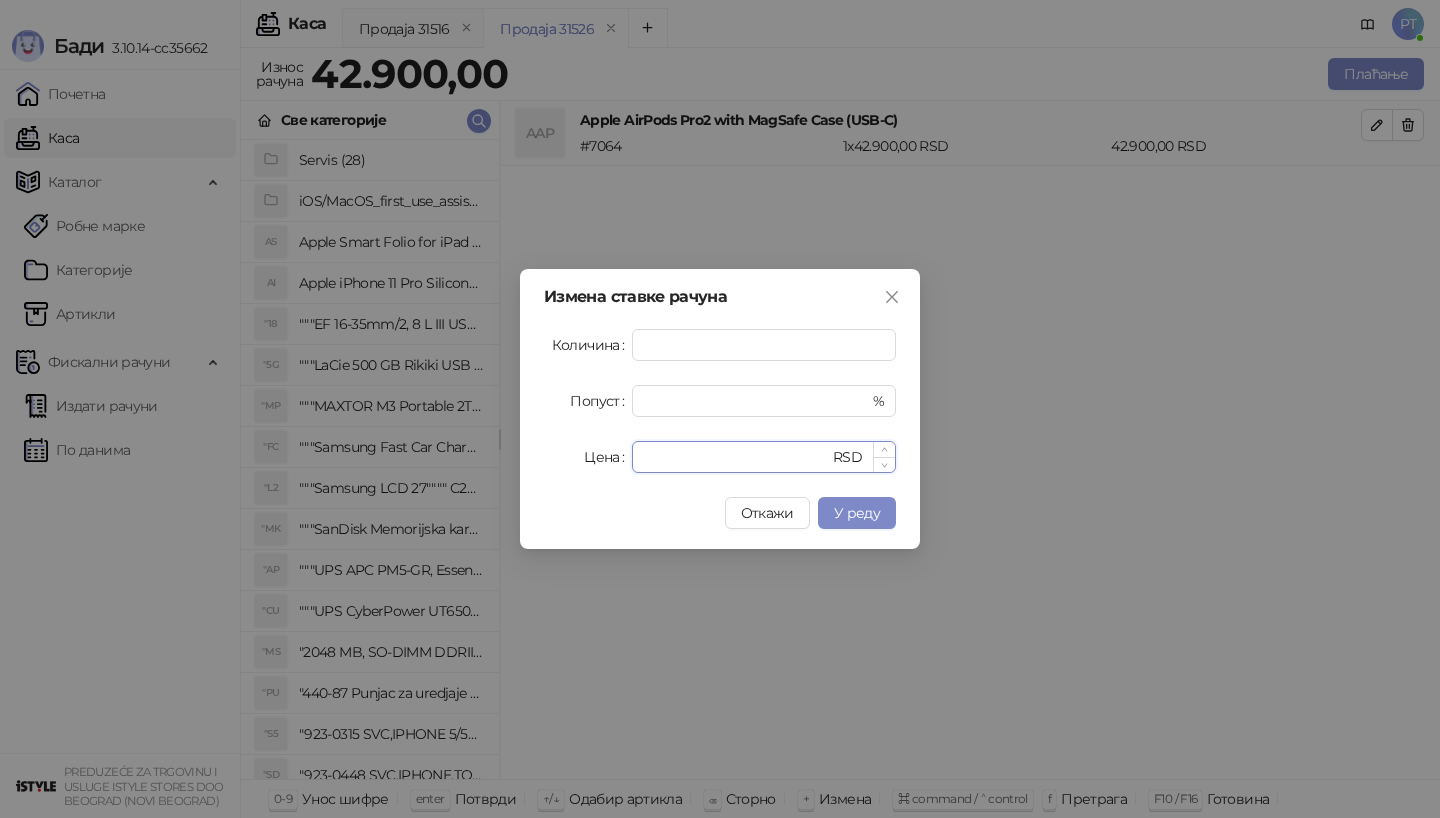click on "*****" at bounding box center (736, 457) 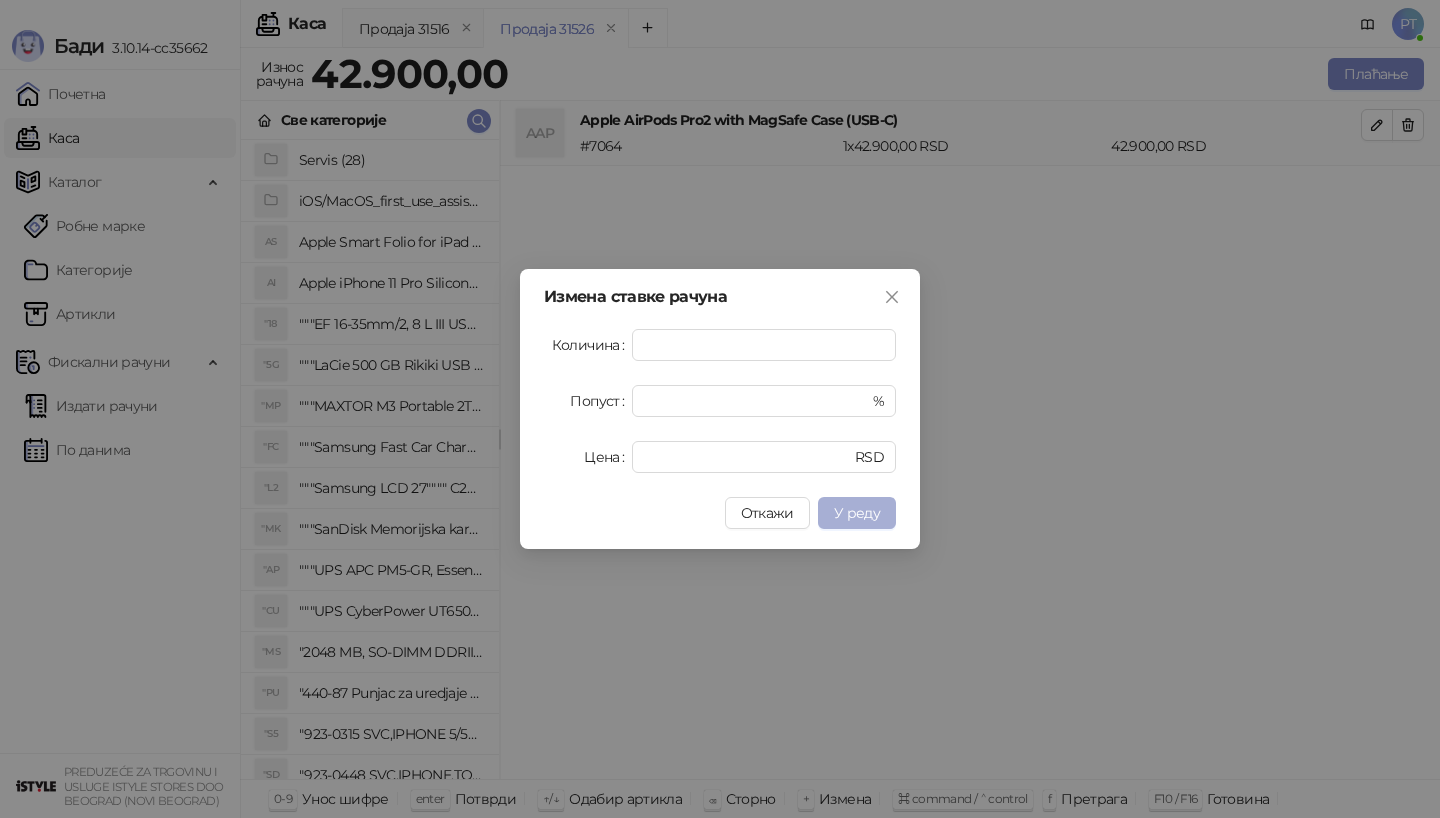 type on "*****" 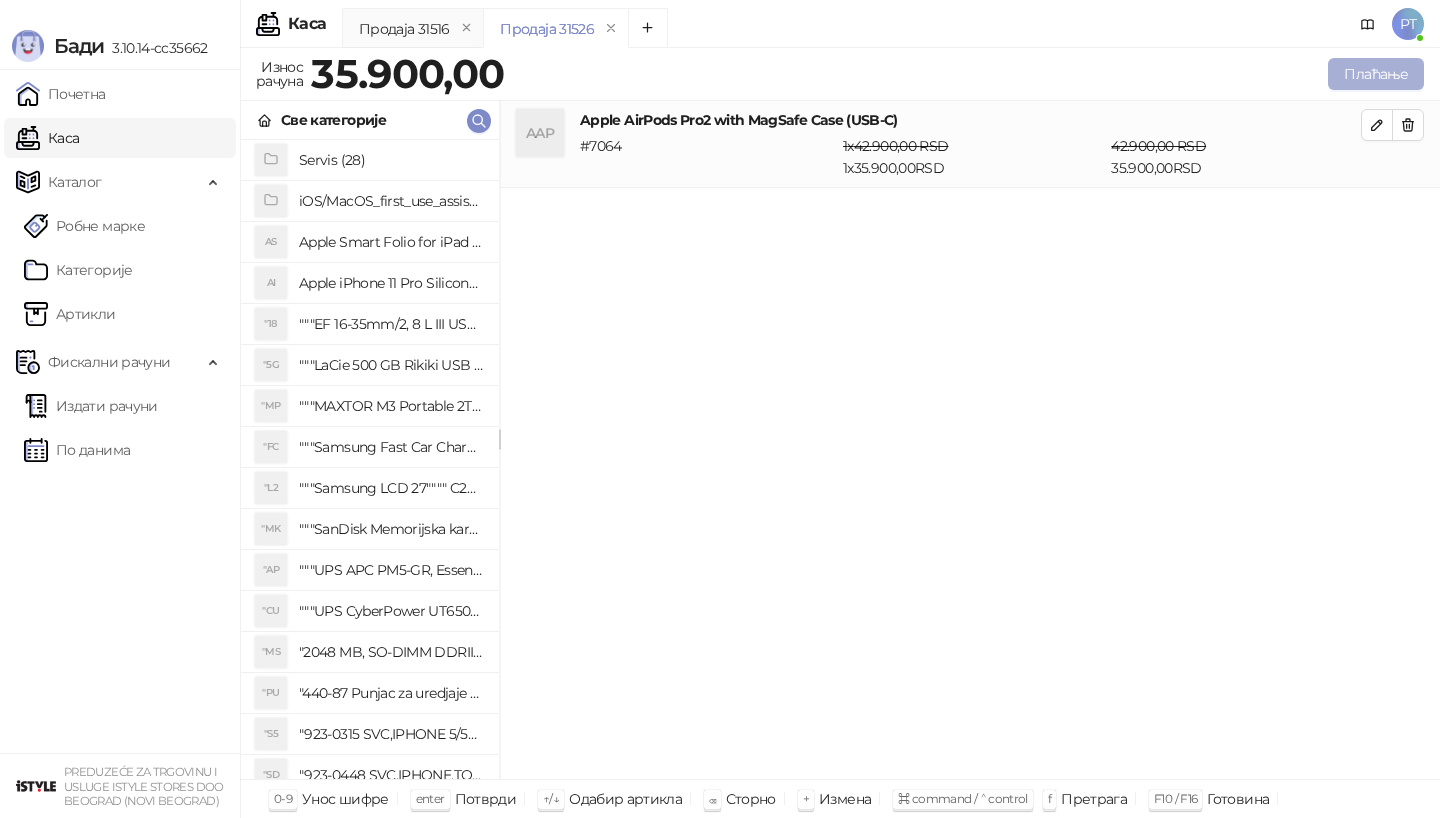 click on "Плаћање" at bounding box center (1376, 74) 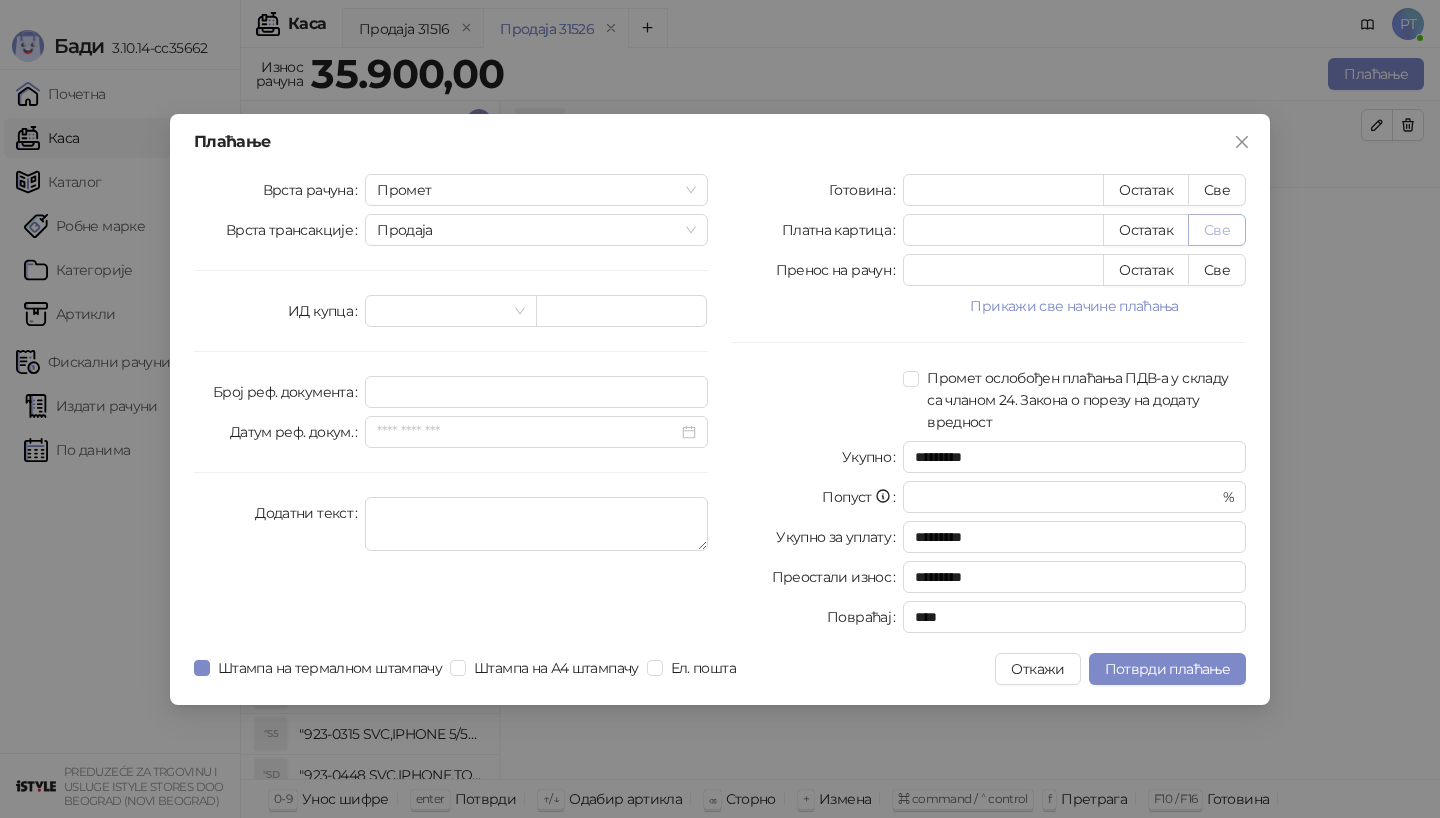 click on "Све" at bounding box center [1217, 230] 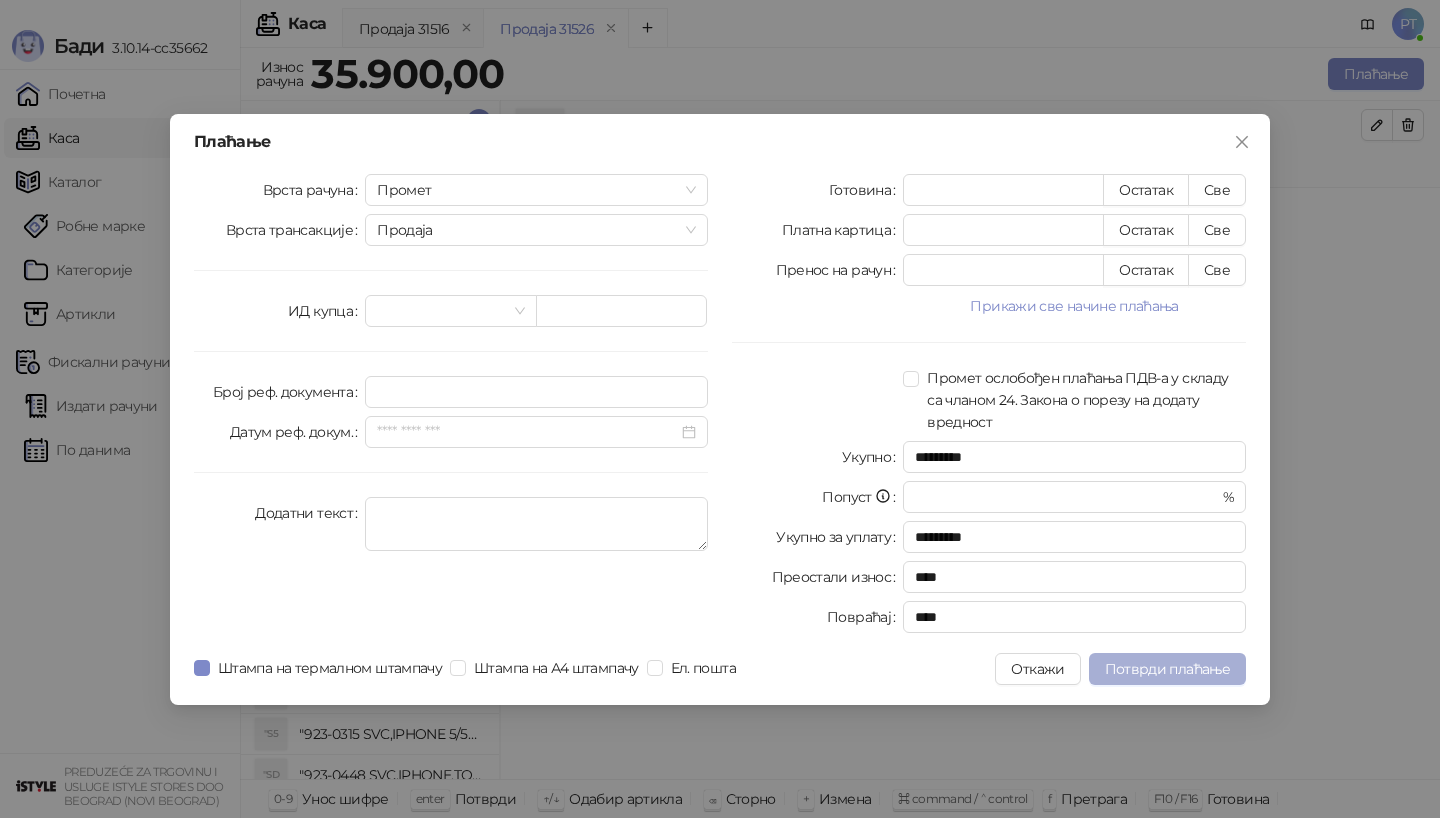 click on "Потврди плаћање" at bounding box center (1167, 669) 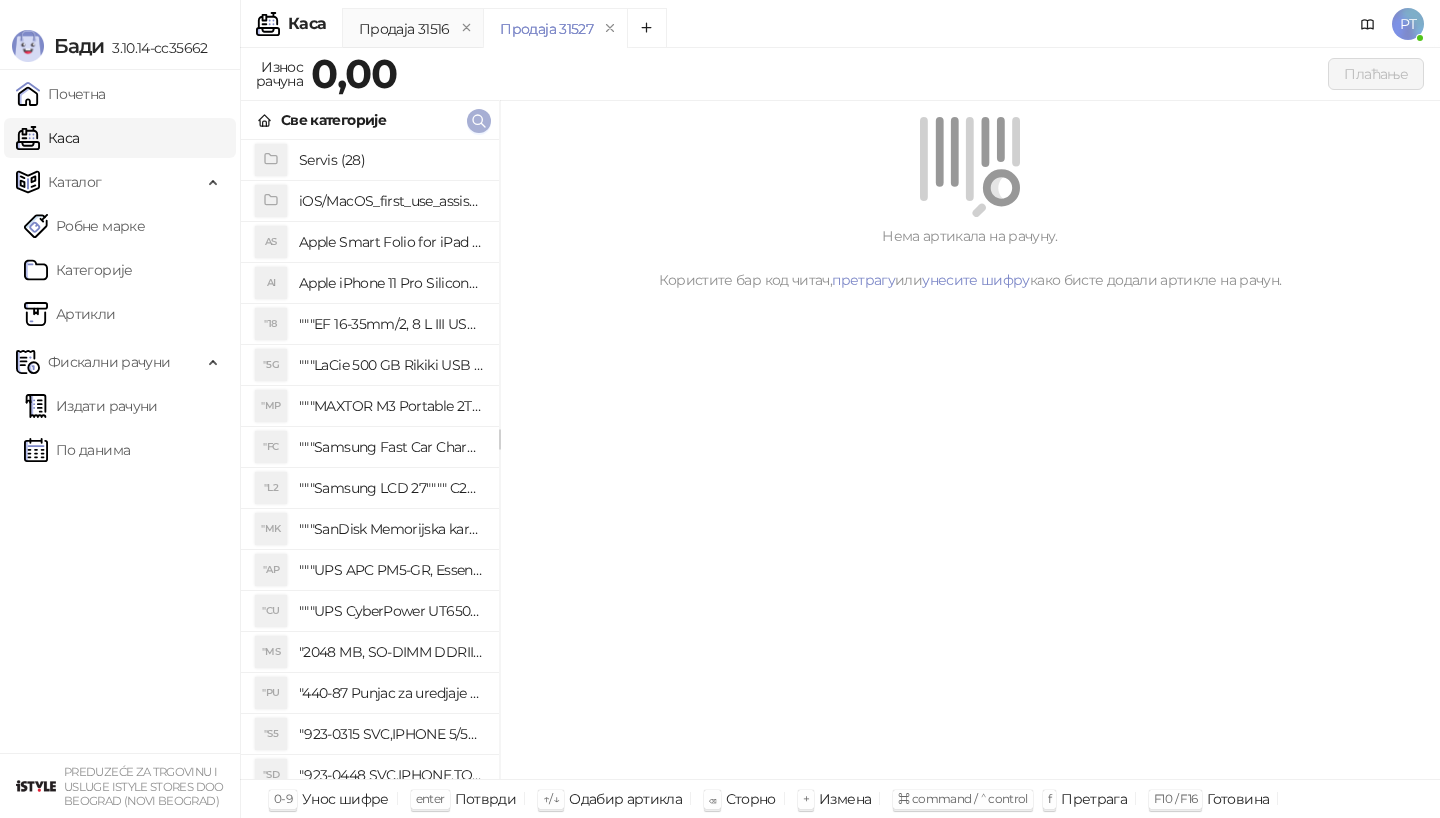 click 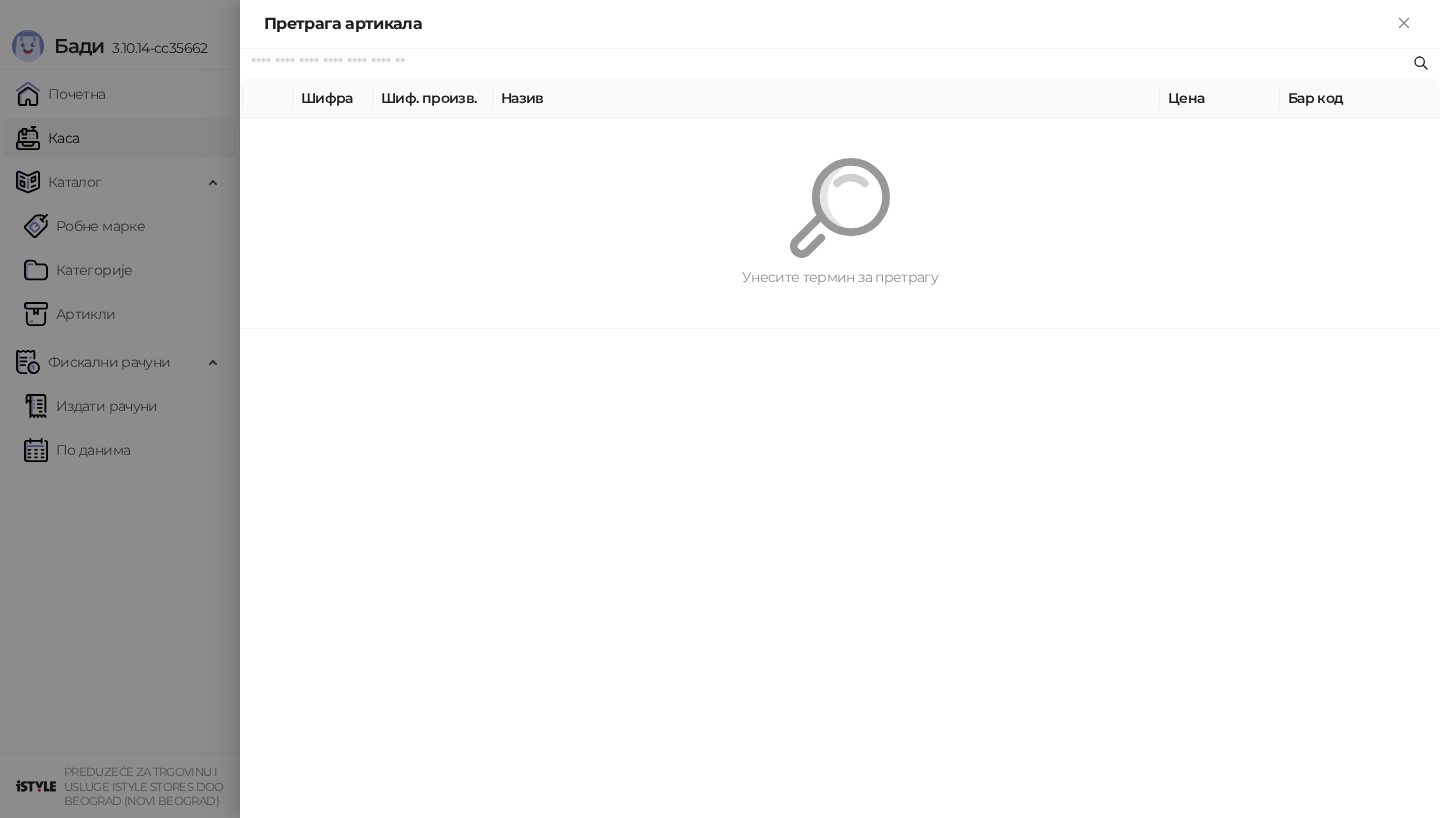 paste on "*********" 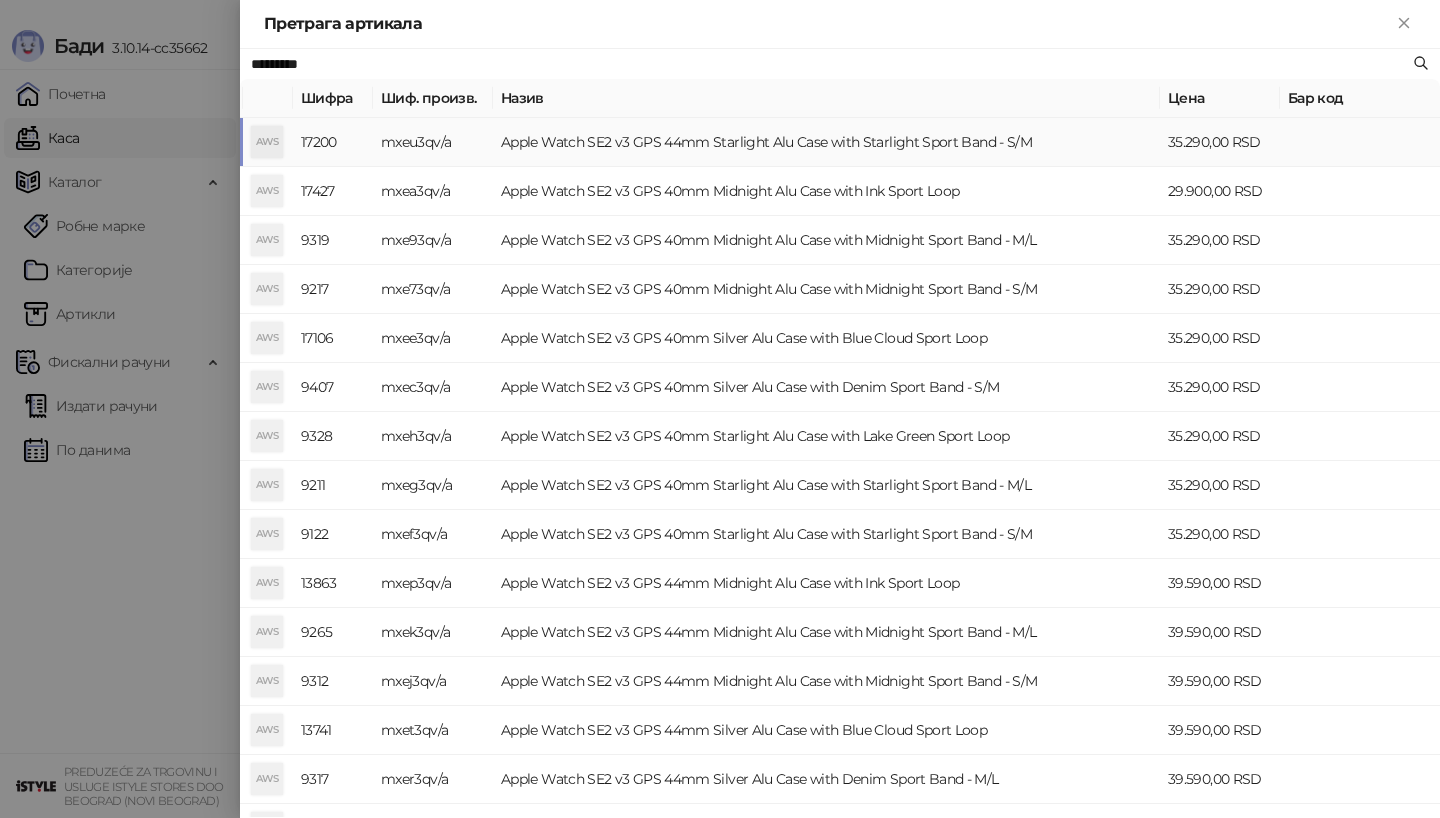type on "*********" 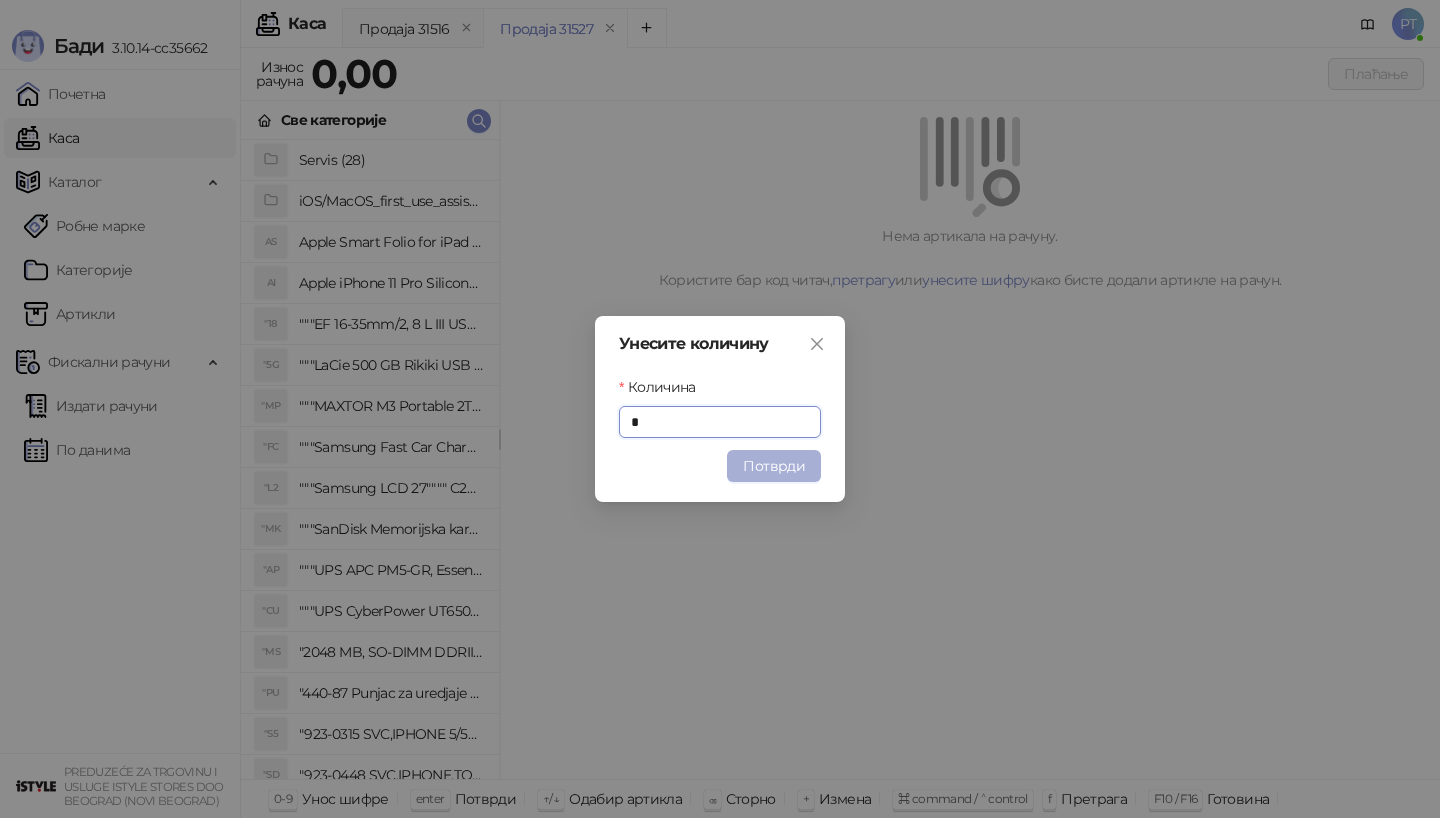 click on "Потврди" at bounding box center (774, 466) 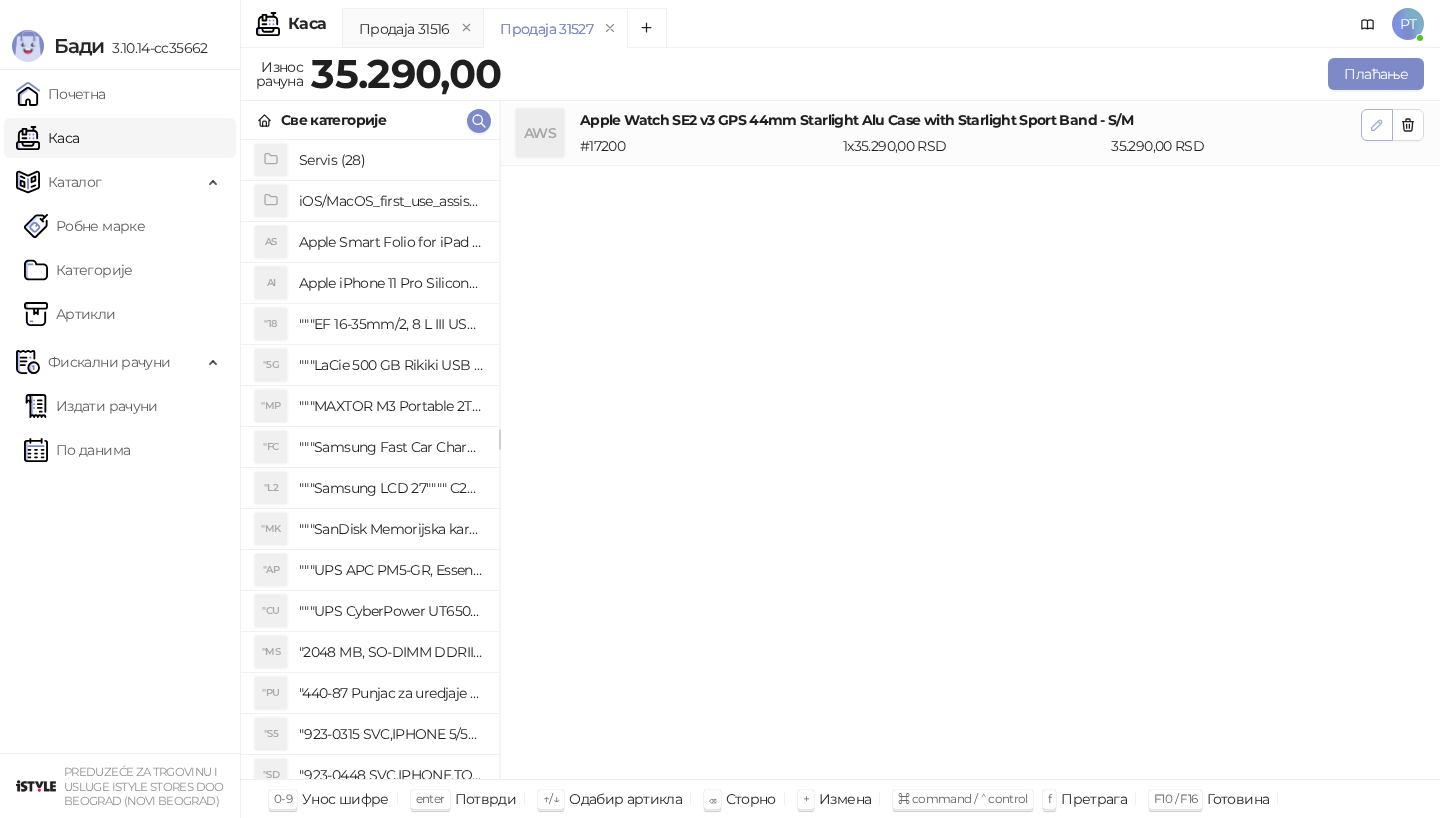 click 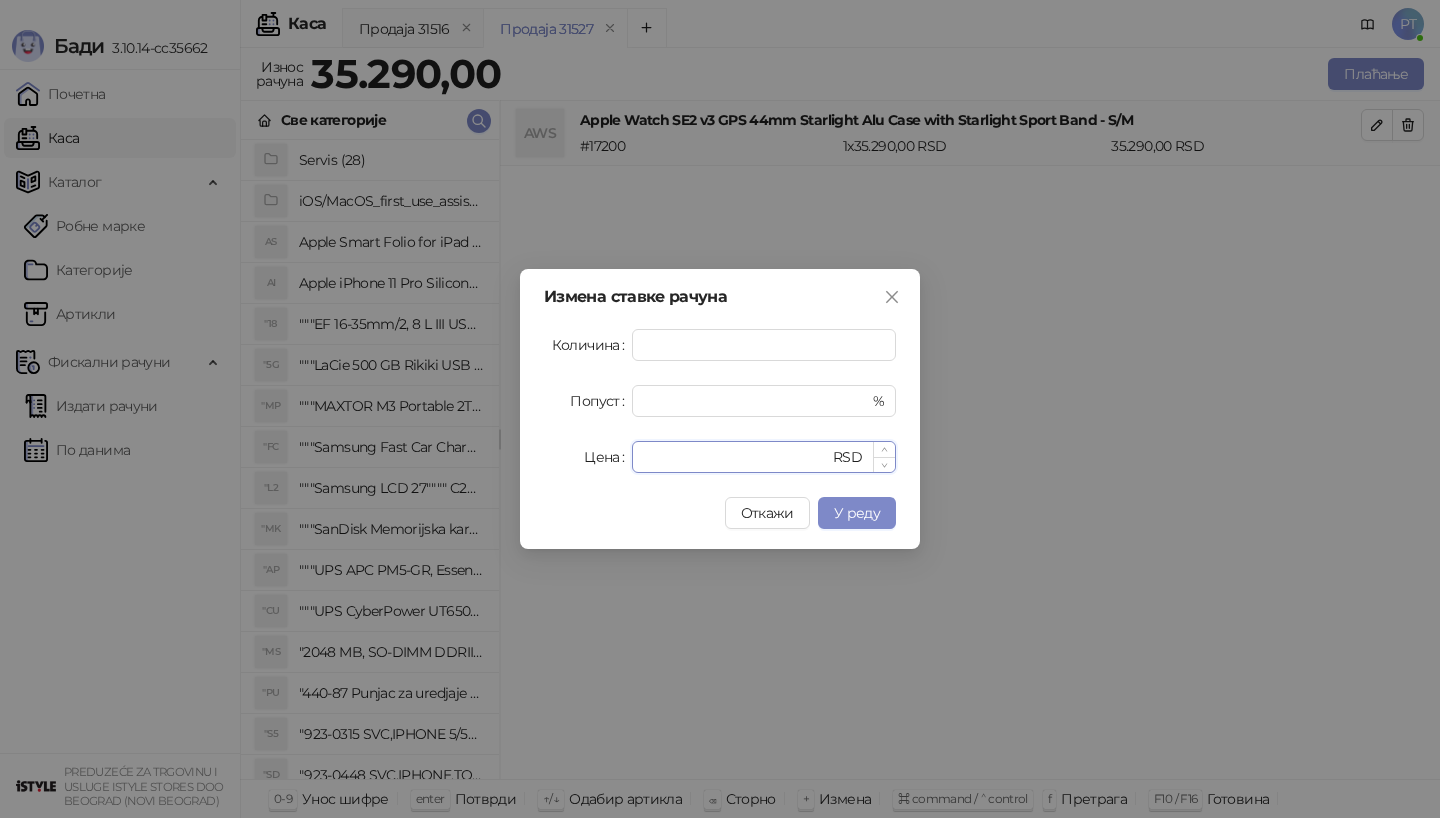 click on "*****" at bounding box center [736, 457] 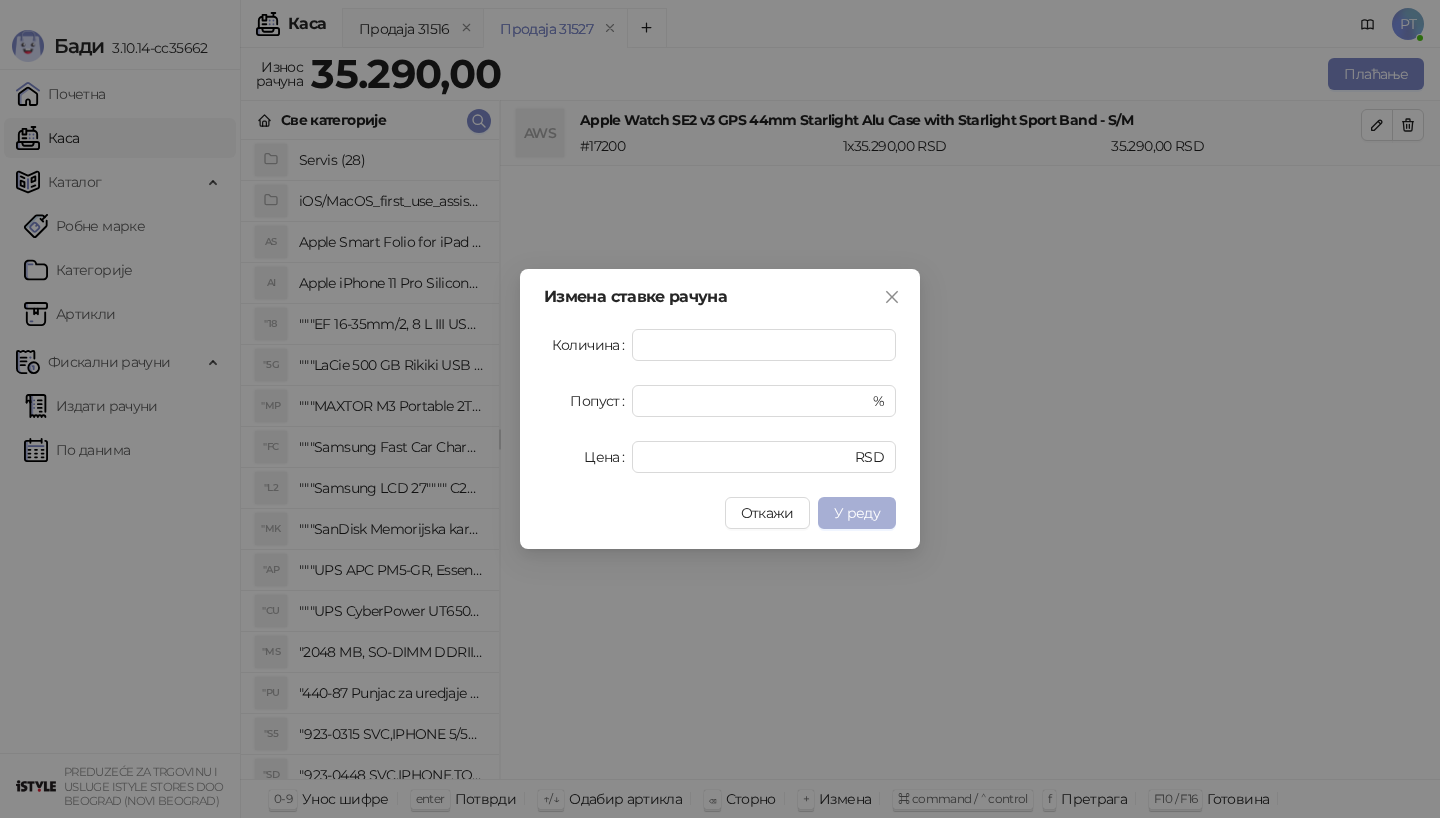type on "*****" 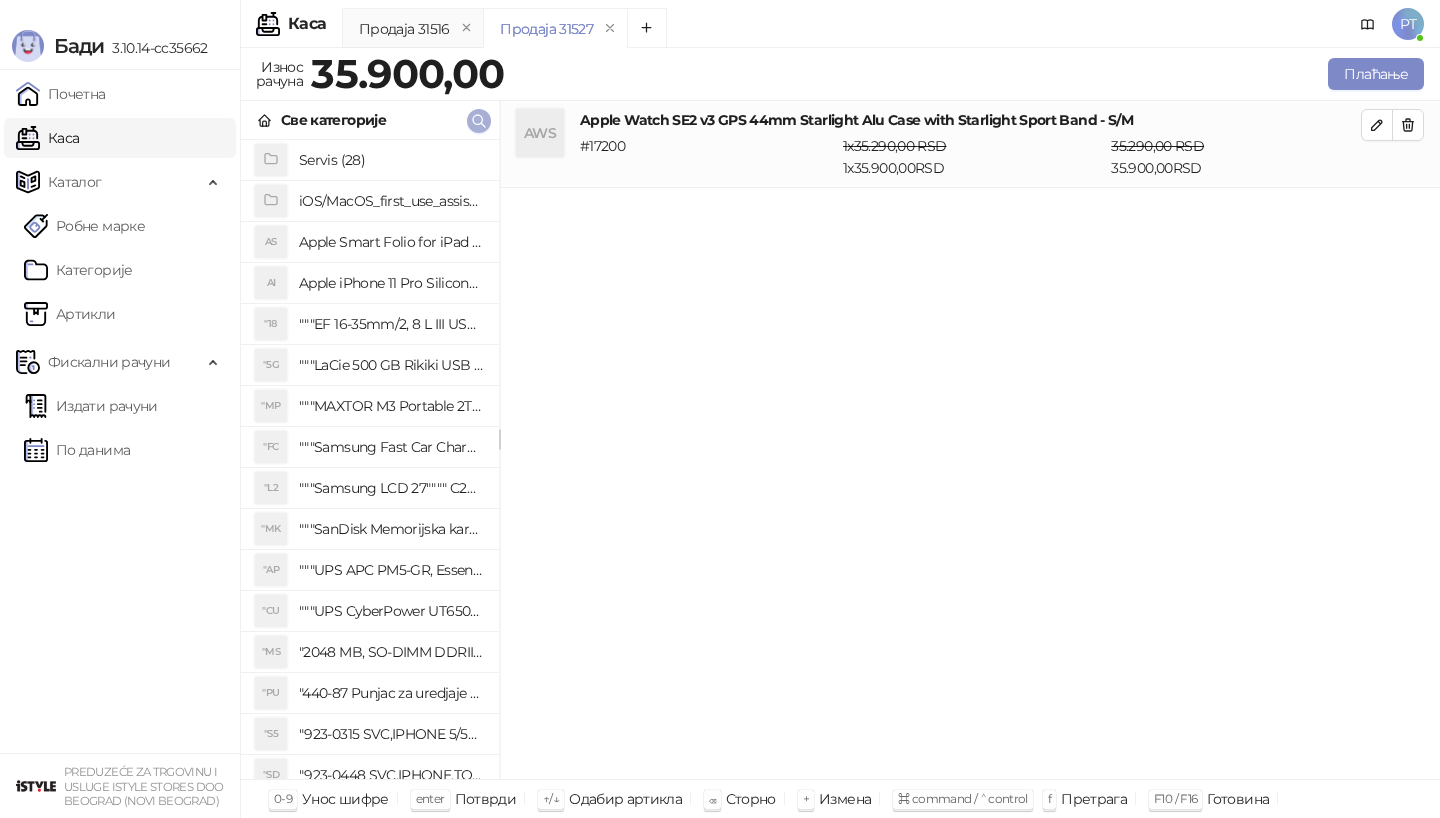 click 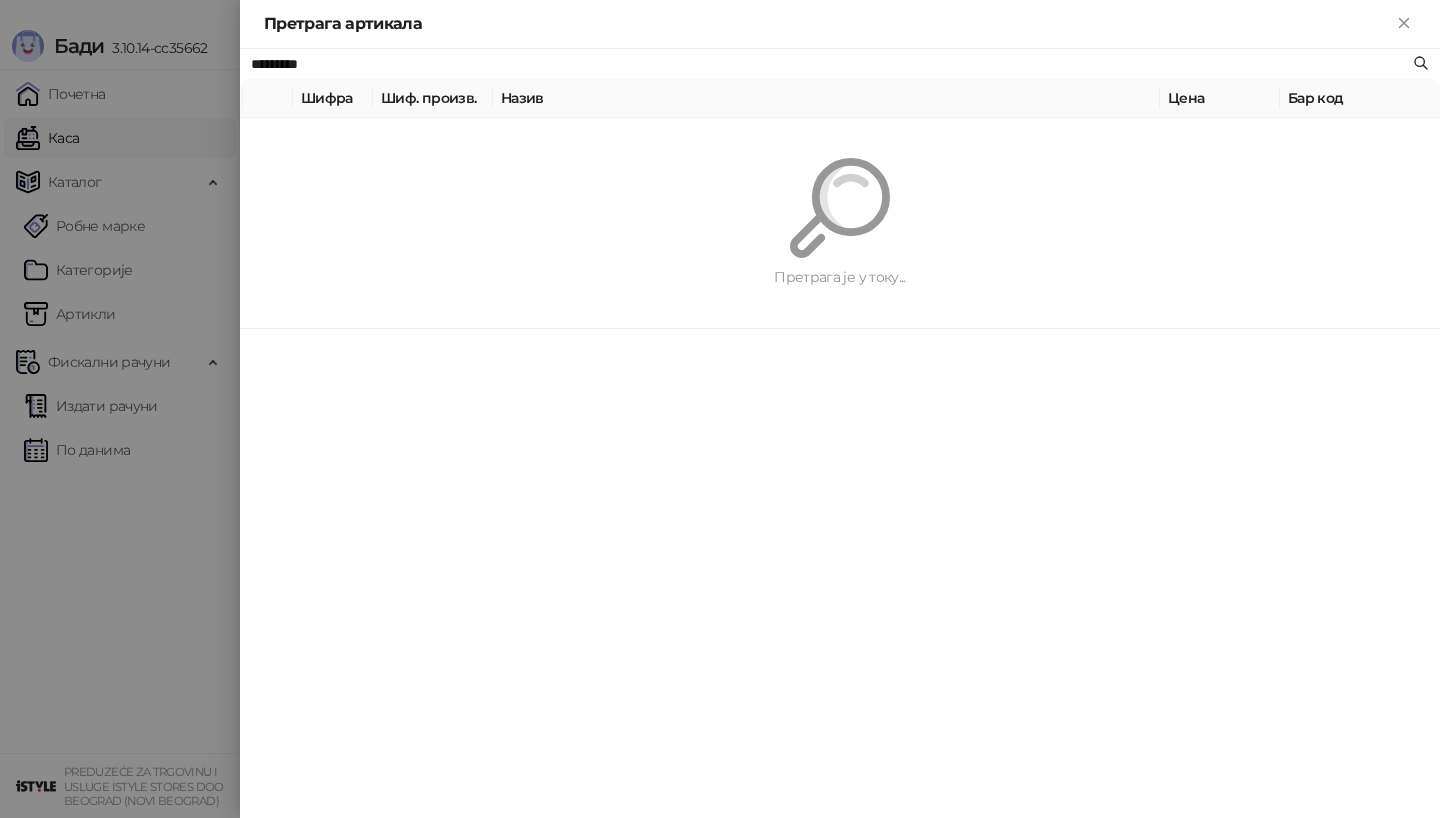 paste on "**" 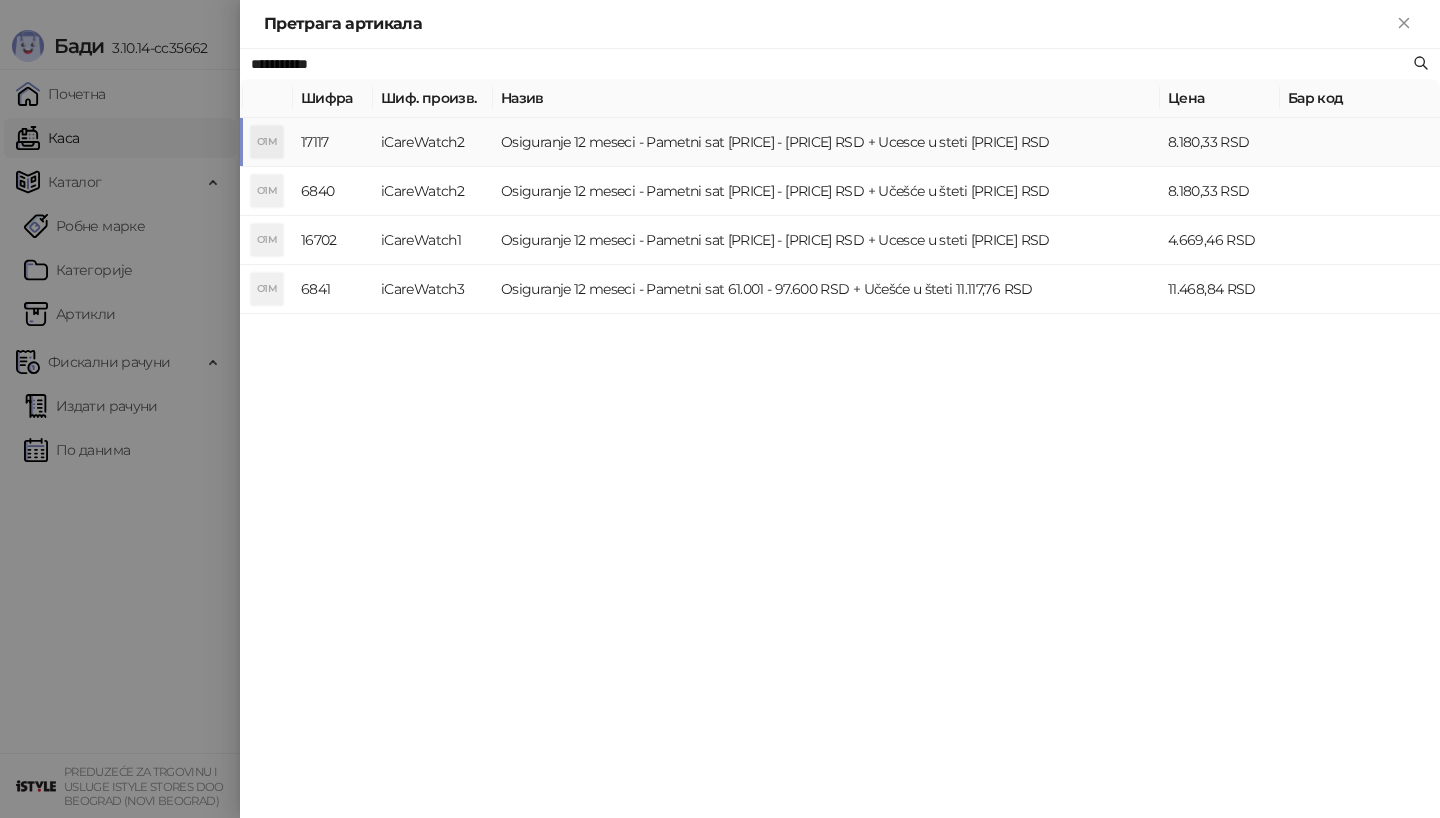 type on "**********" 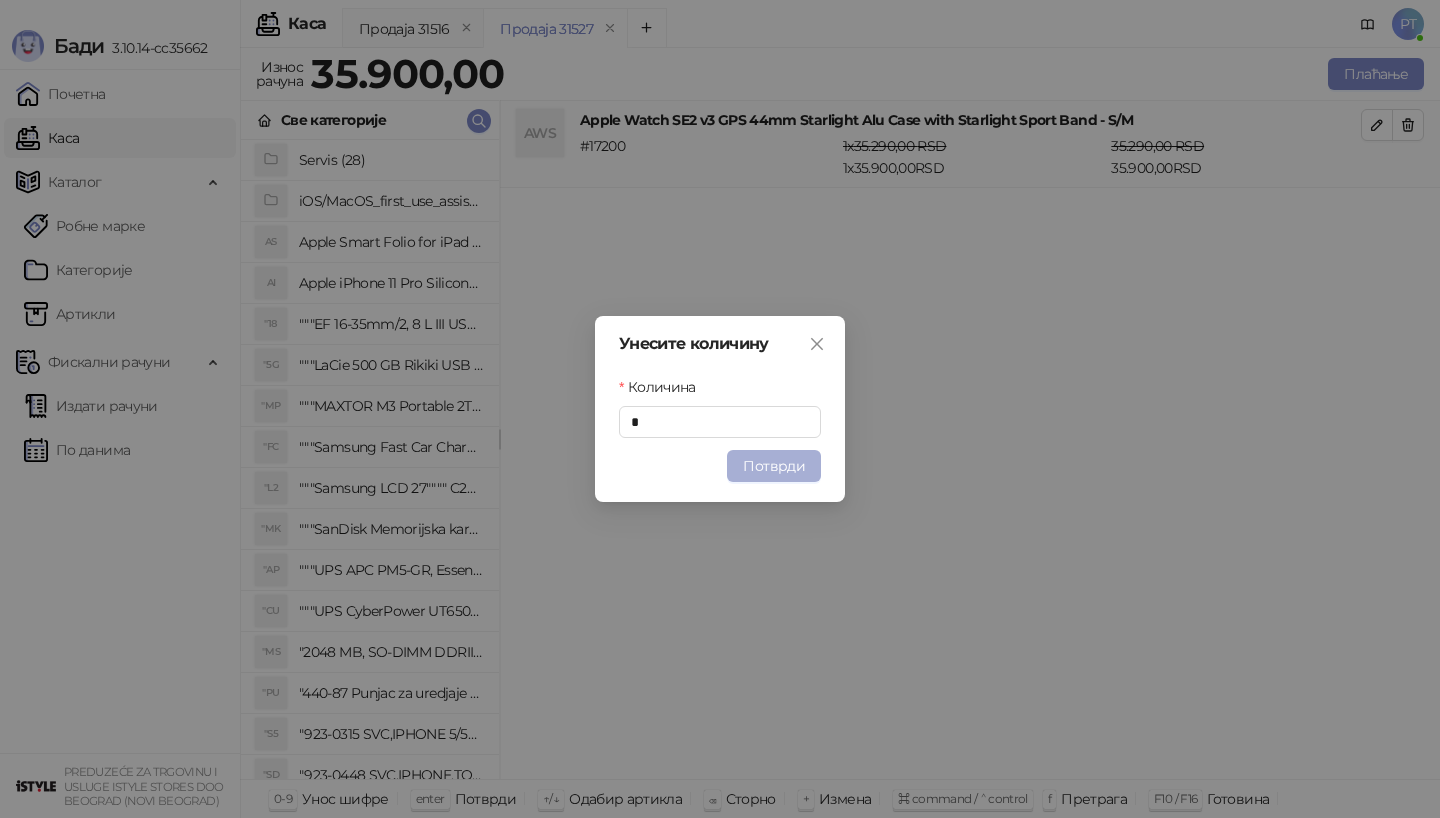 click on "Потврди" at bounding box center [774, 466] 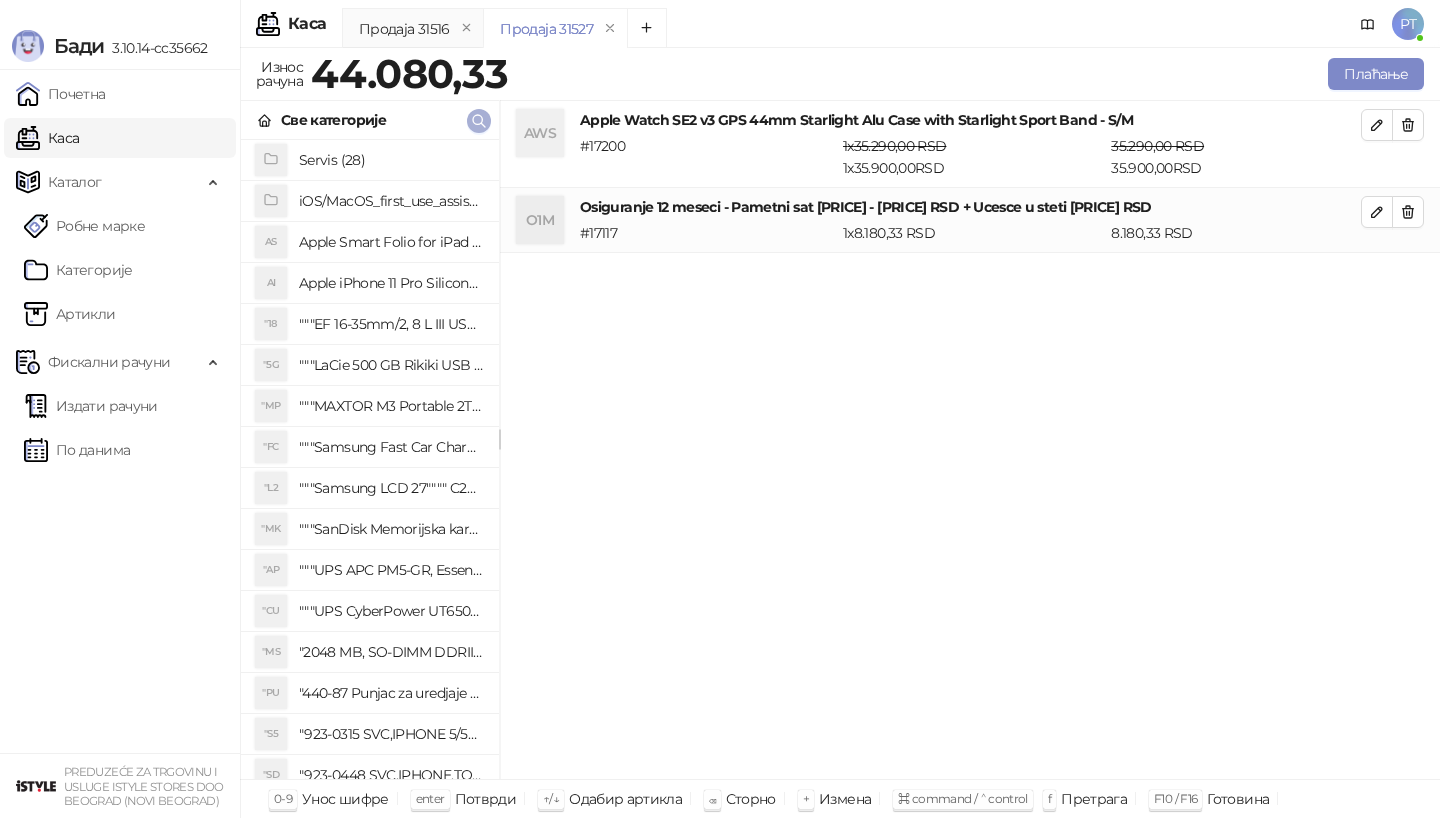 type 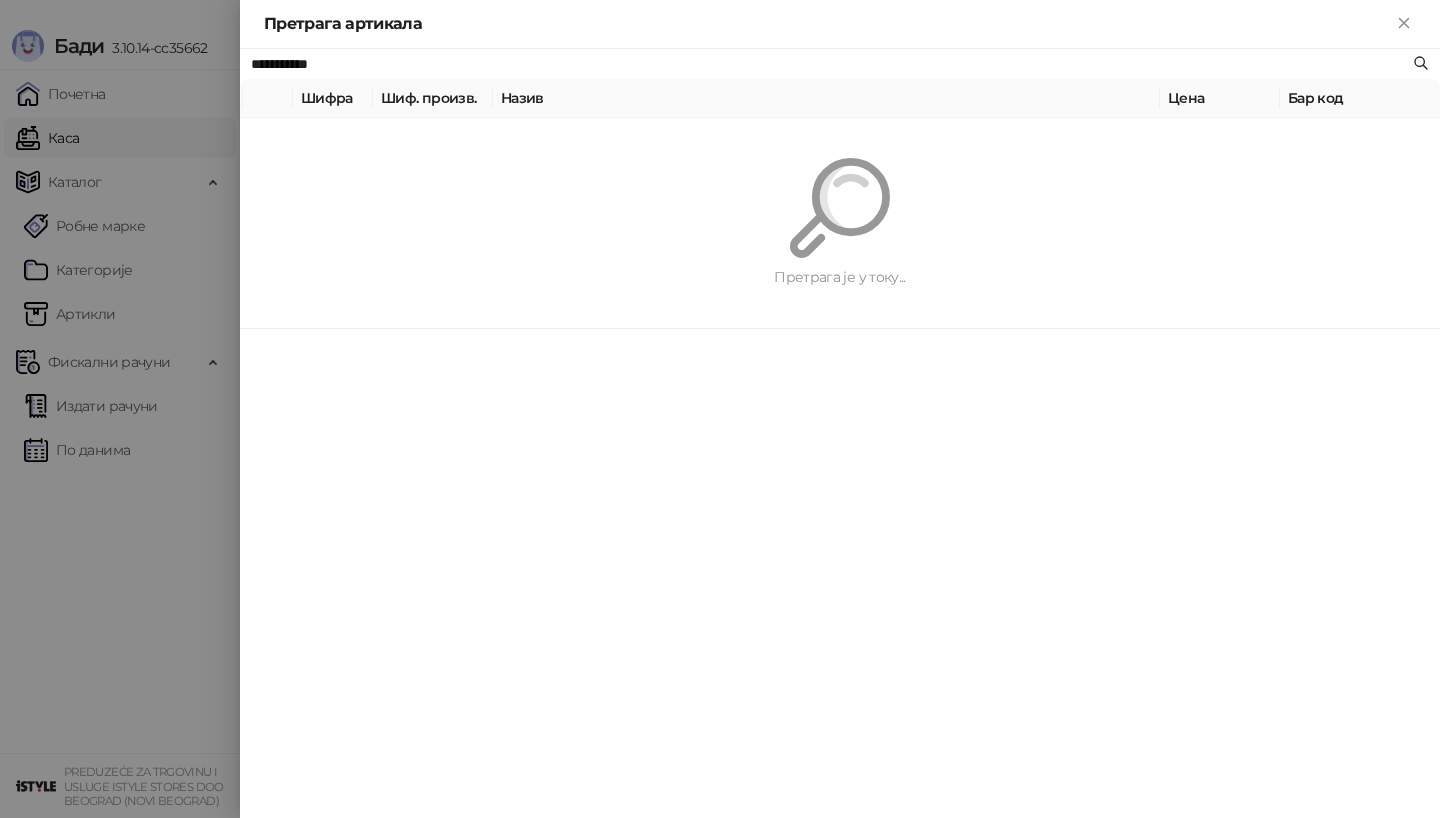 paste on "**********" 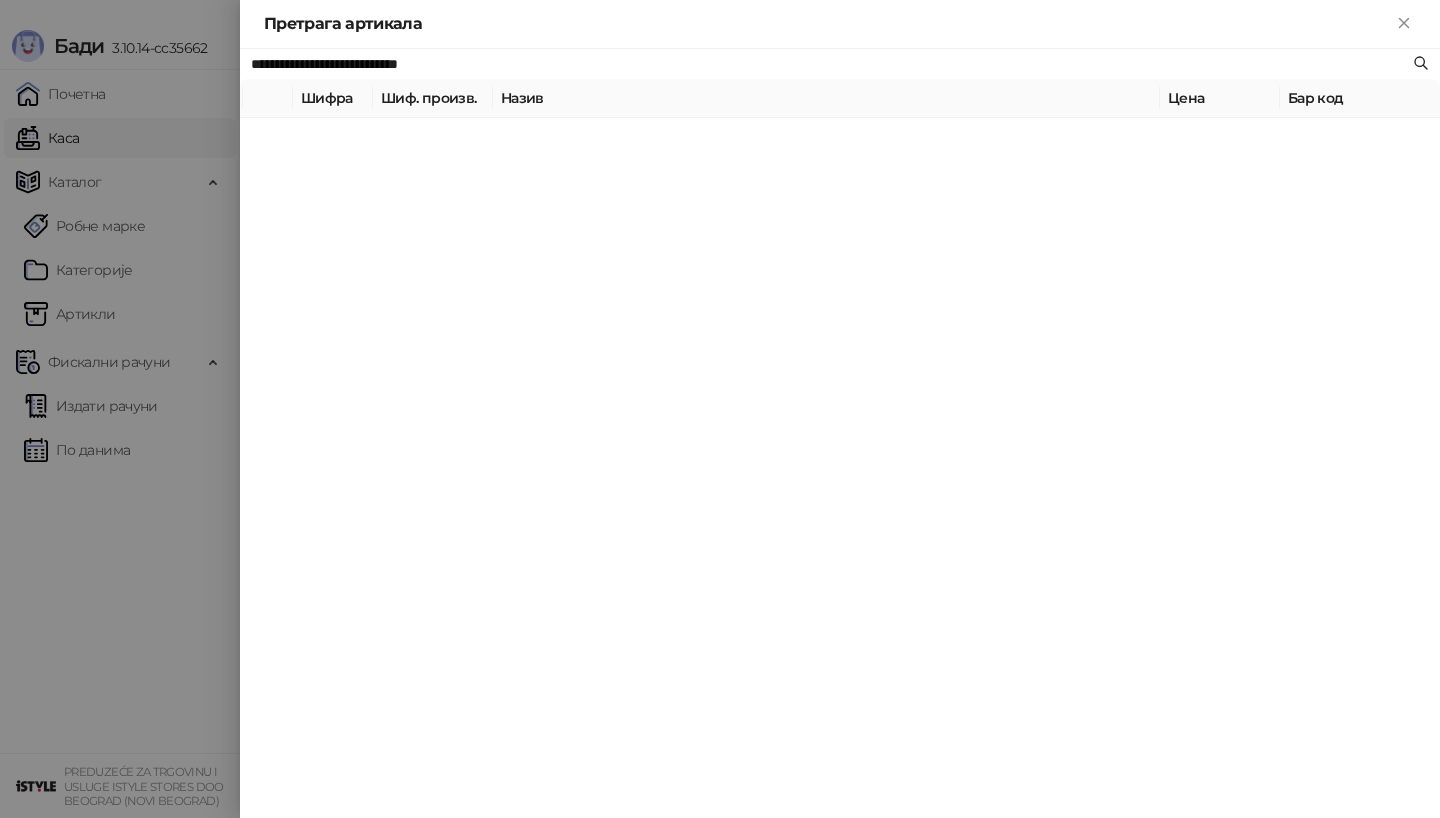 type on "**********" 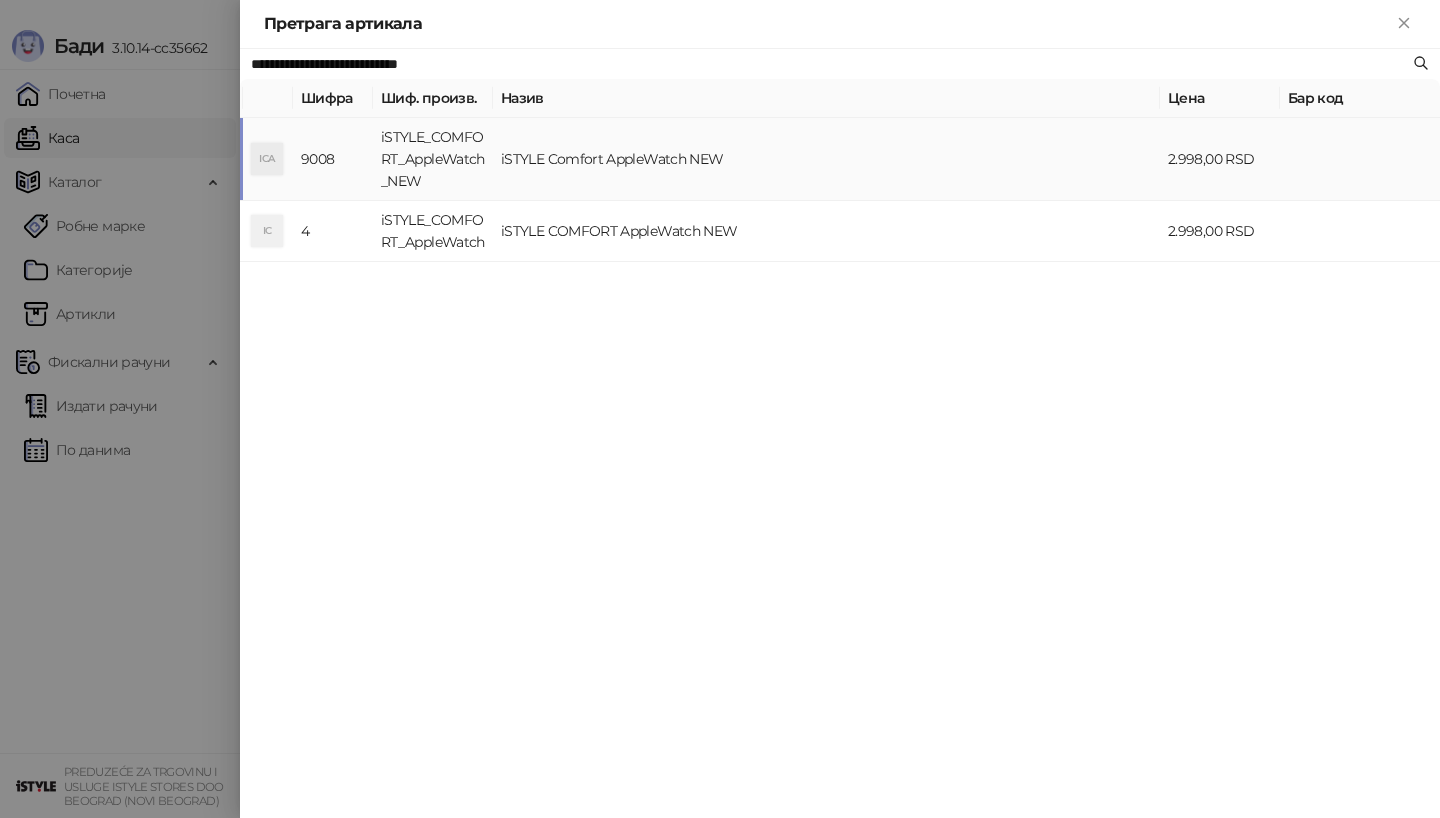 click on "Sifra Sif. proizv. Naziv Cena Bar kod ICA 9008 iSTYLE_COMFORT_AppleWatch_NEW iSTYLE Comfort AppleWatch NEW 2.998,00 RSD IC 4 iSTYLE_COMFORT_AppleWatch iSTYLE COMFORT AppleWatch NEW 2.998,00 RSD" at bounding box center [840, 433] 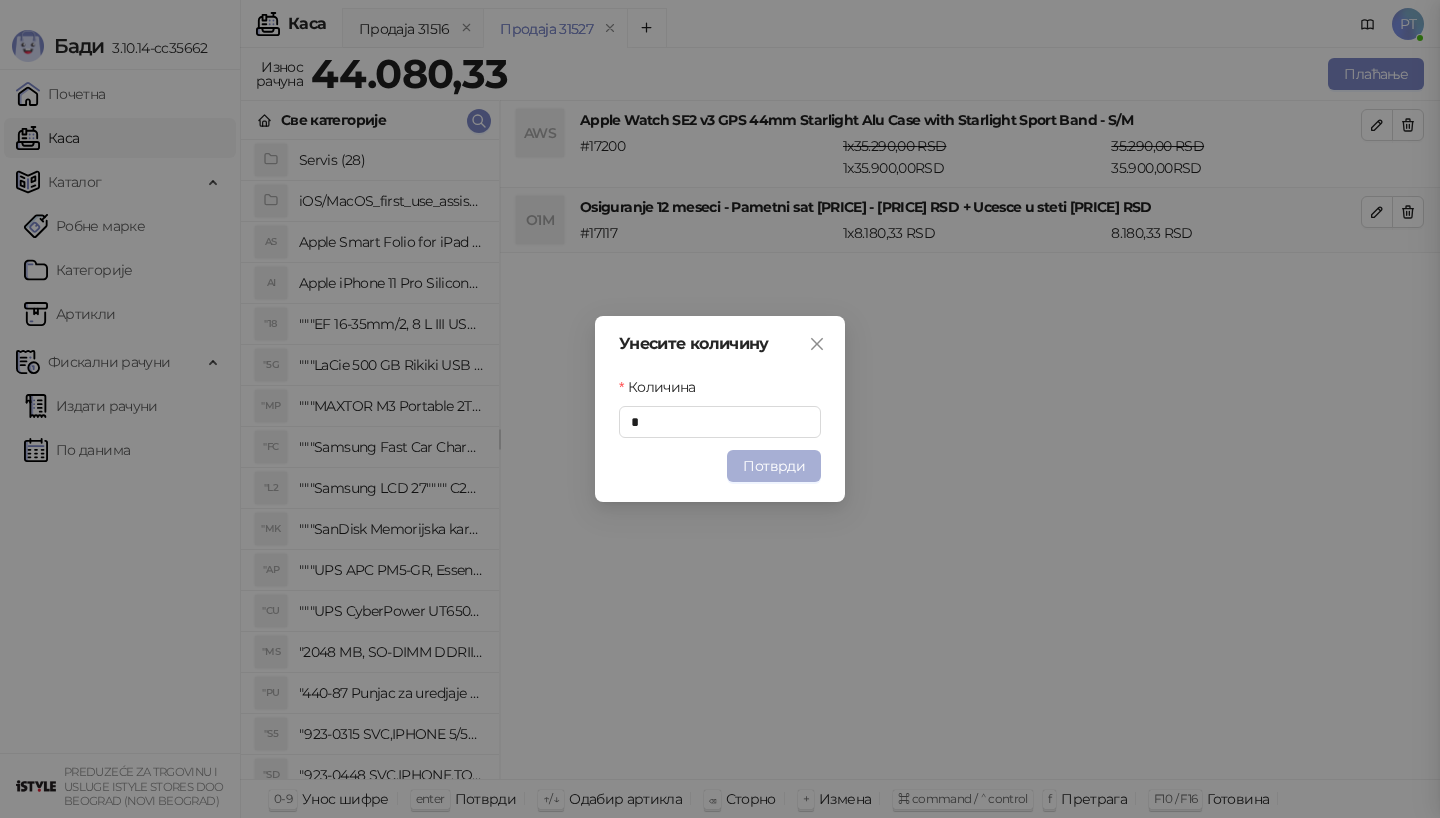 click on "Потврди" at bounding box center [774, 466] 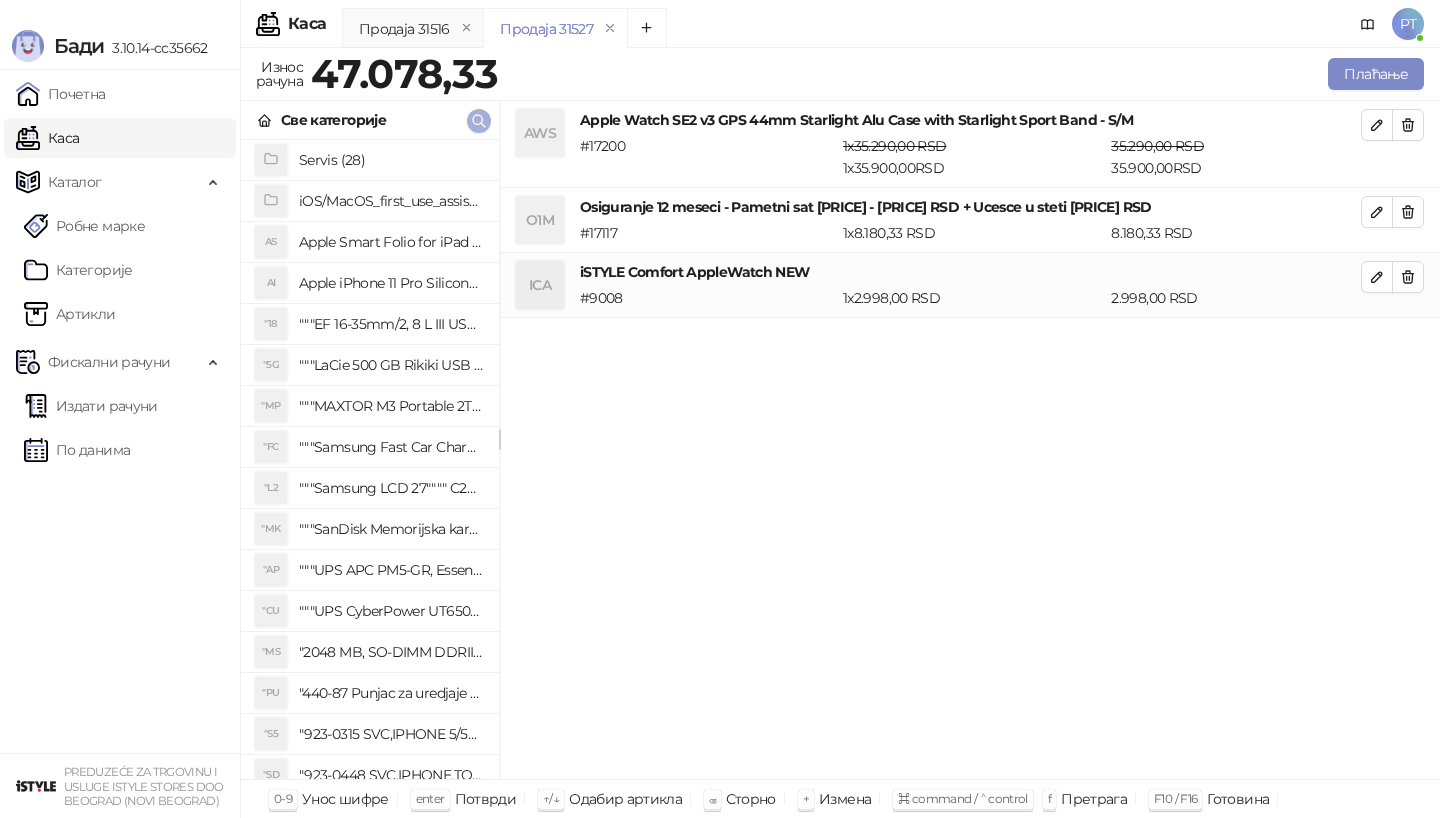 click 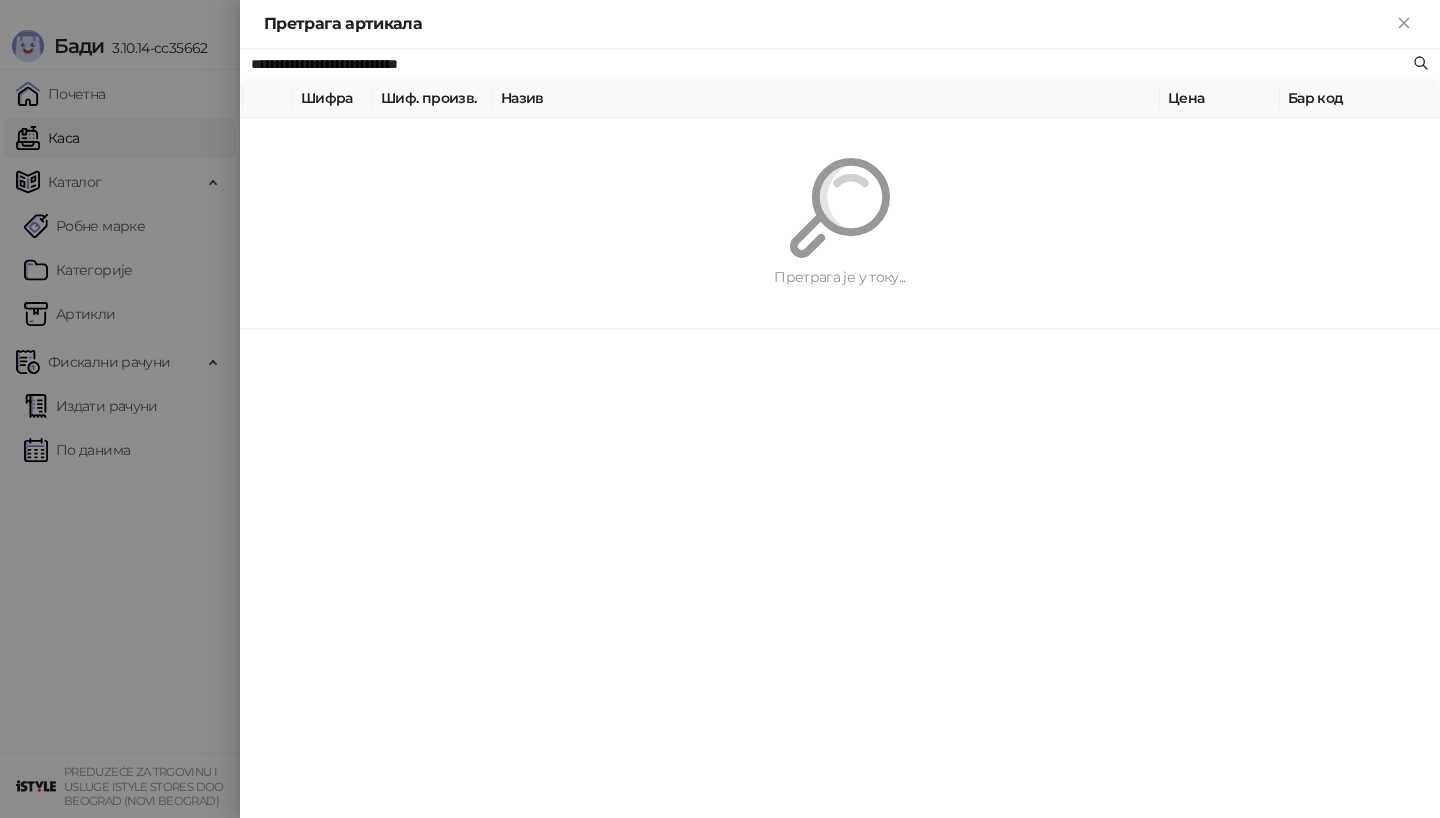 paste 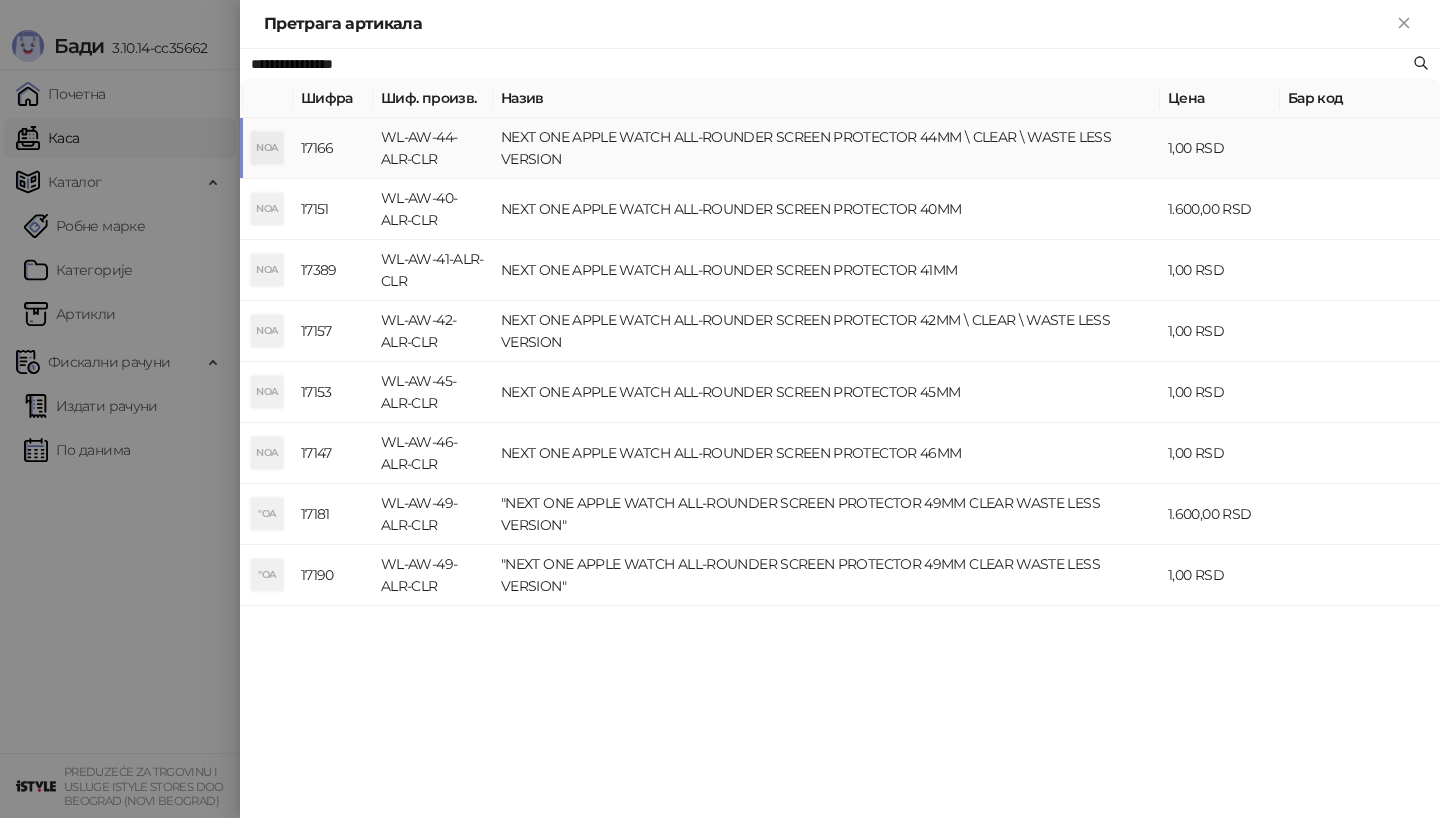 type on "**********" 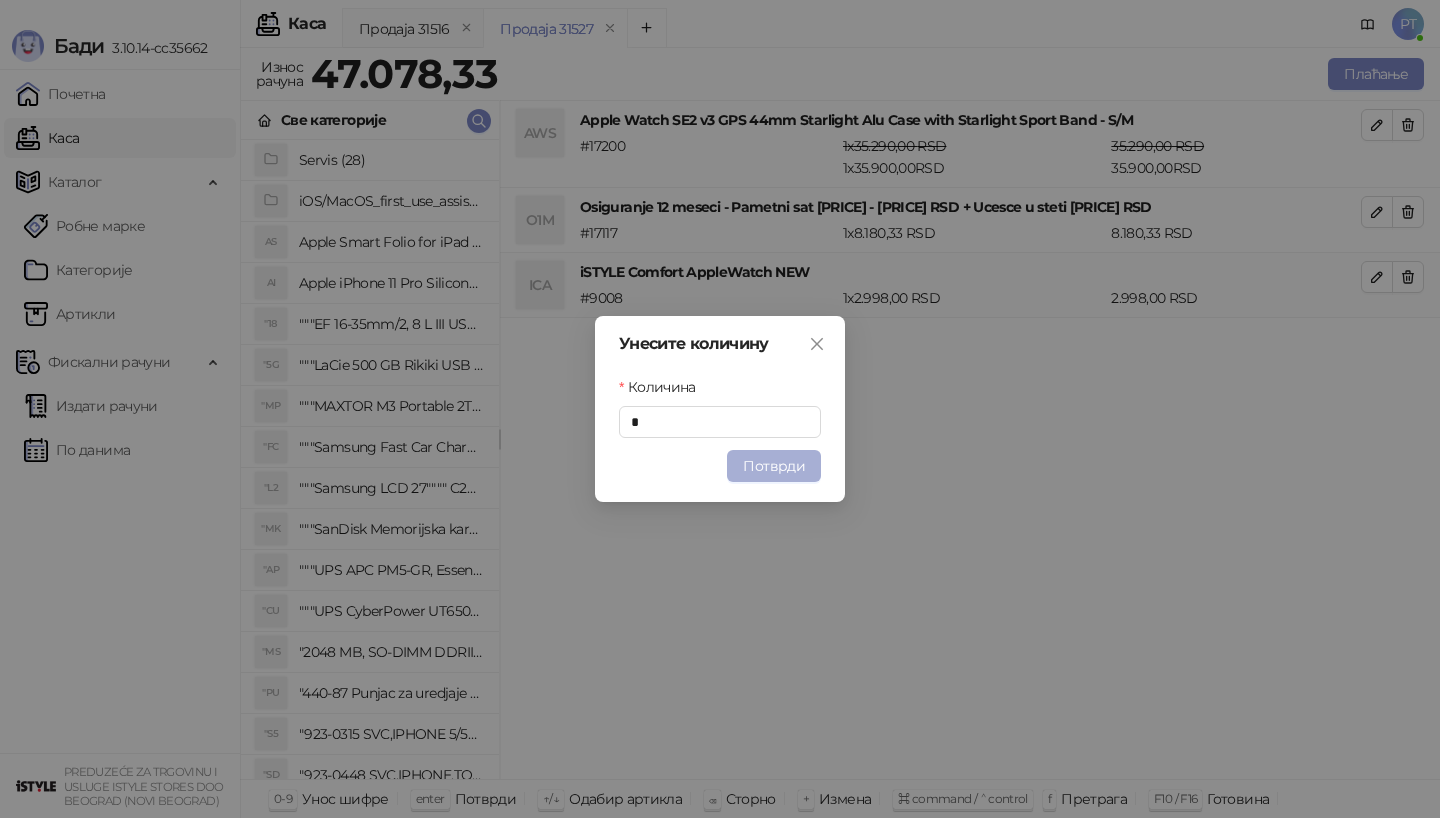click on "Потврди" at bounding box center [774, 466] 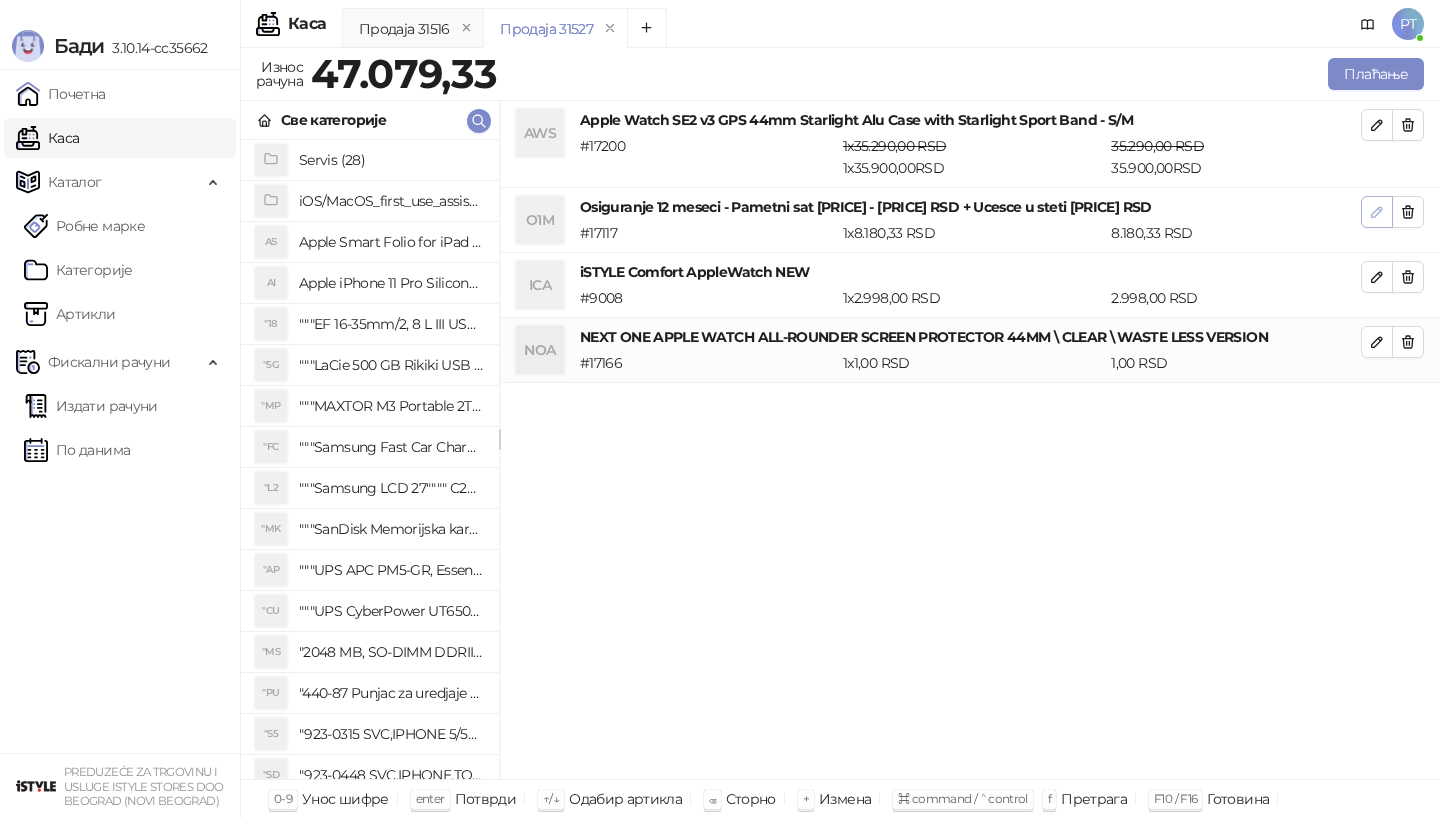 click at bounding box center [1377, 212] 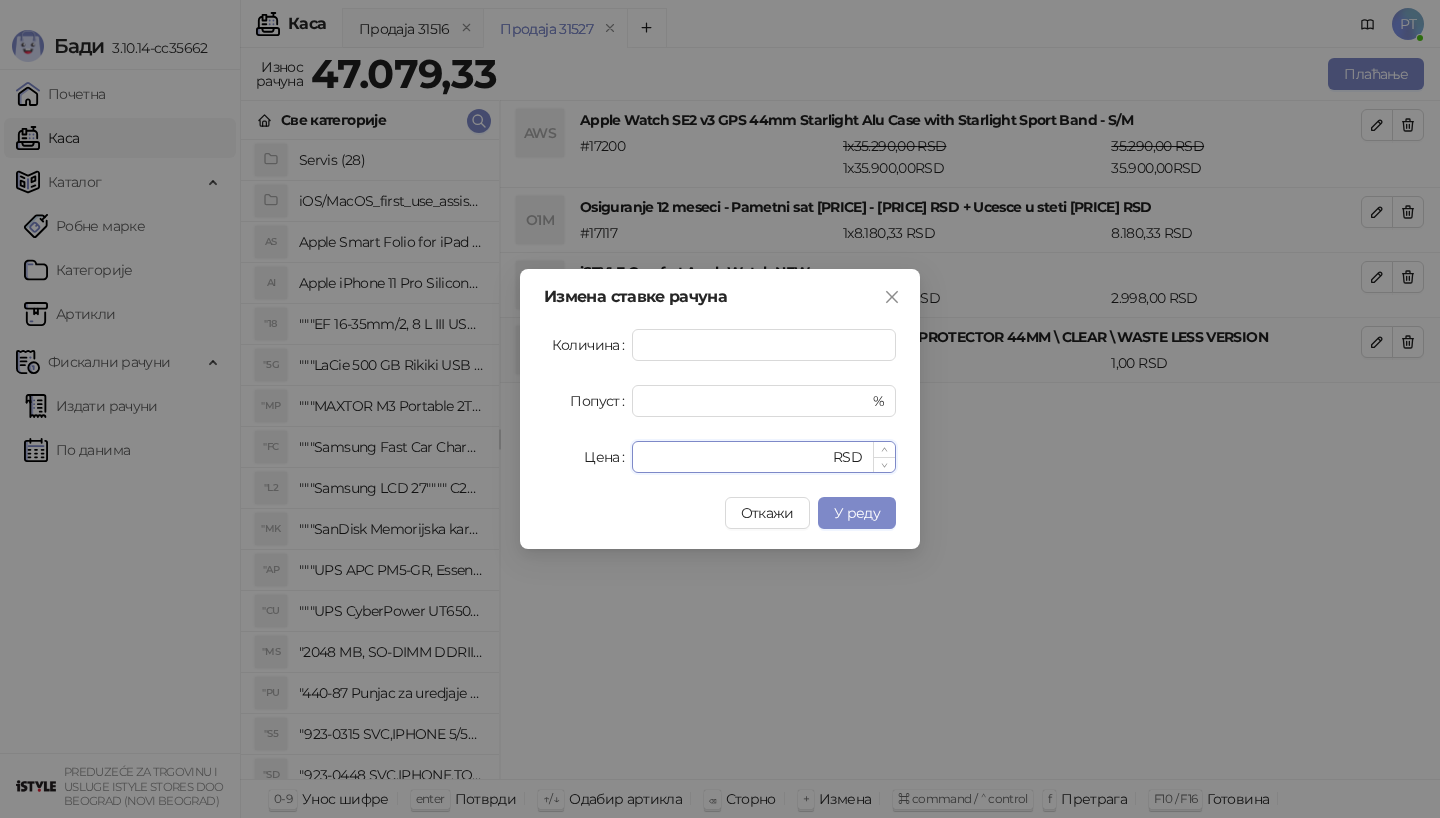 click on "*******" at bounding box center [736, 457] 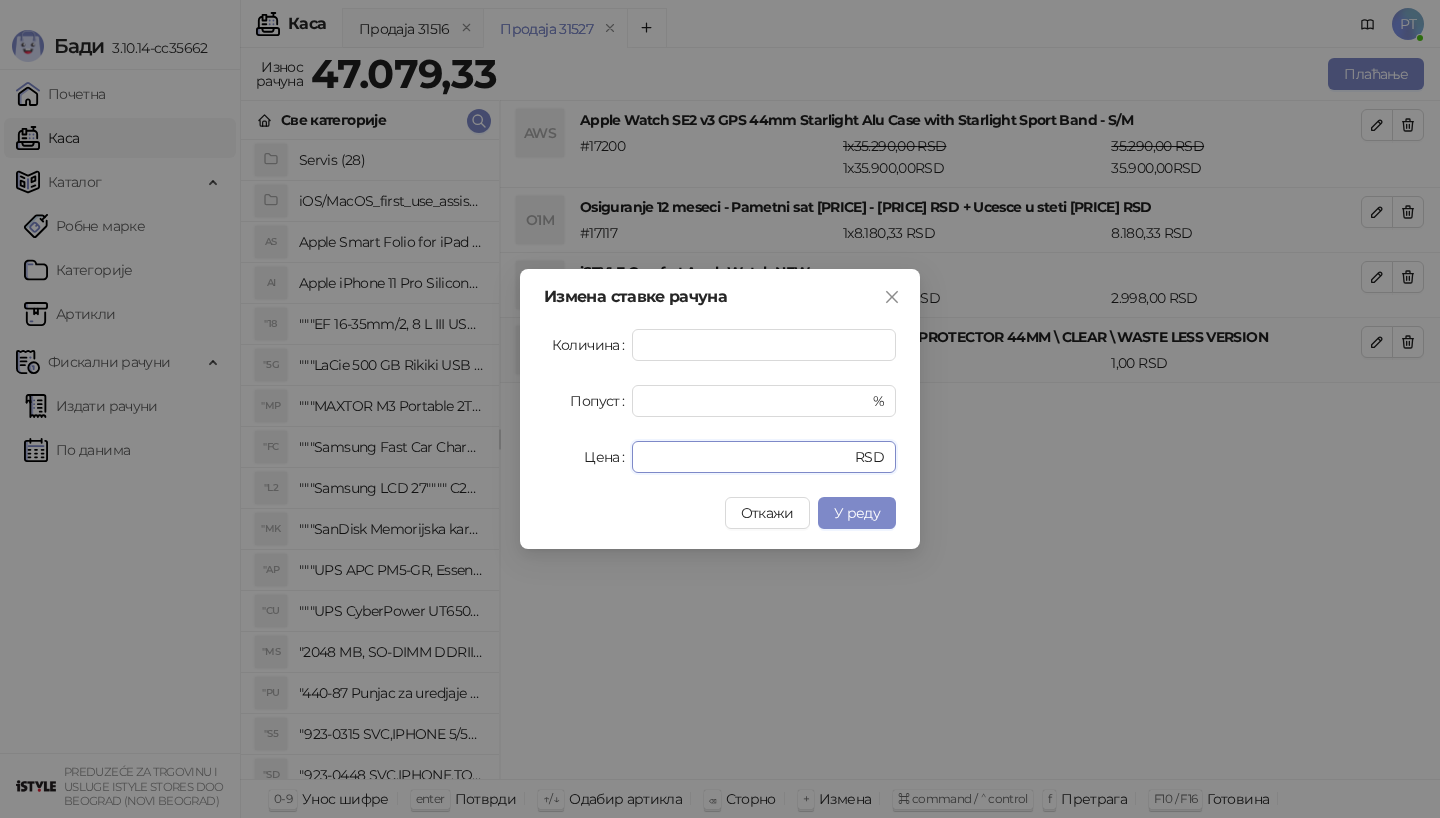 paste 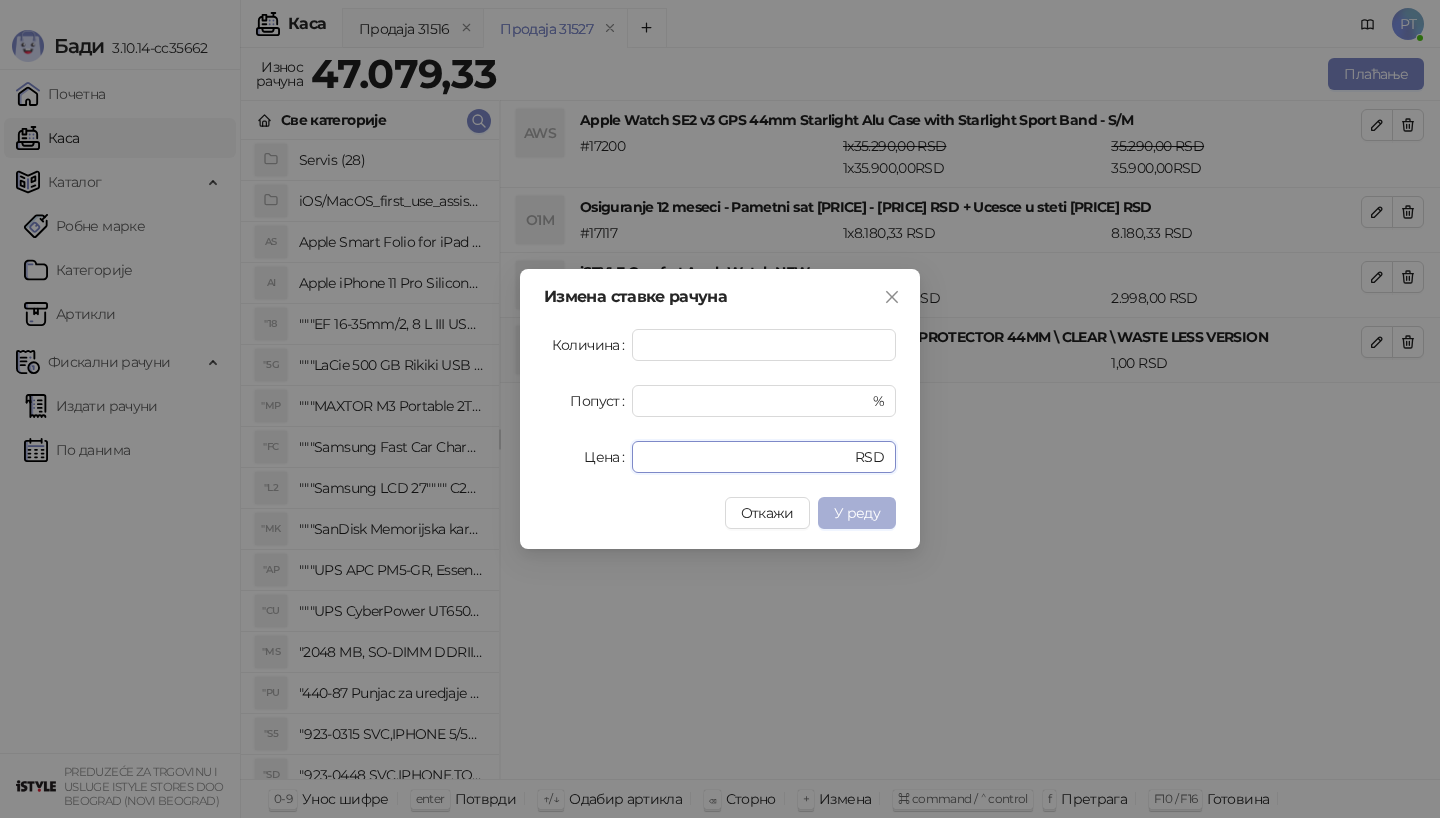 type on "*******" 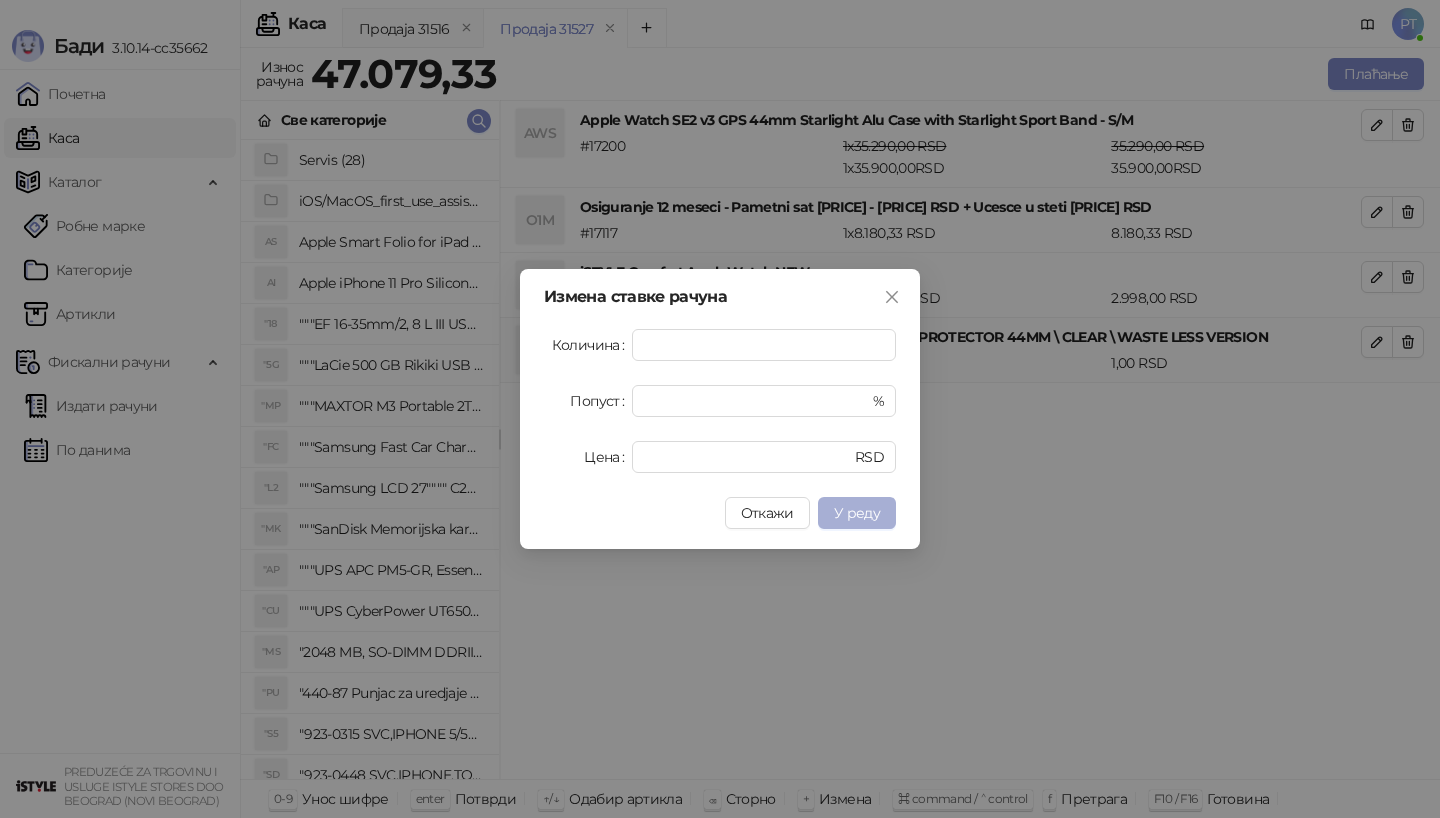 click on "У реду" at bounding box center [857, 513] 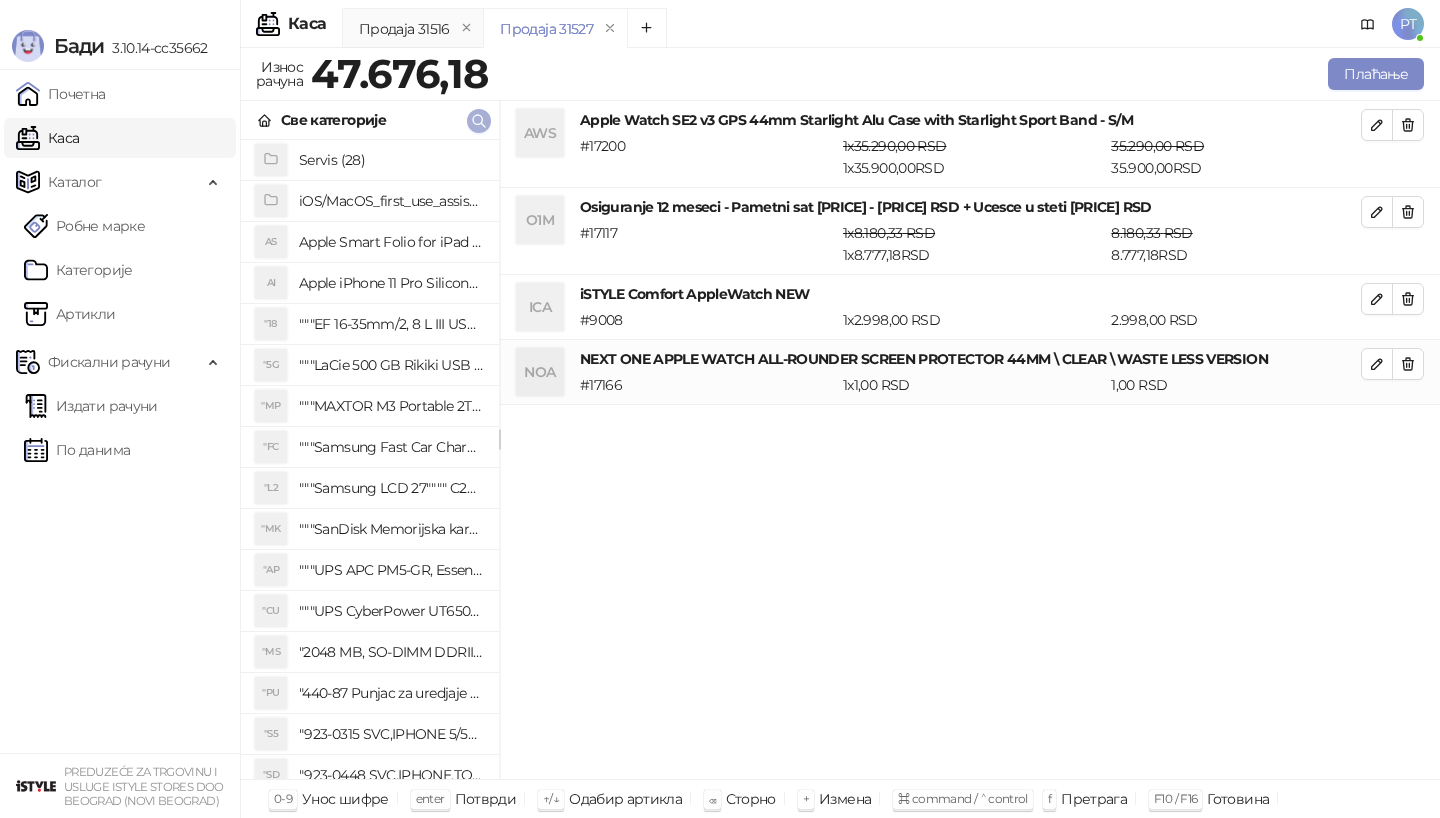 click 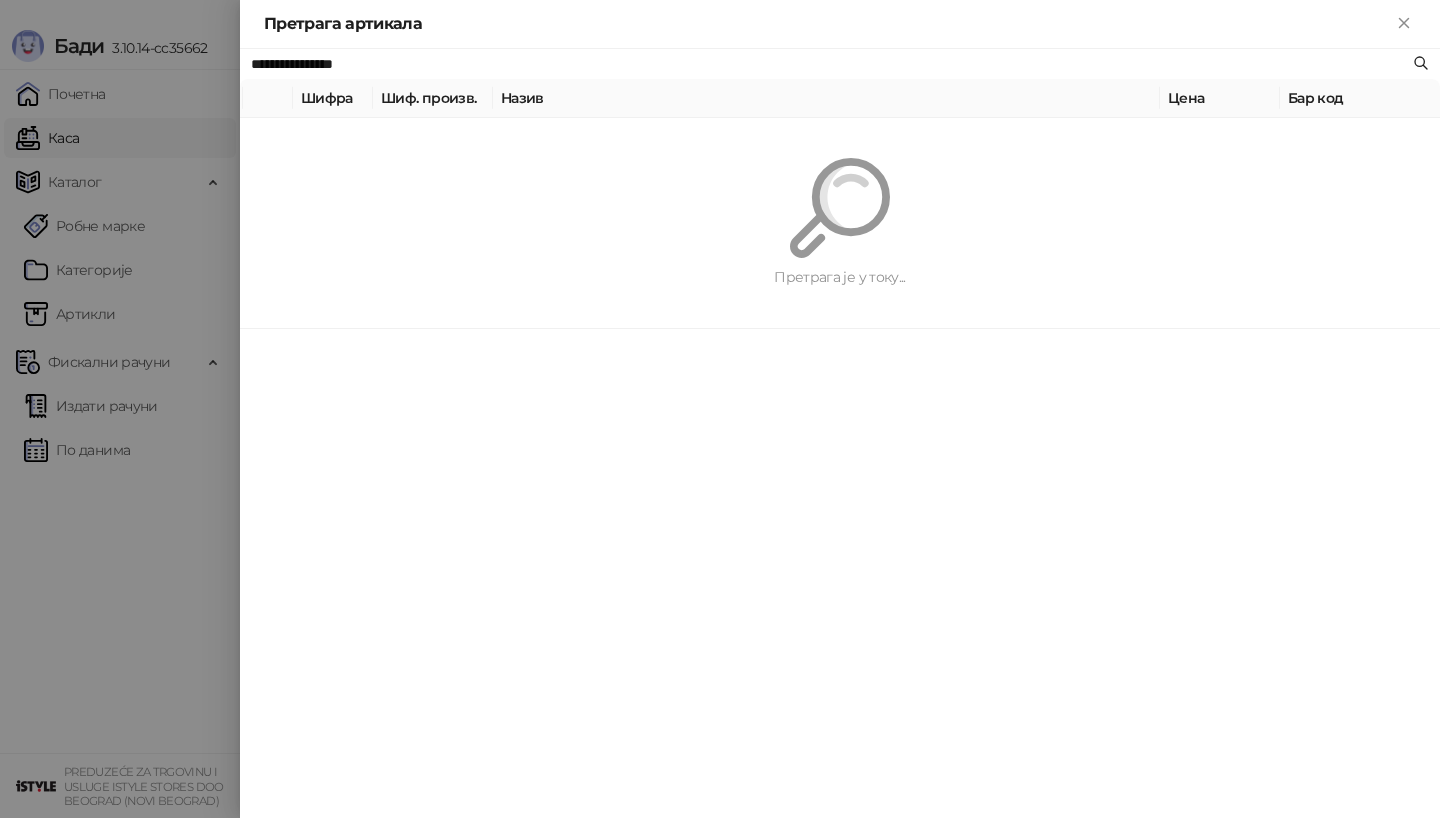 paste on "****" 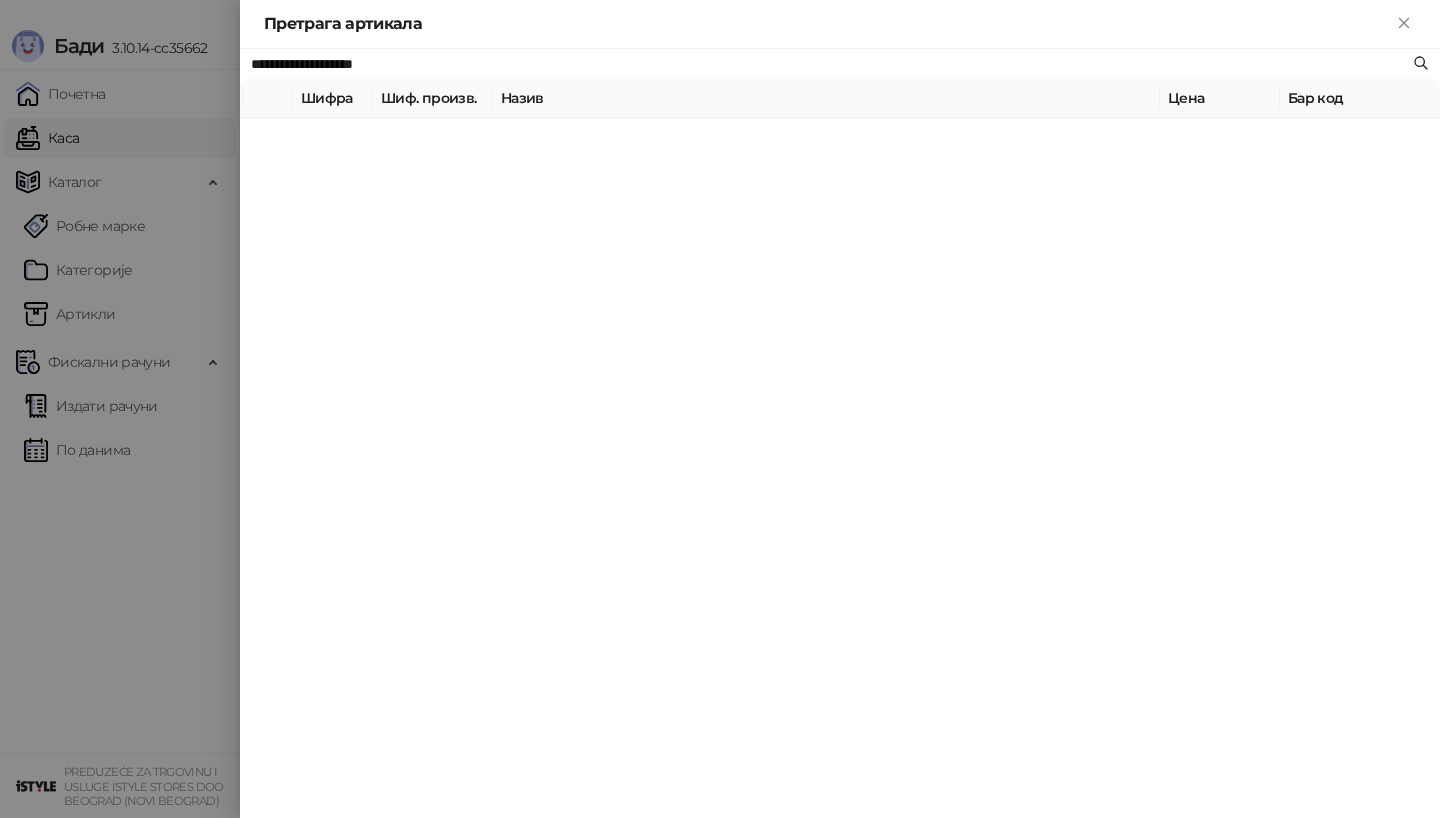 type on "**********" 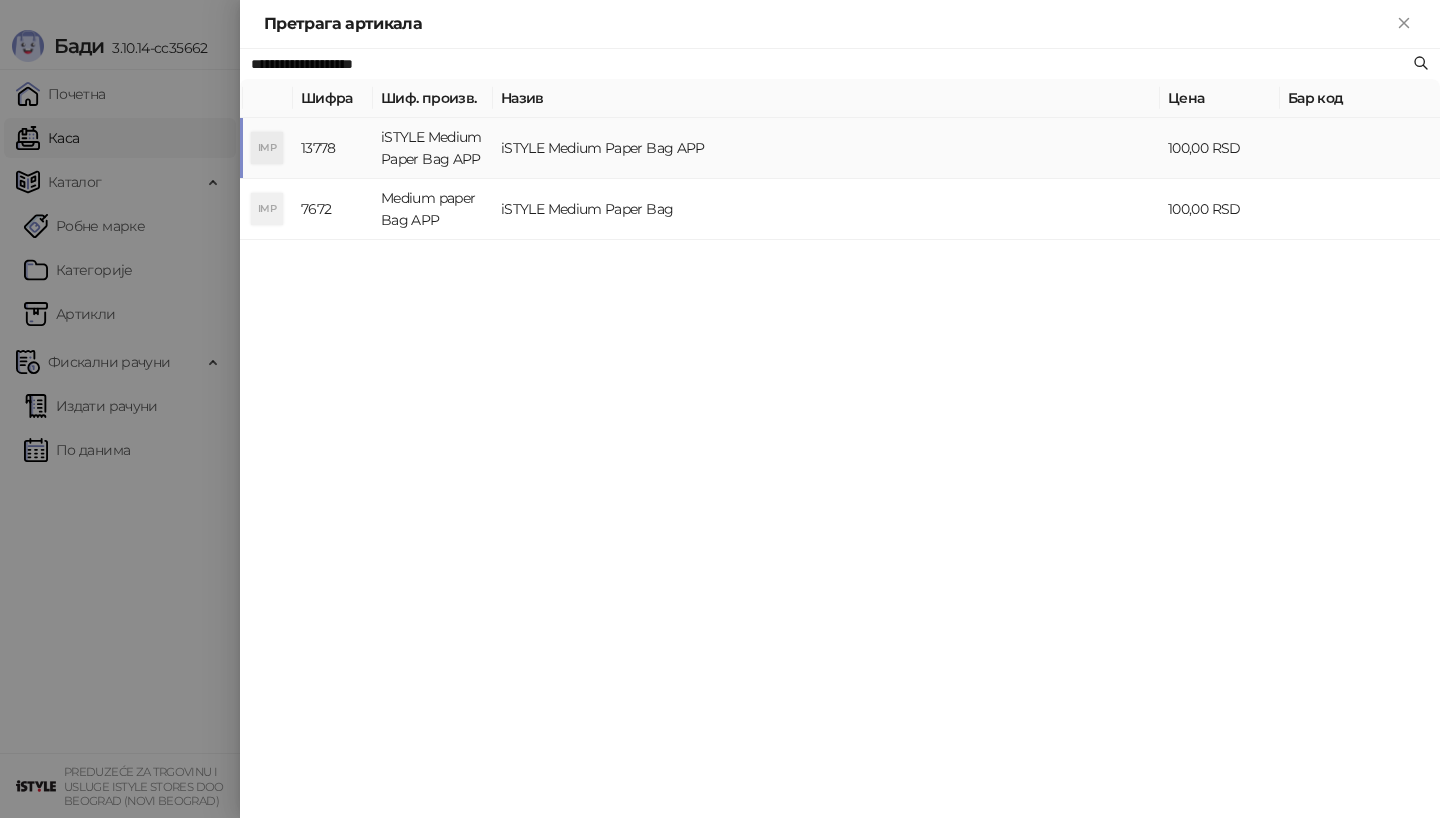 click on "iSTYLE Medium Paper Bag APP" at bounding box center (433, 148) 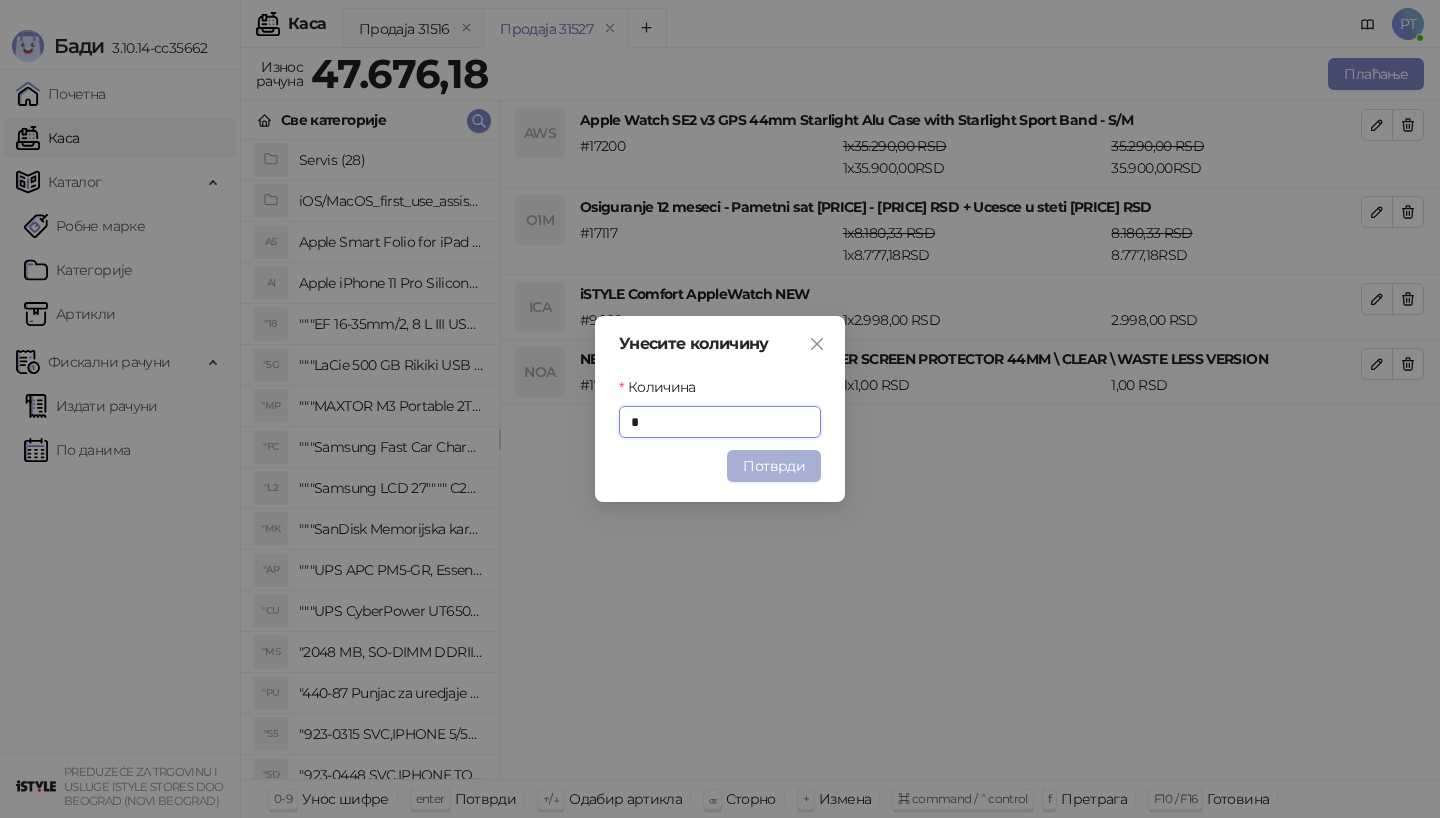 click on "Потврди" at bounding box center (774, 466) 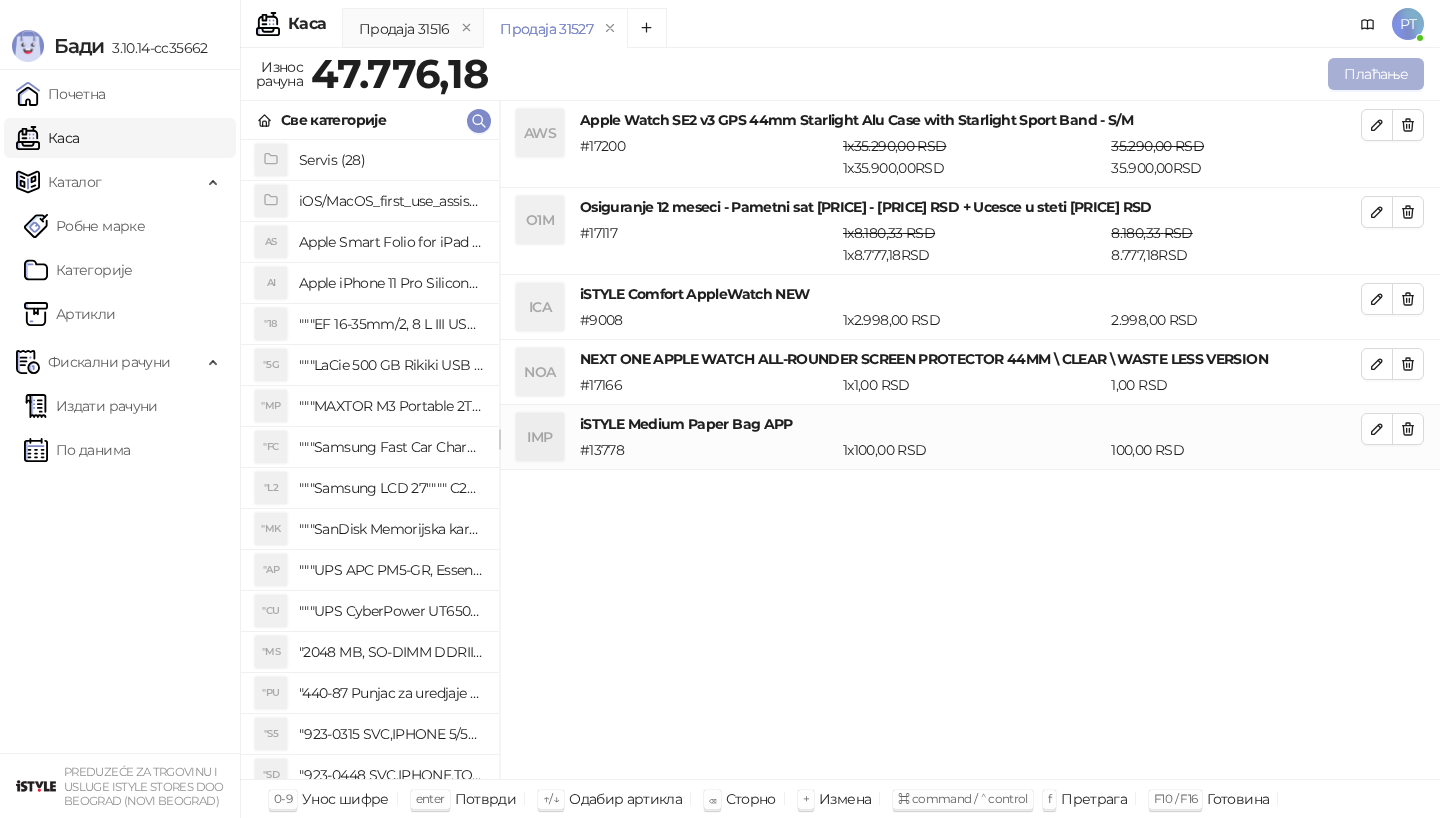 click on "Плаћање" at bounding box center (1376, 74) 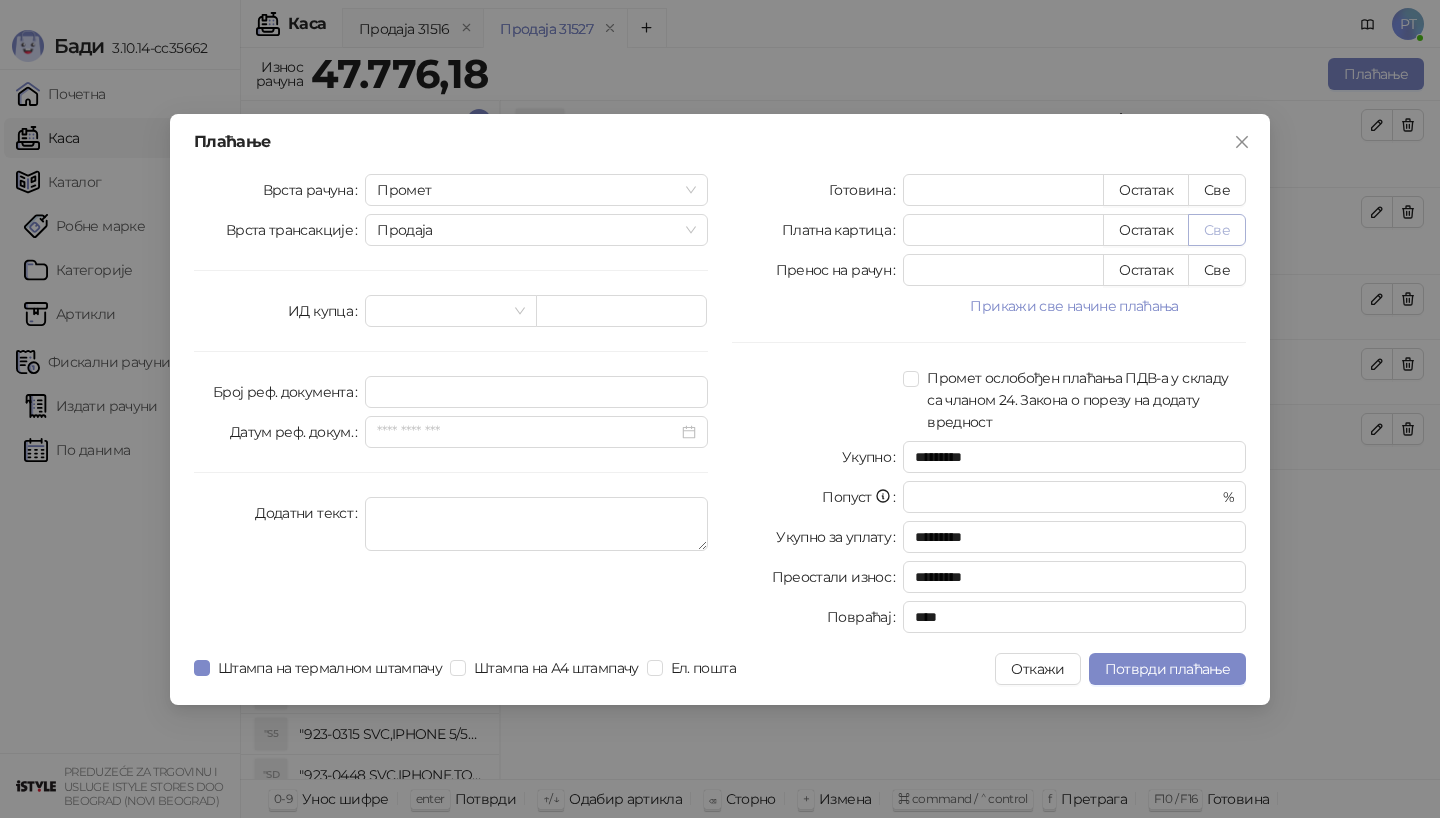 click on "Све" at bounding box center [1217, 230] 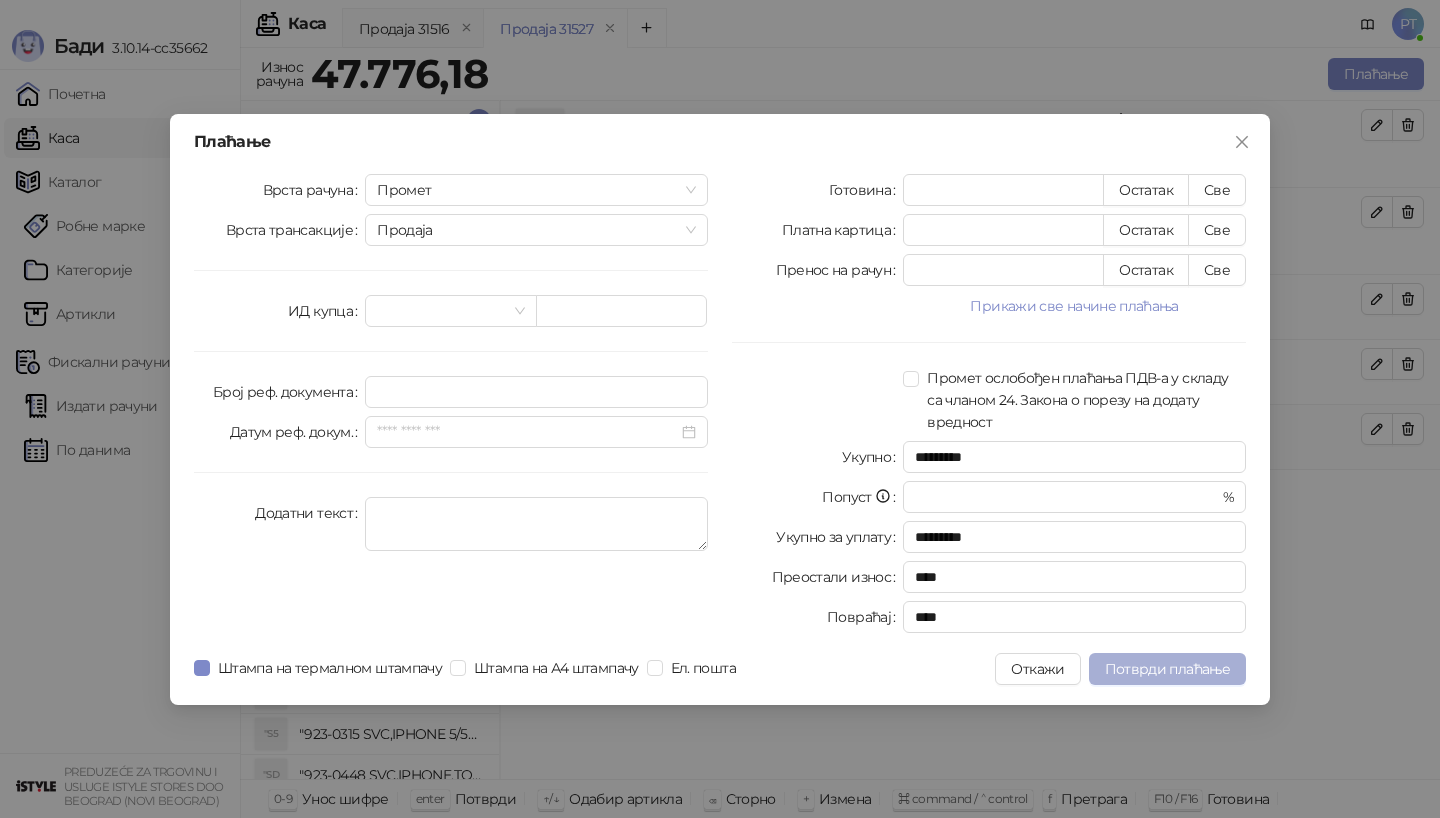 click on "Потврди плаћање" at bounding box center [1167, 669] 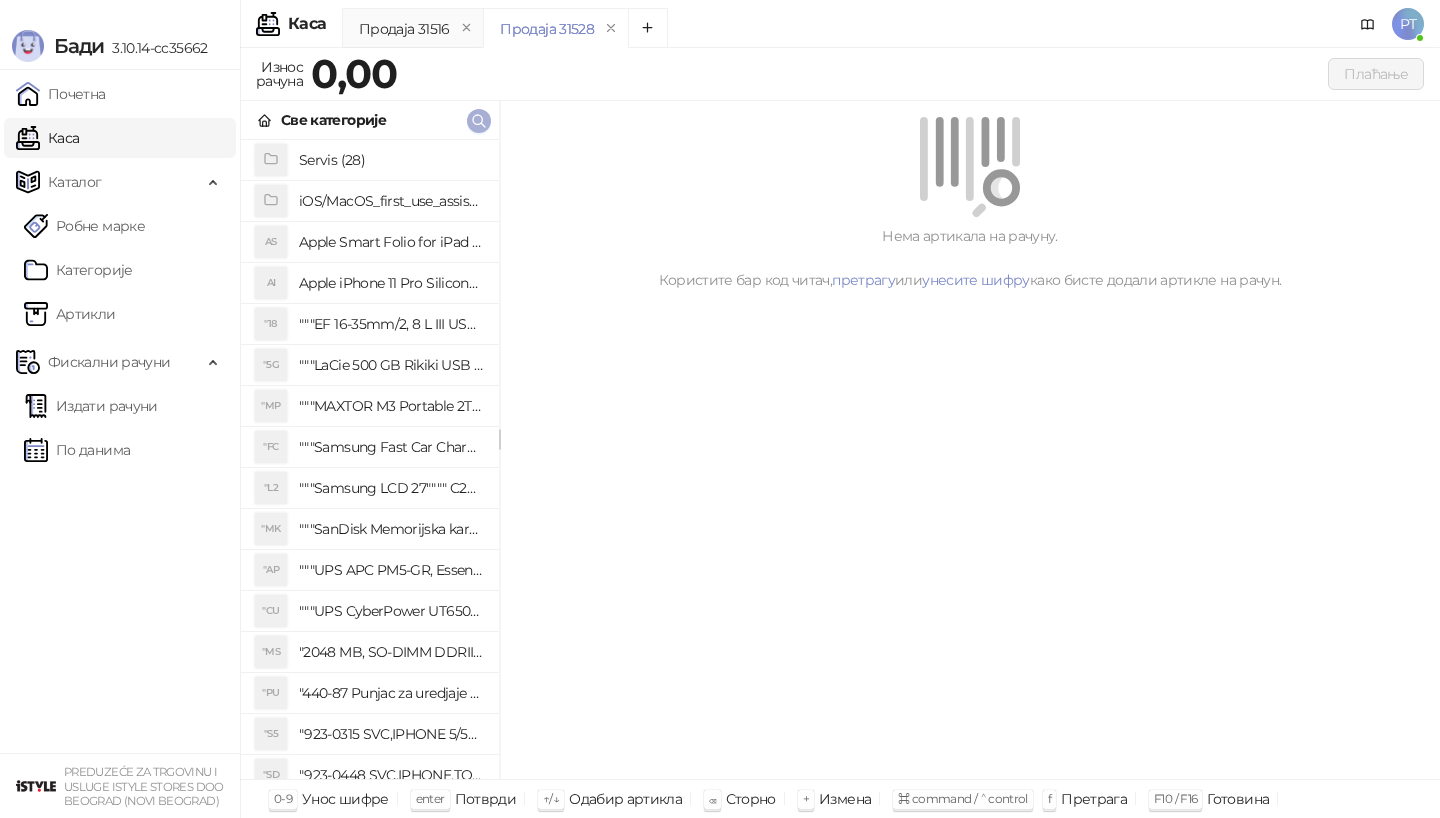click 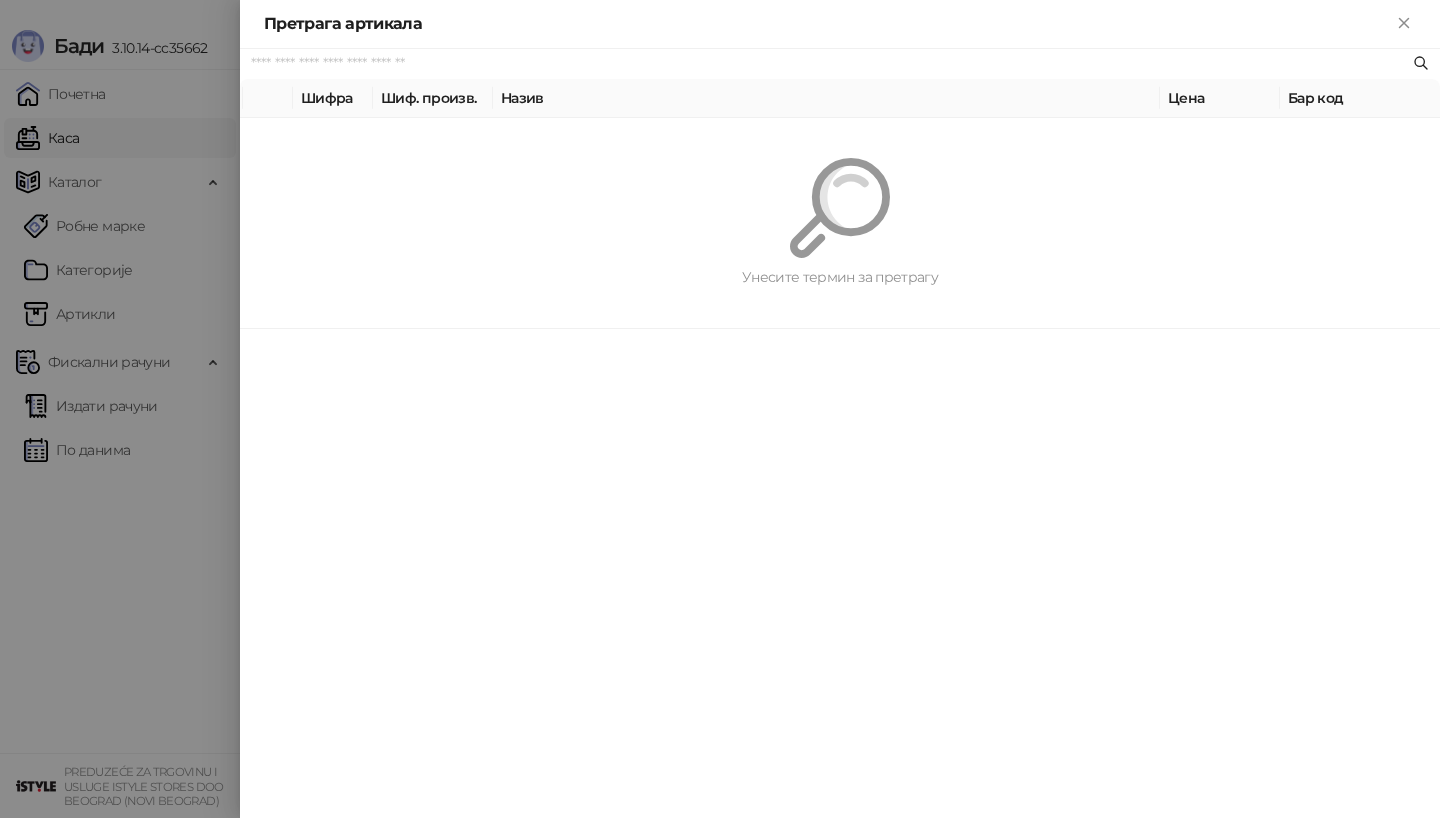 paste on "**********" 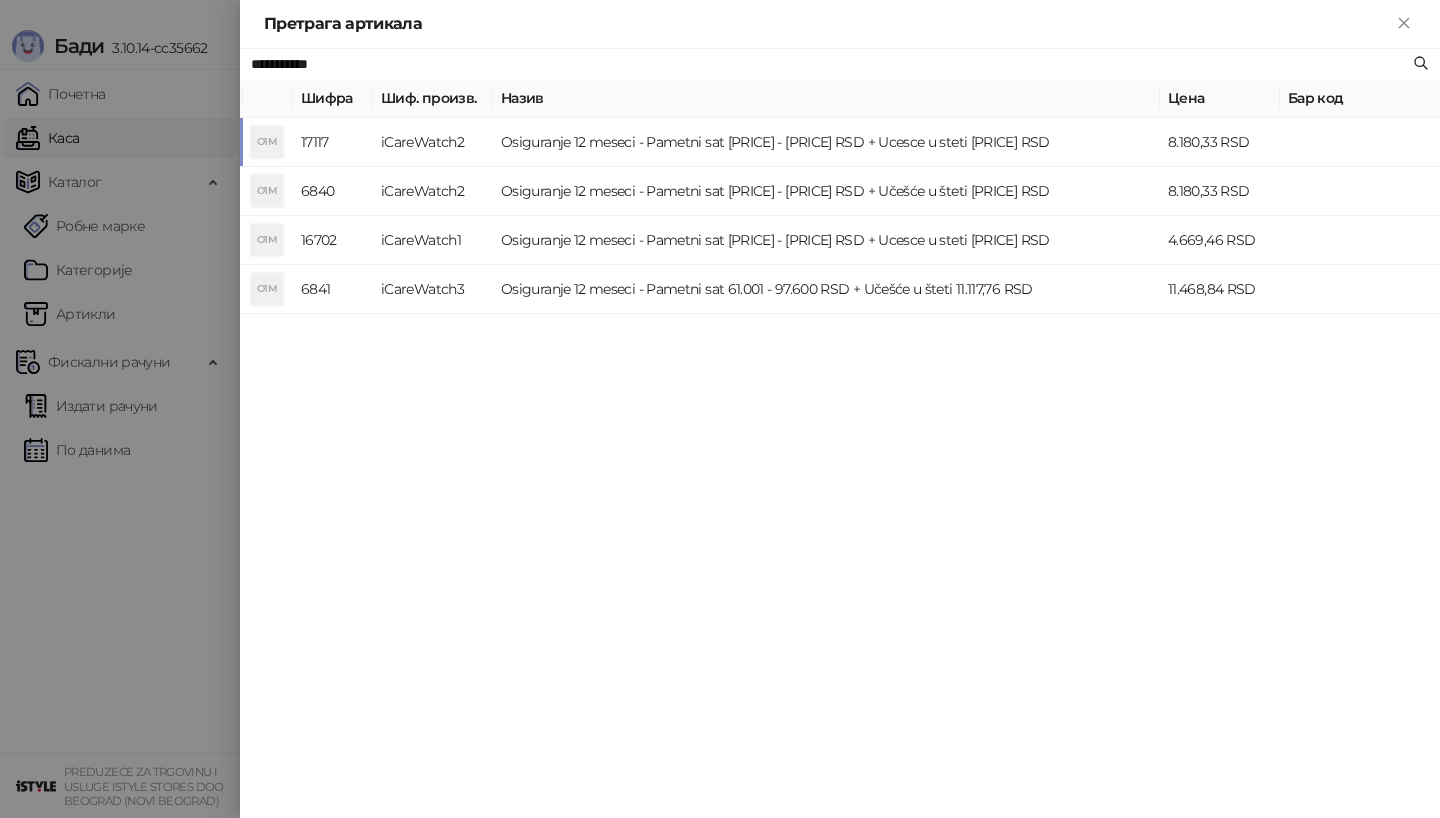 click at bounding box center [720, 409] 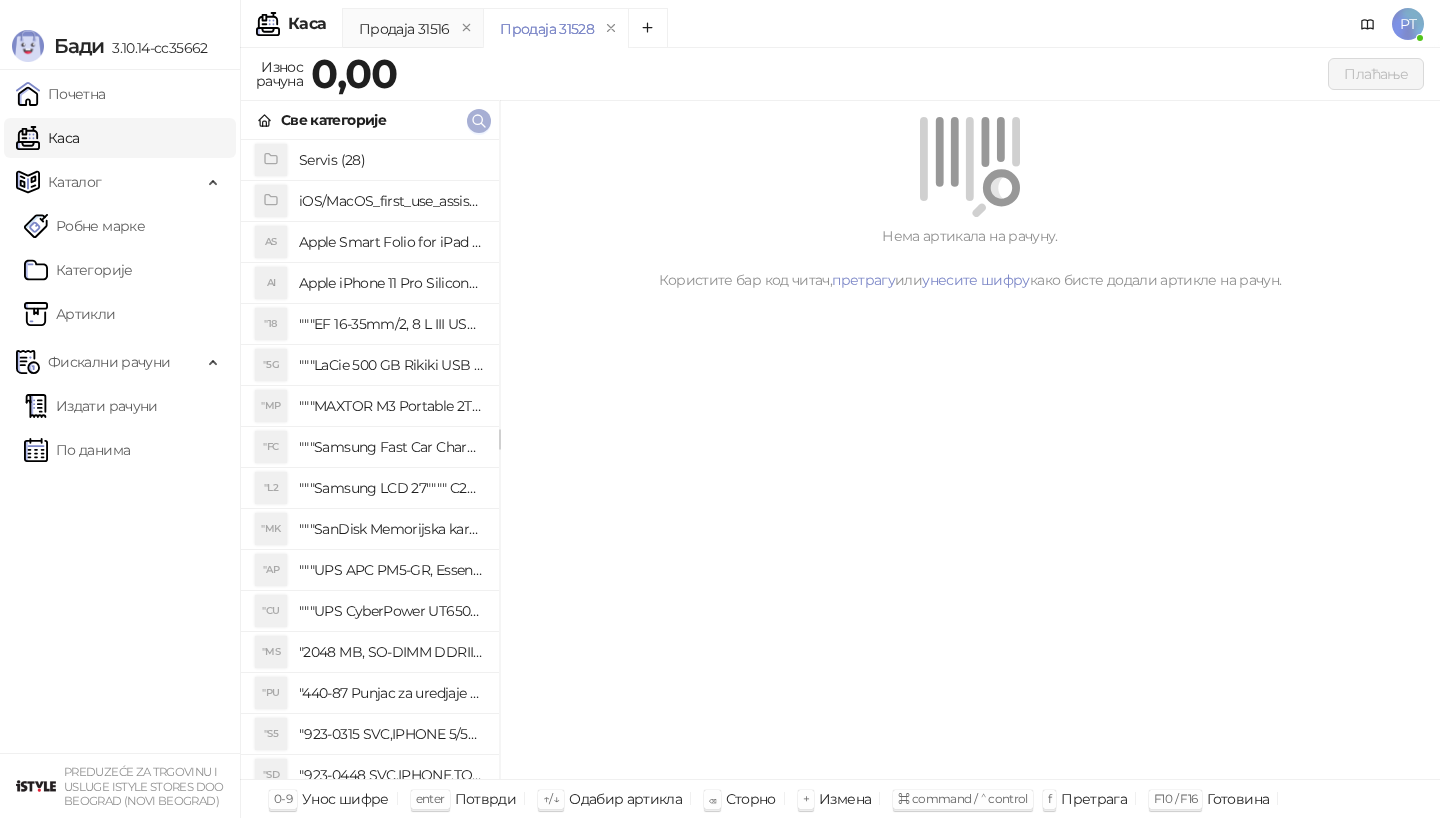 click 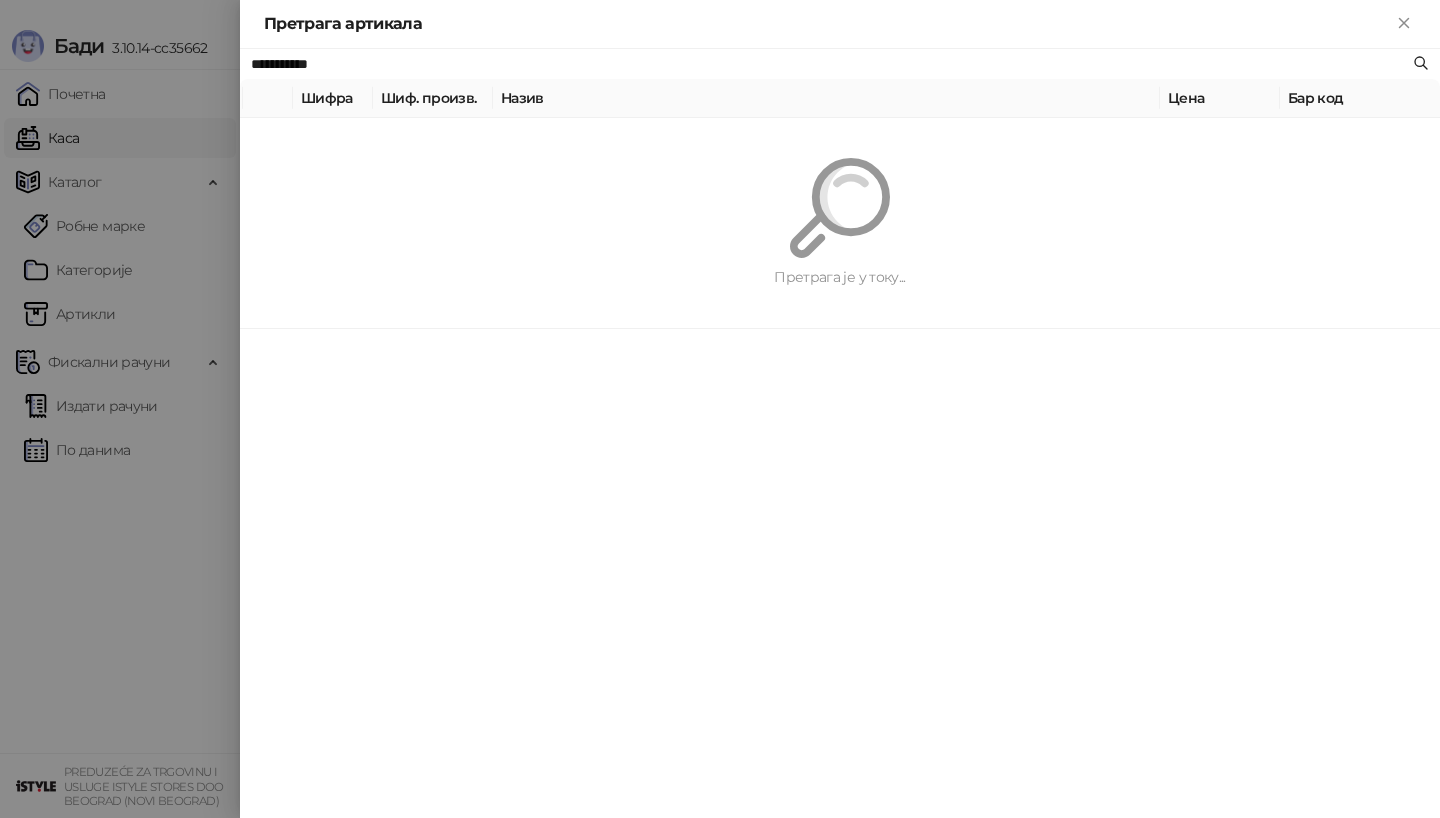 paste 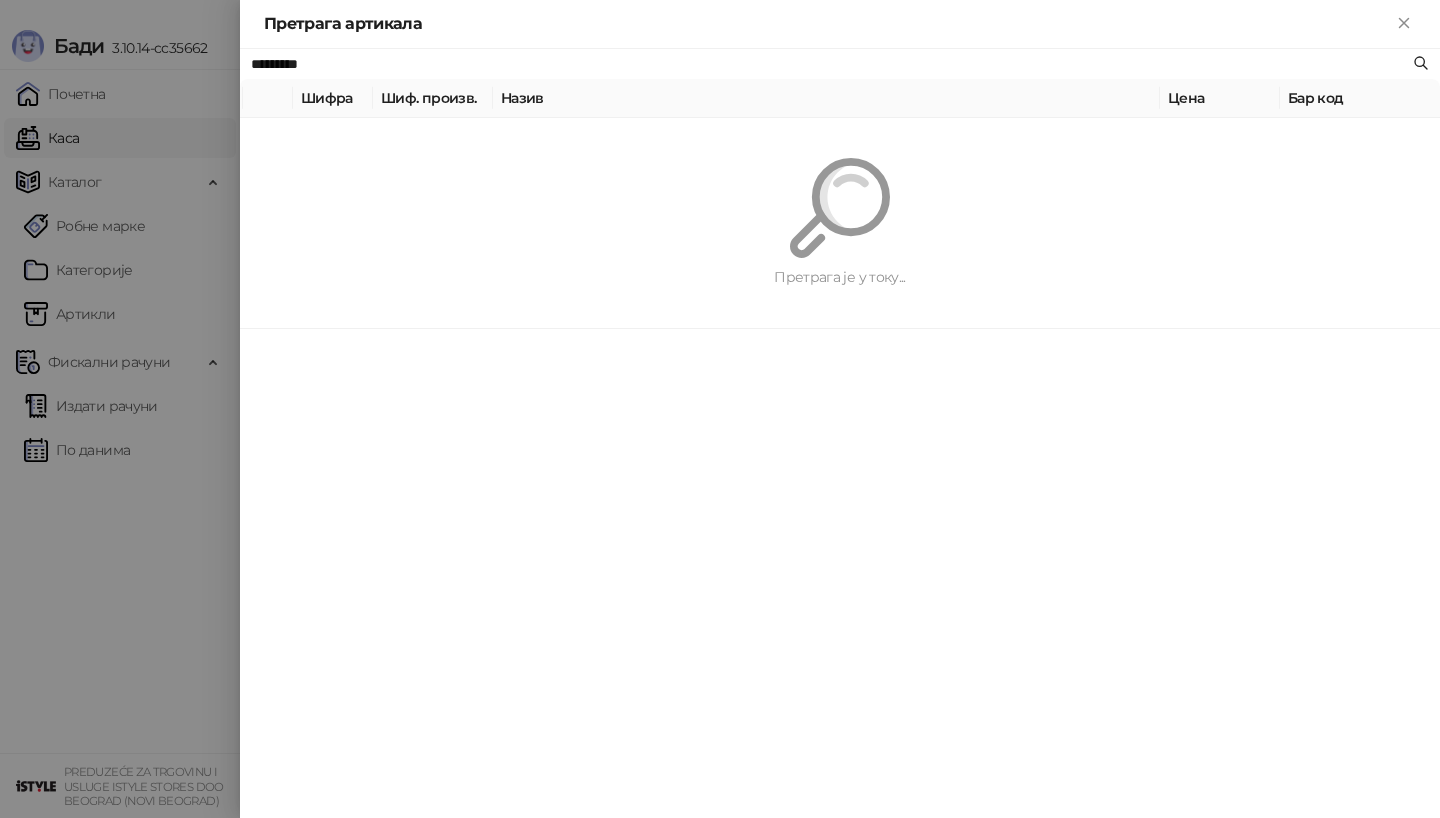 type on "*********" 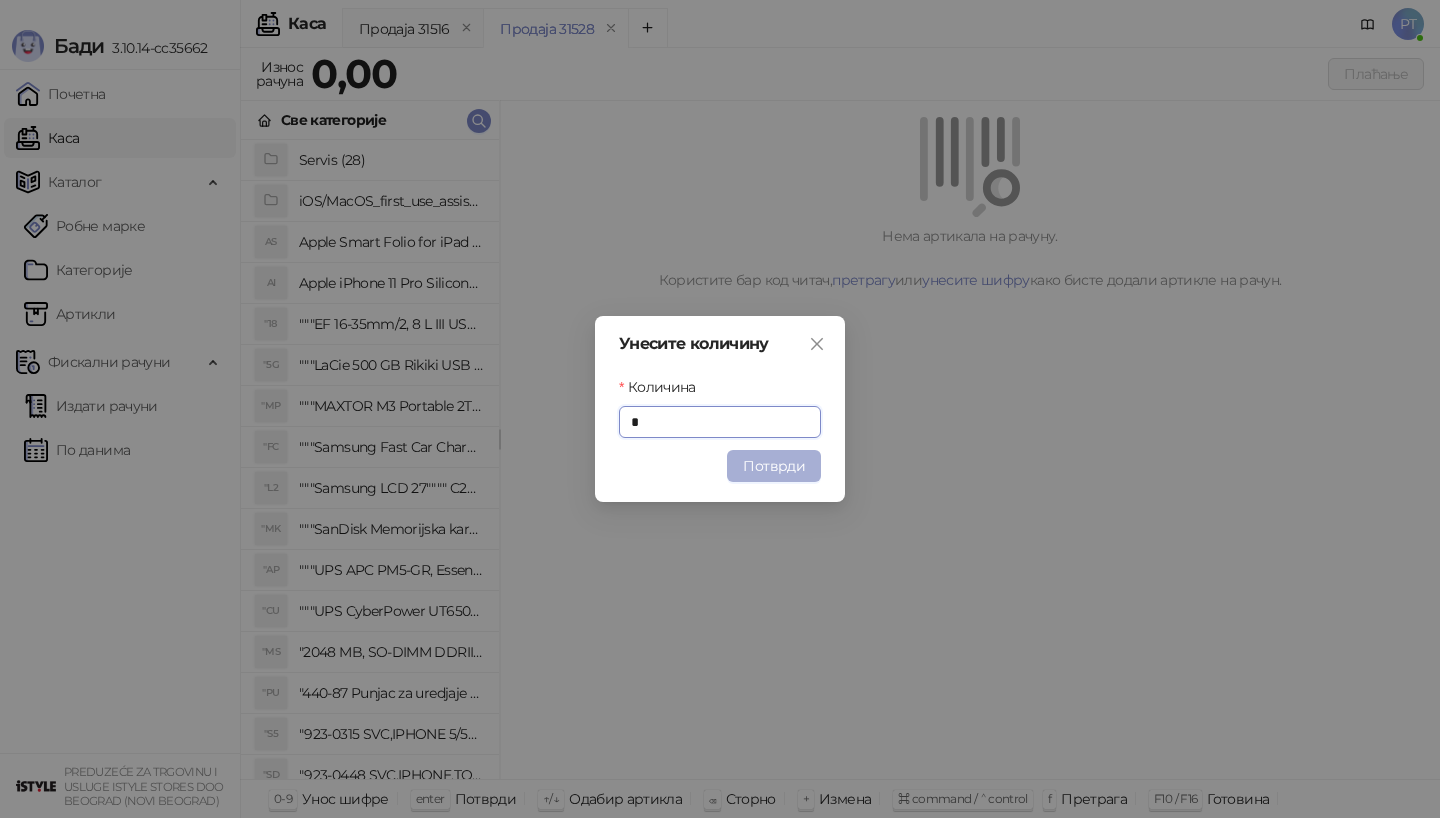 click on "Потврди" at bounding box center [774, 466] 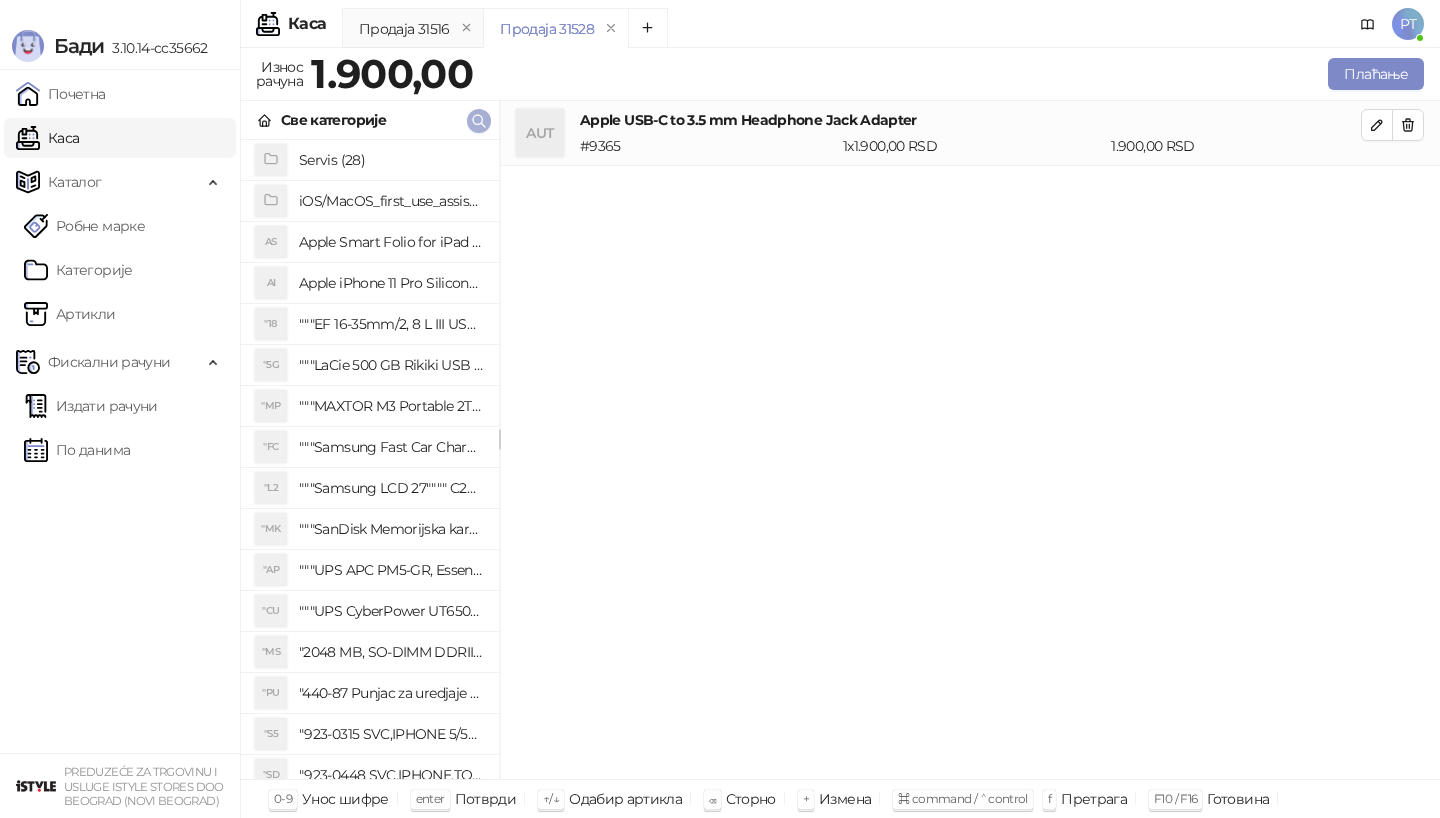 type 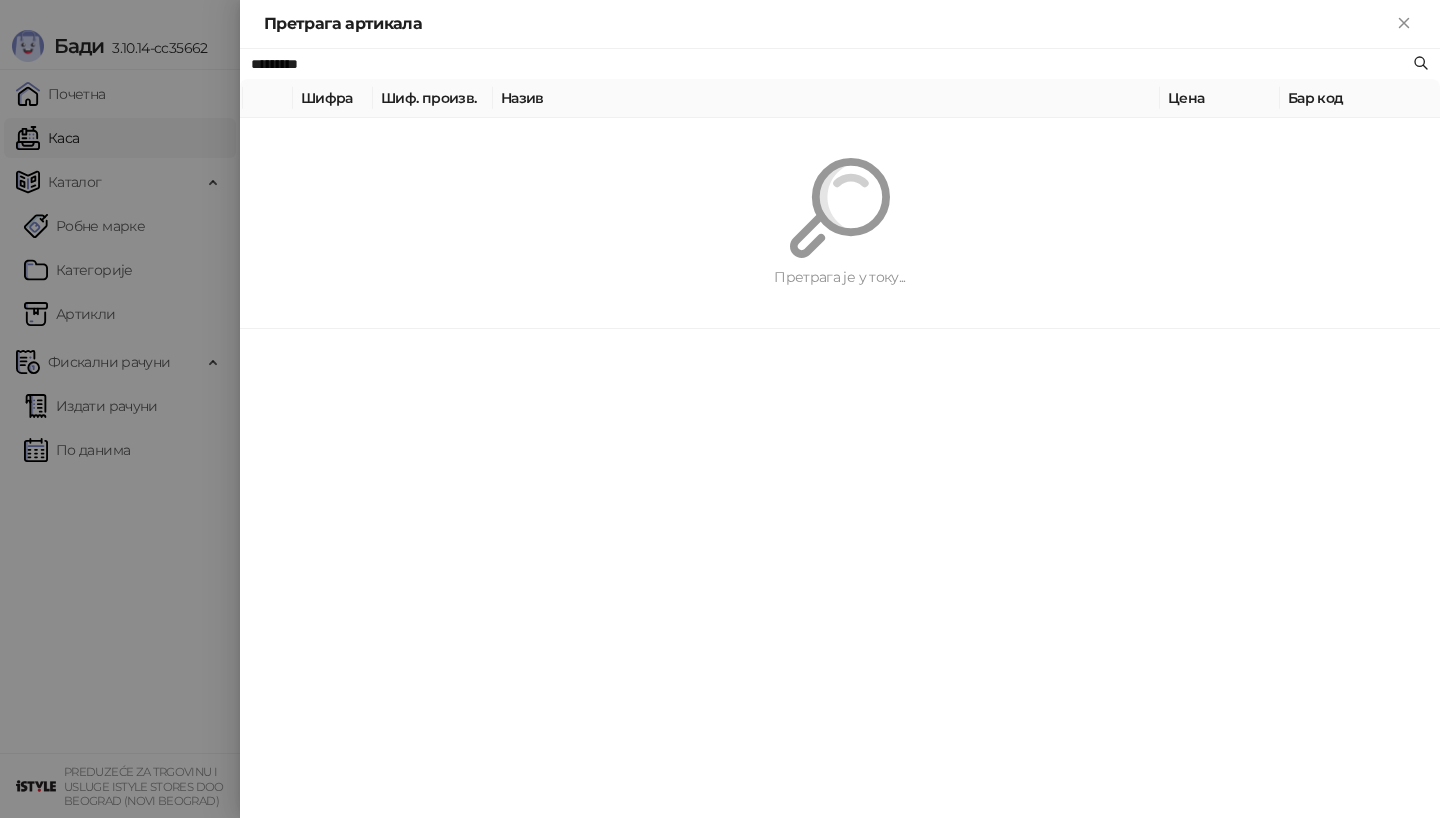 paste on "***" 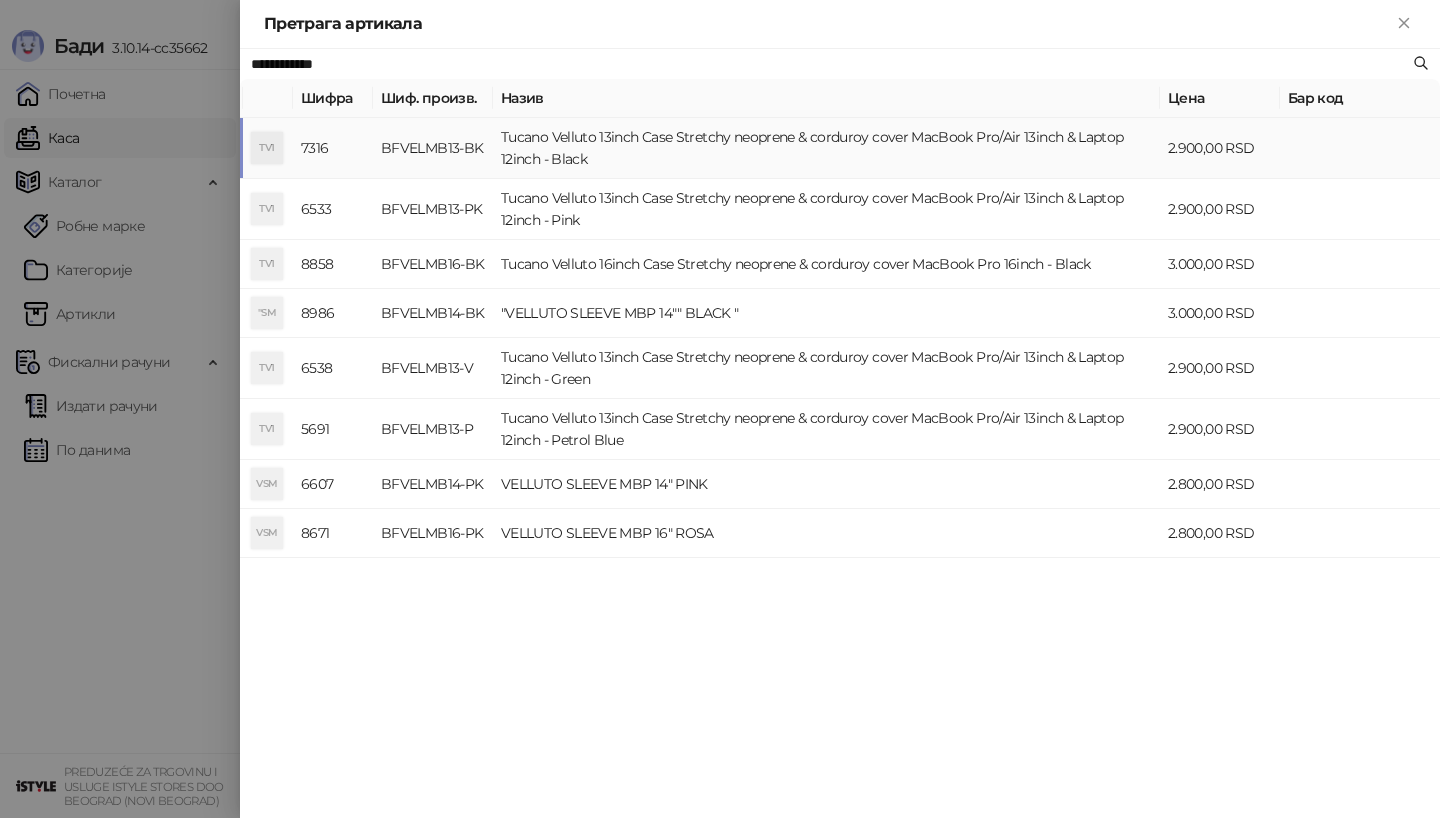 type on "**********" 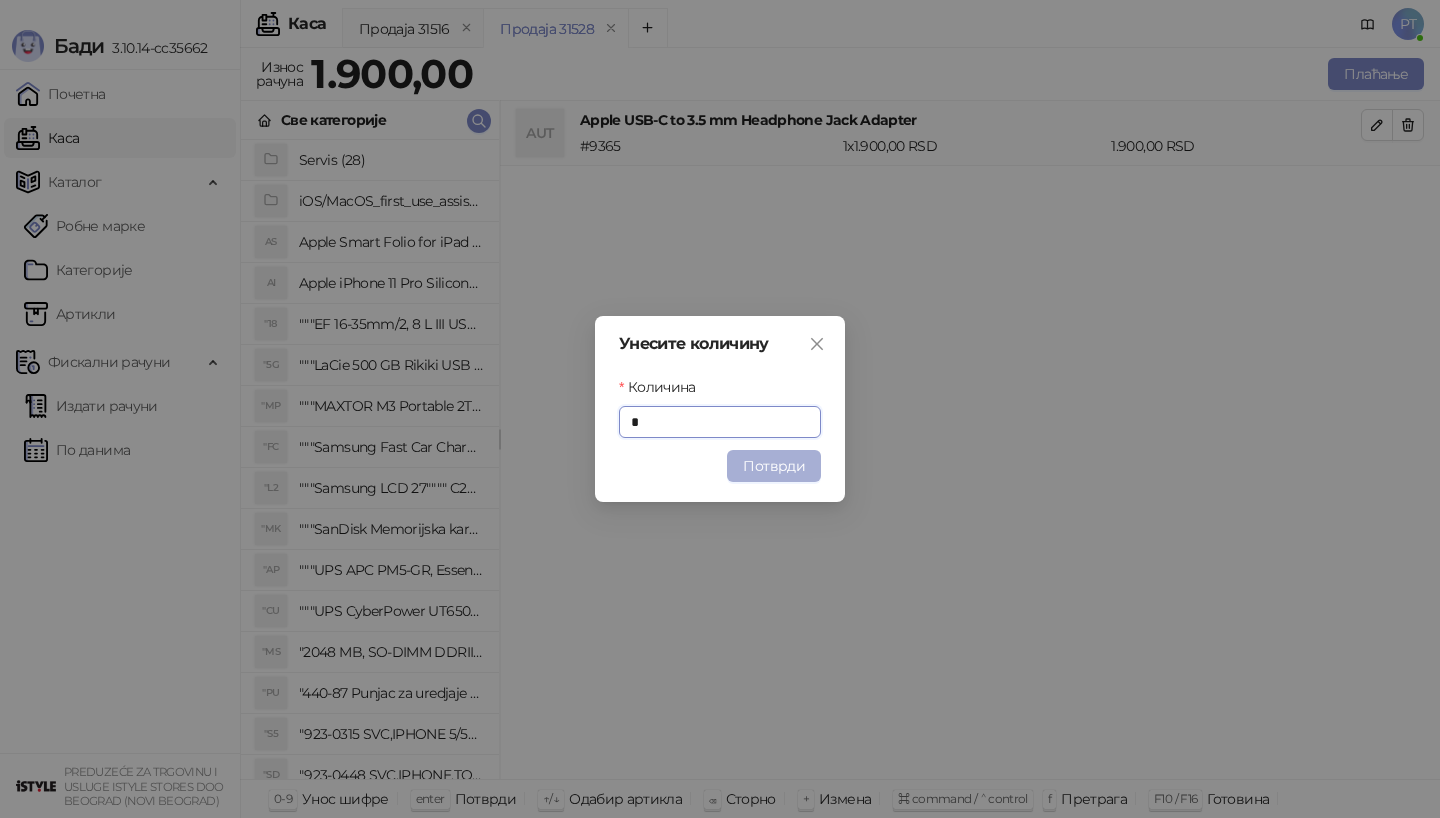 click on "Потврди" at bounding box center (774, 466) 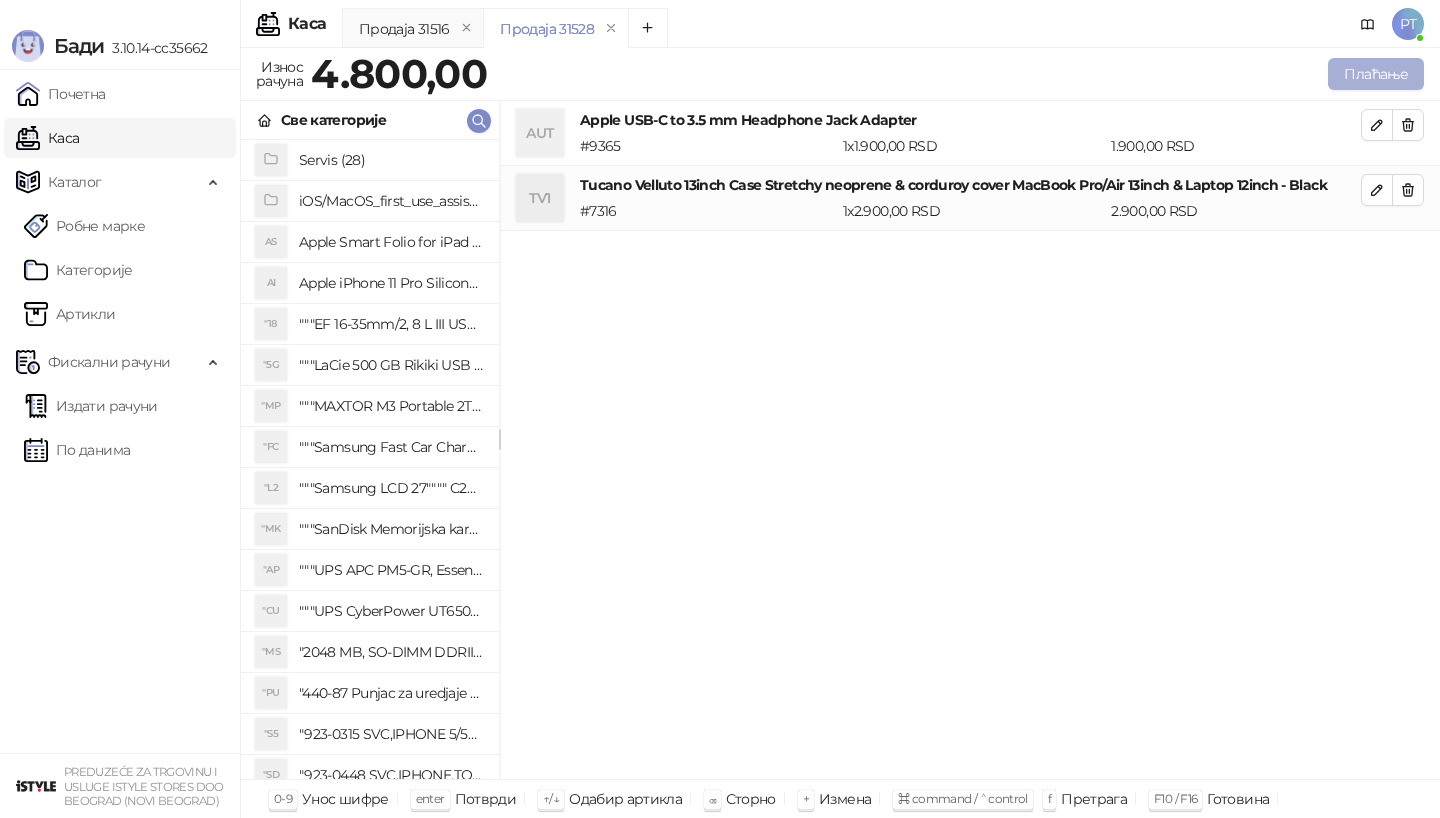 click on "Плаћање" at bounding box center (1376, 74) 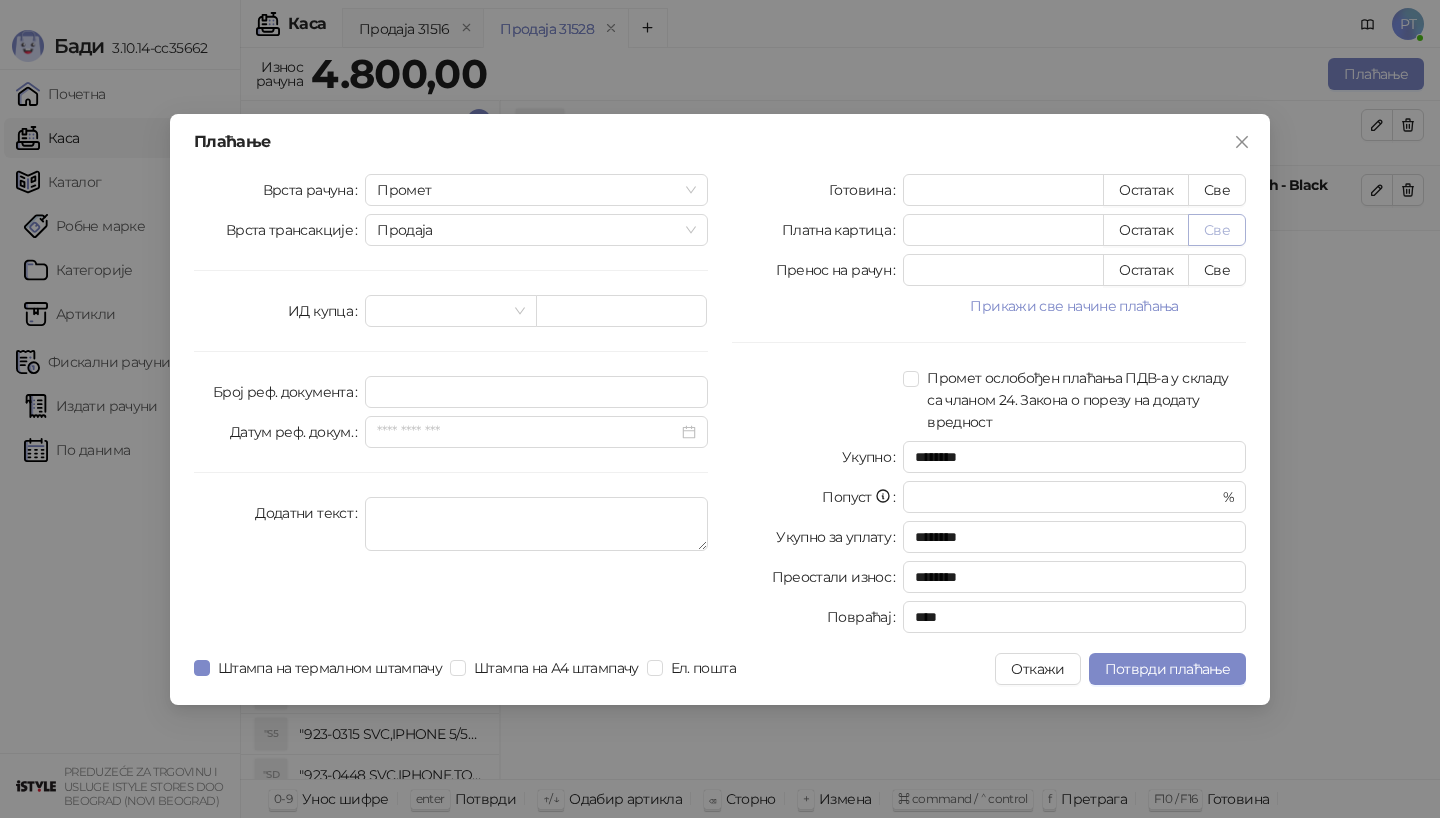 click on "Све" at bounding box center [1217, 230] 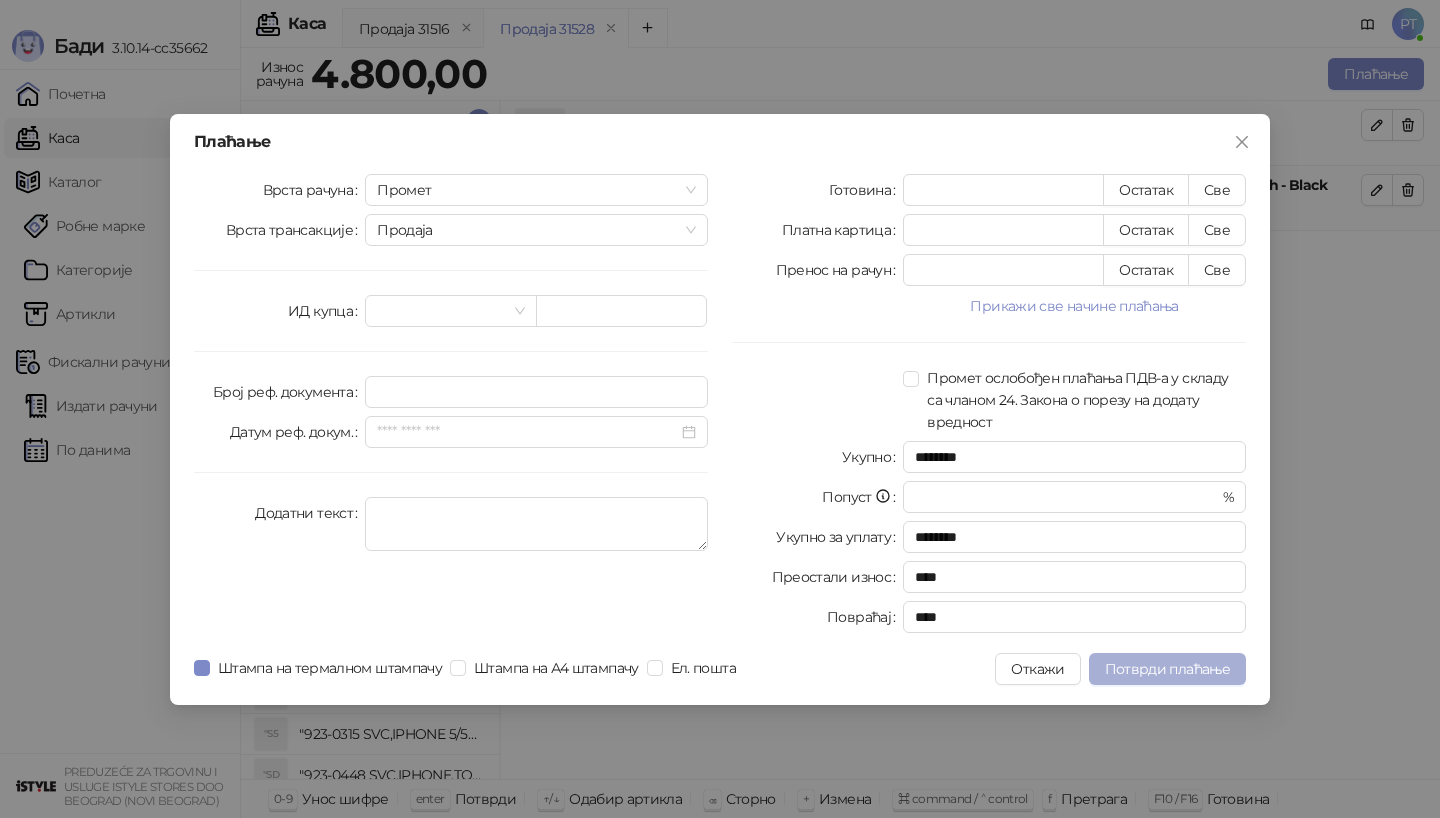 click on "Потврди плаћање" at bounding box center [1167, 669] 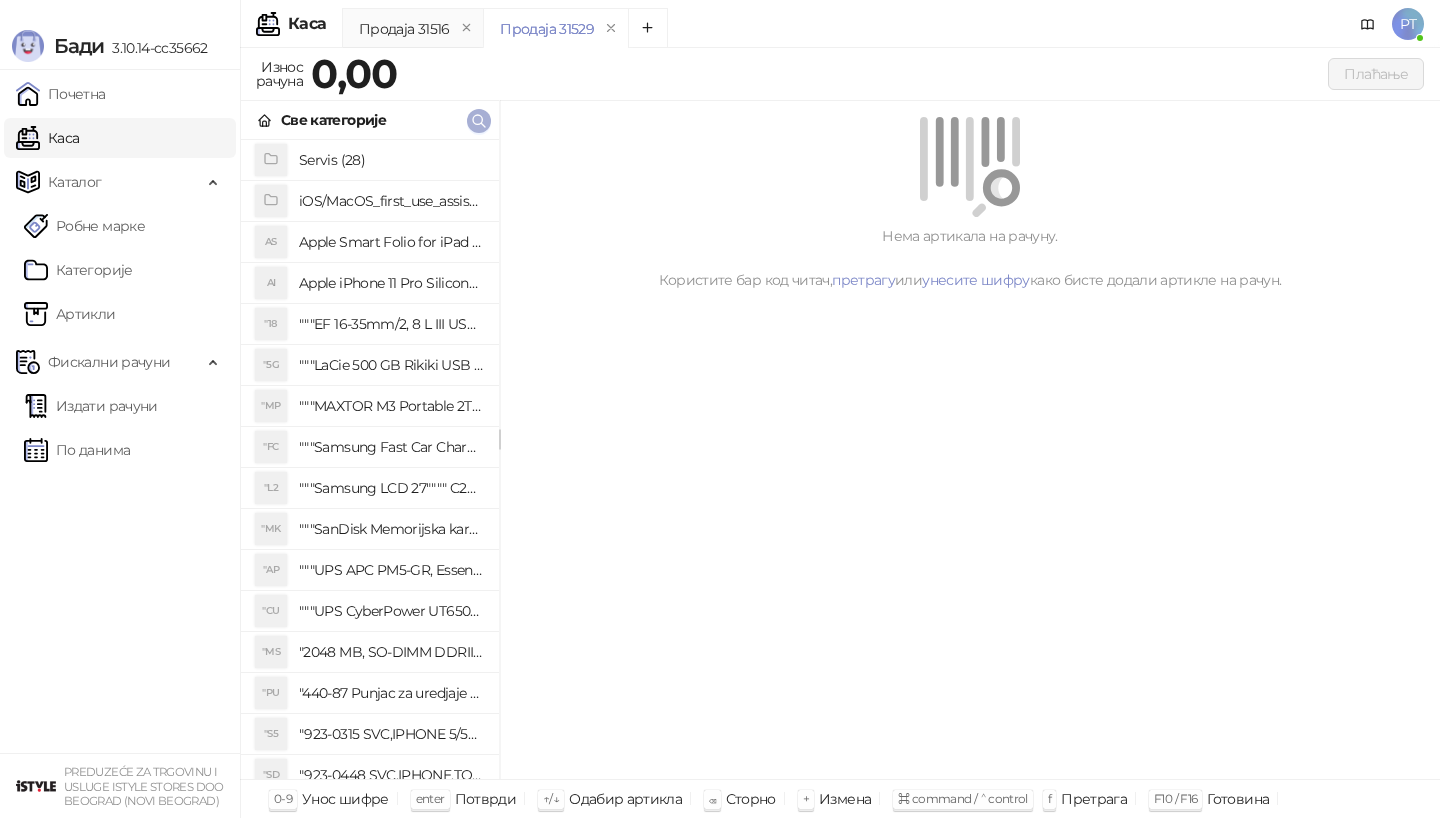click at bounding box center (479, 120) 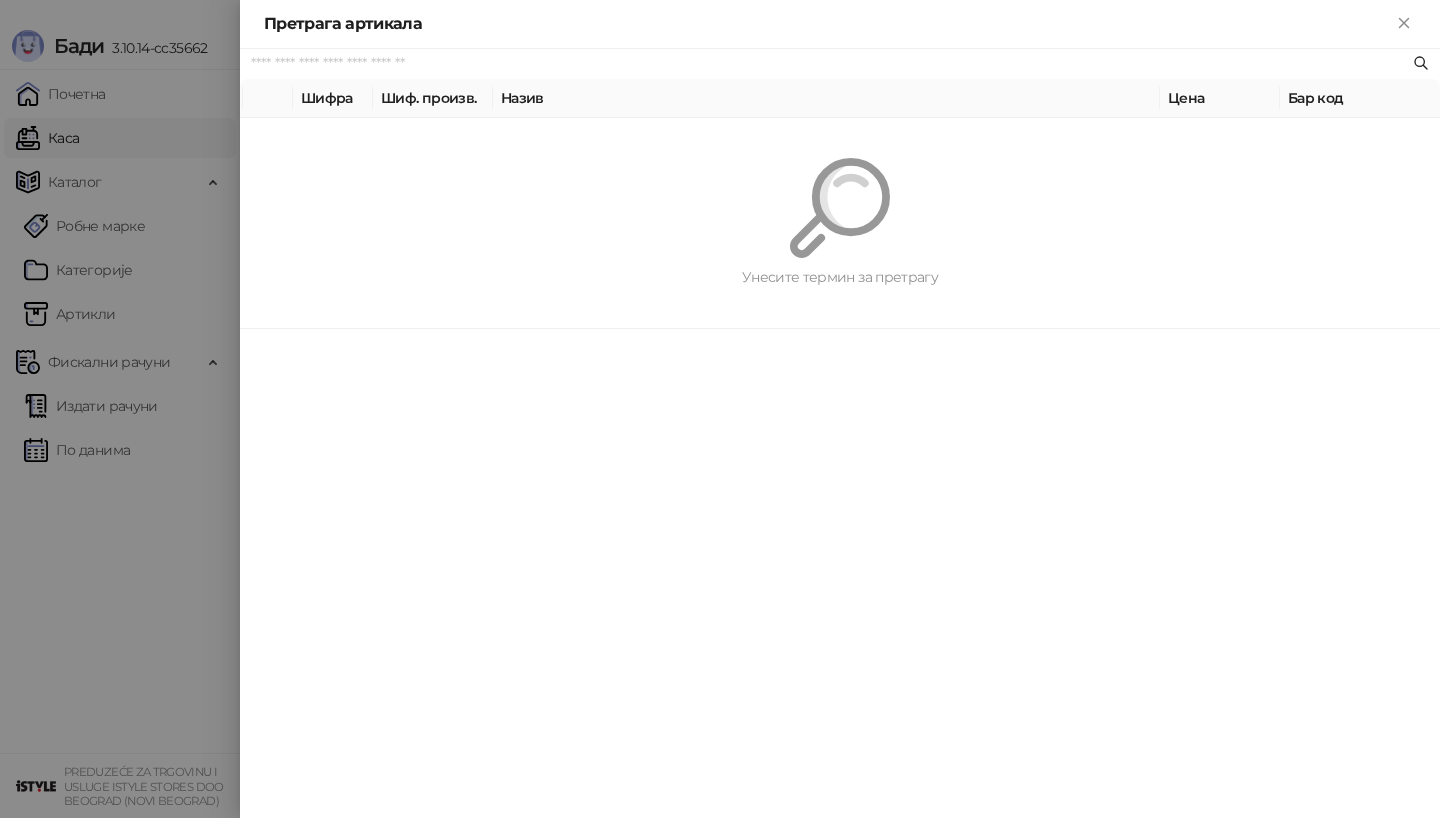 paste on "********" 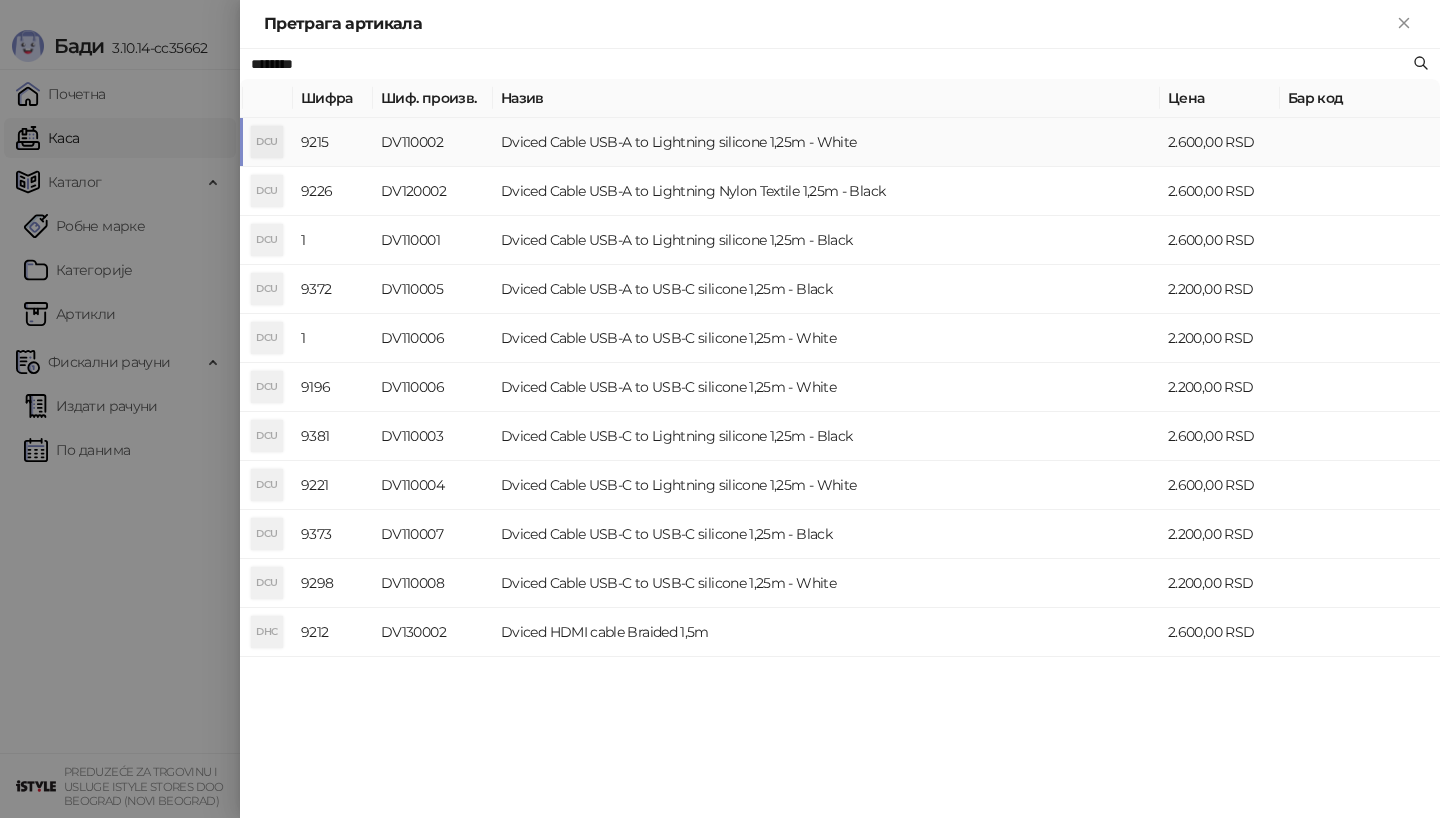 type on "********" 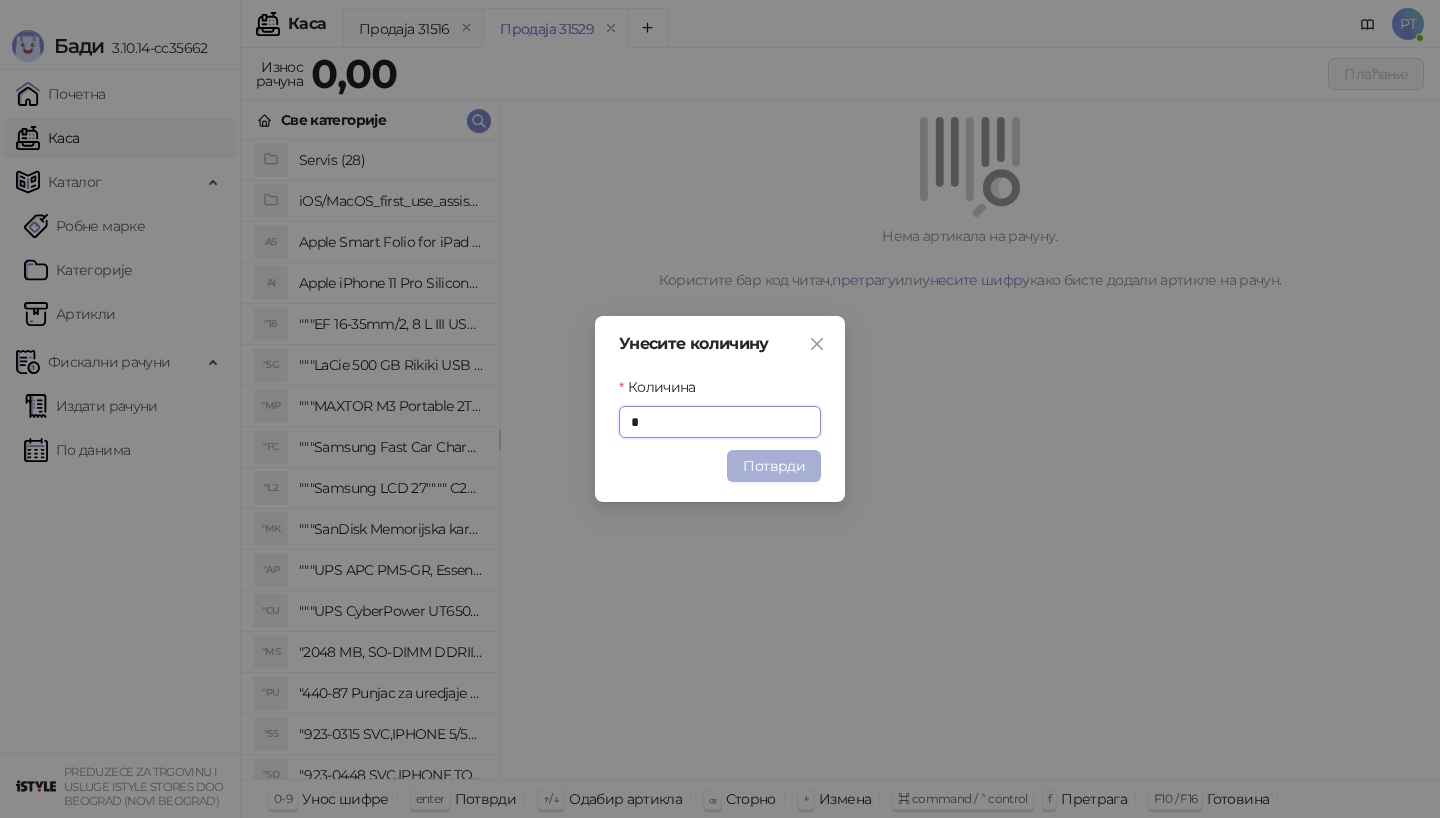 click on "Потврди" at bounding box center [774, 466] 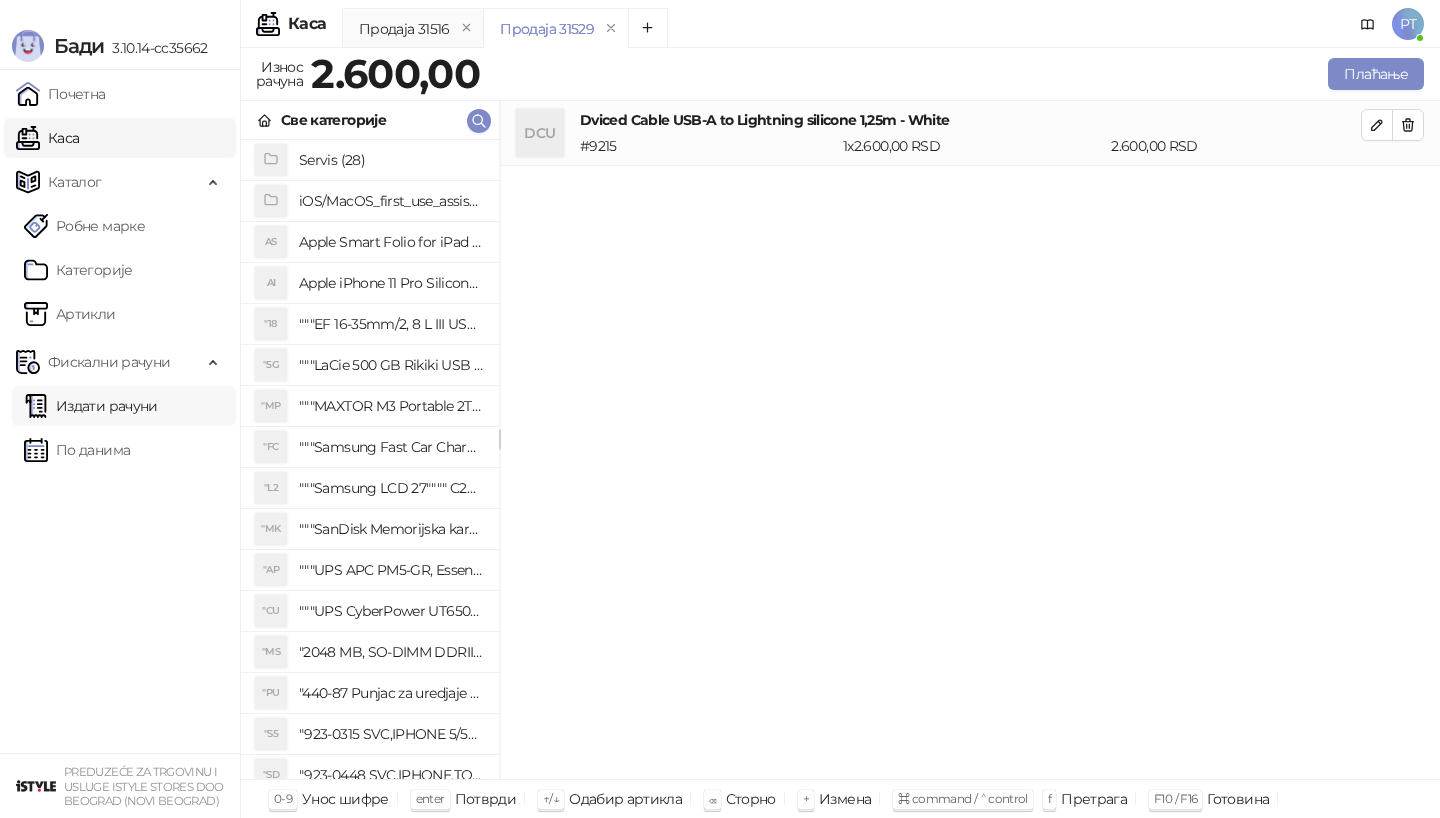 click on "Издати рачуни" at bounding box center [91, 406] 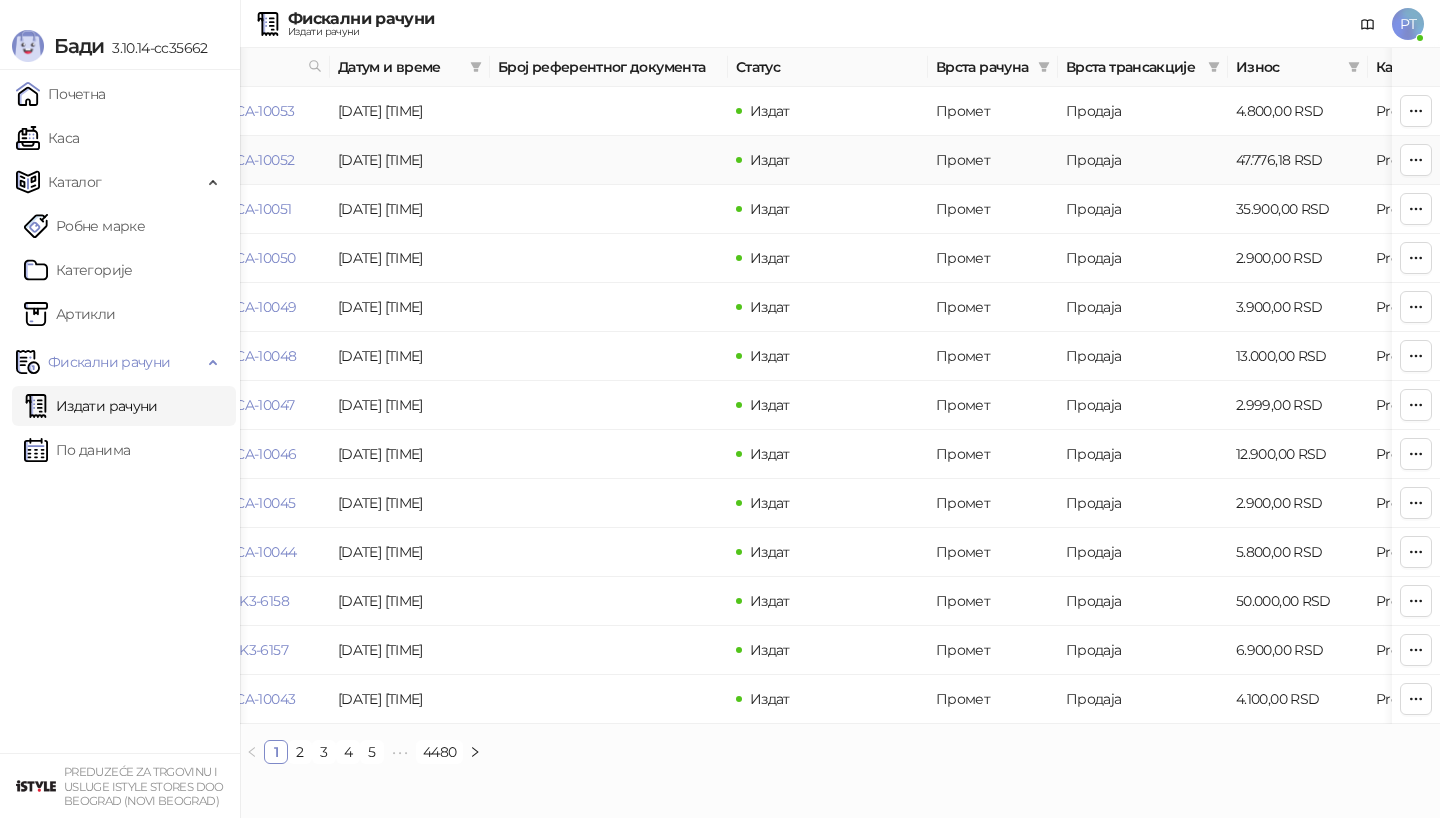 scroll, scrollTop: 0, scrollLeft: 0, axis: both 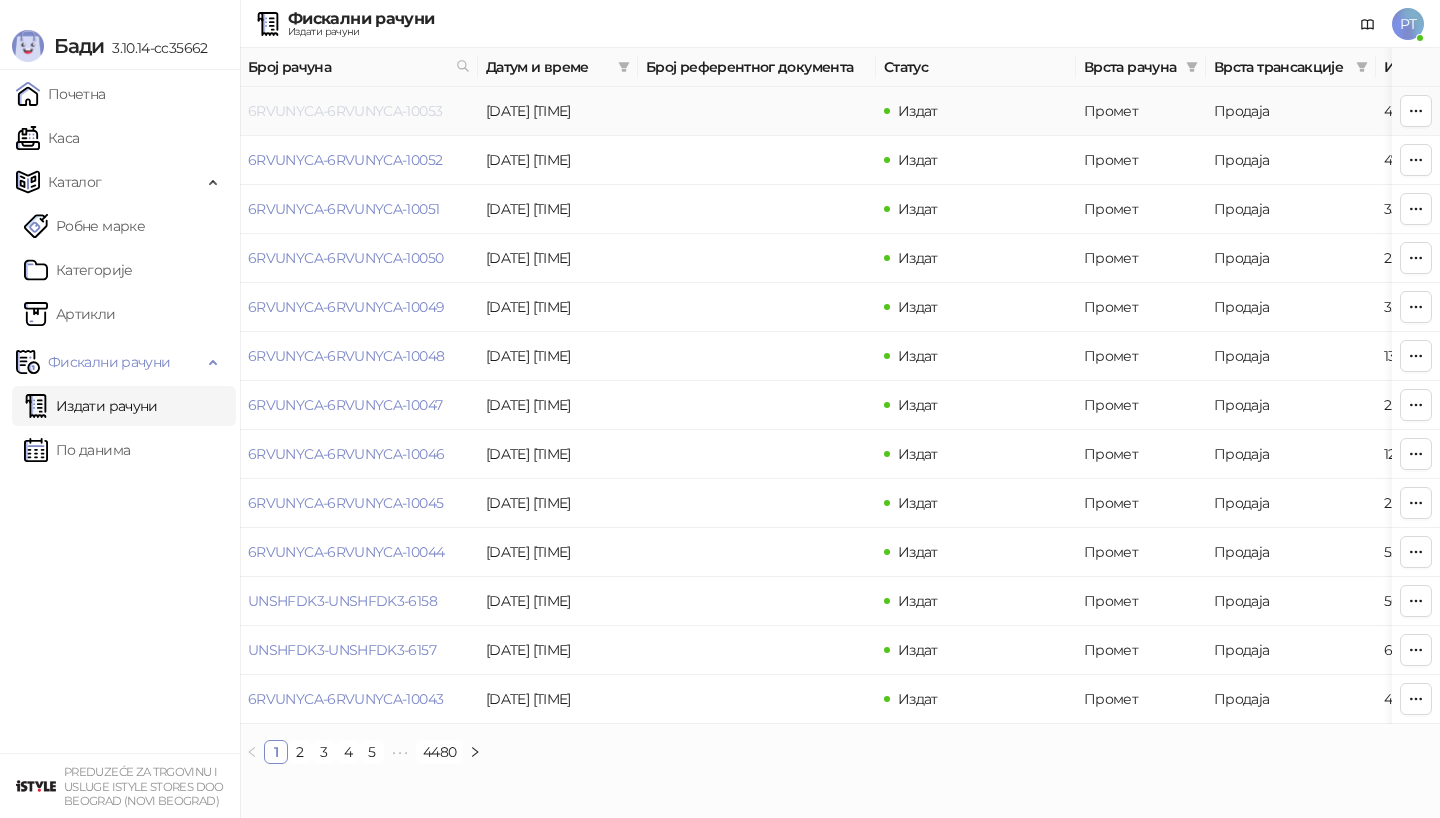 click on "6RVUNYCA-6RVUNYCA-10053" at bounding box center [345, 111] 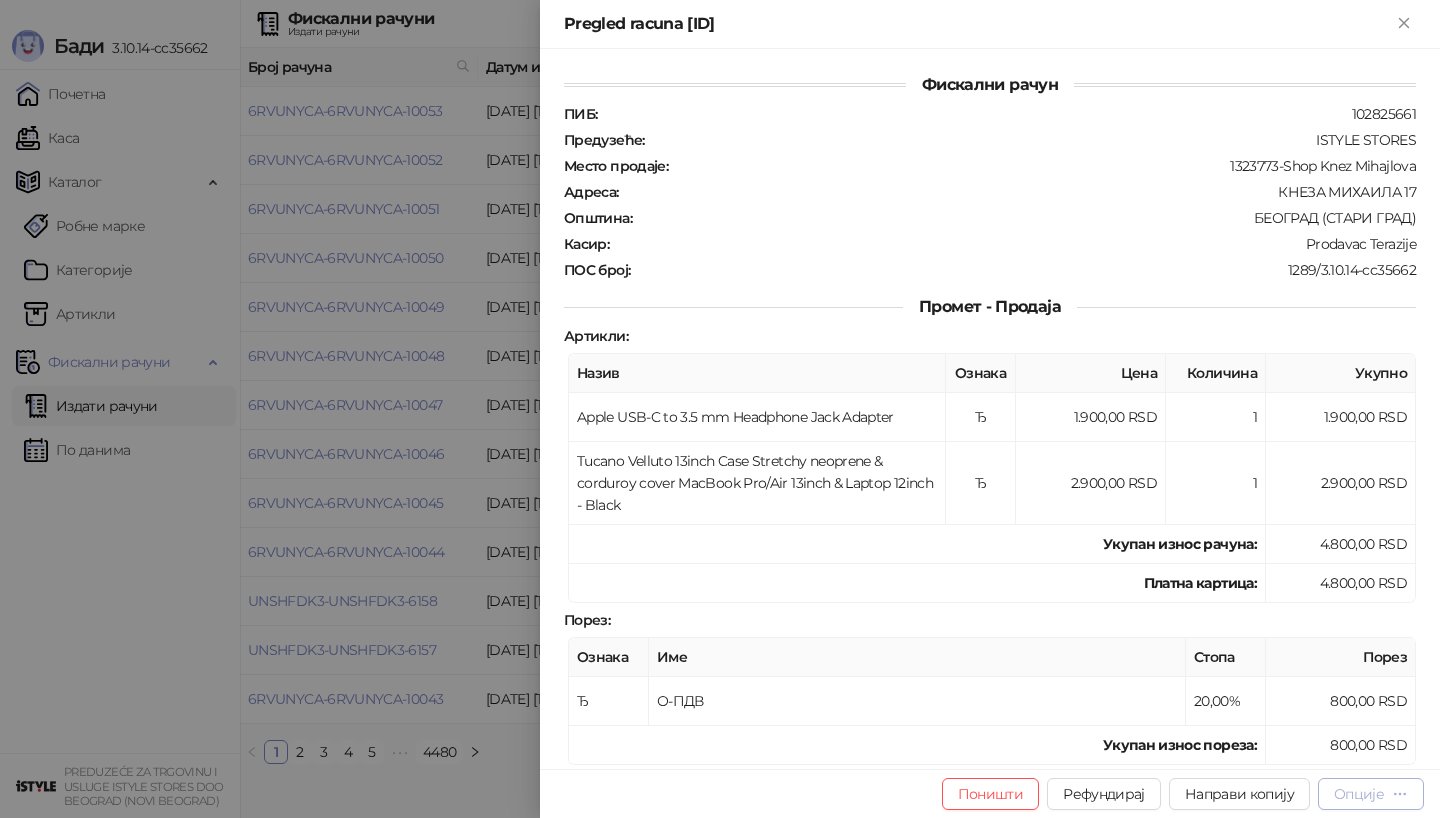 click on "Опције" at bounding box center [1359, 794] 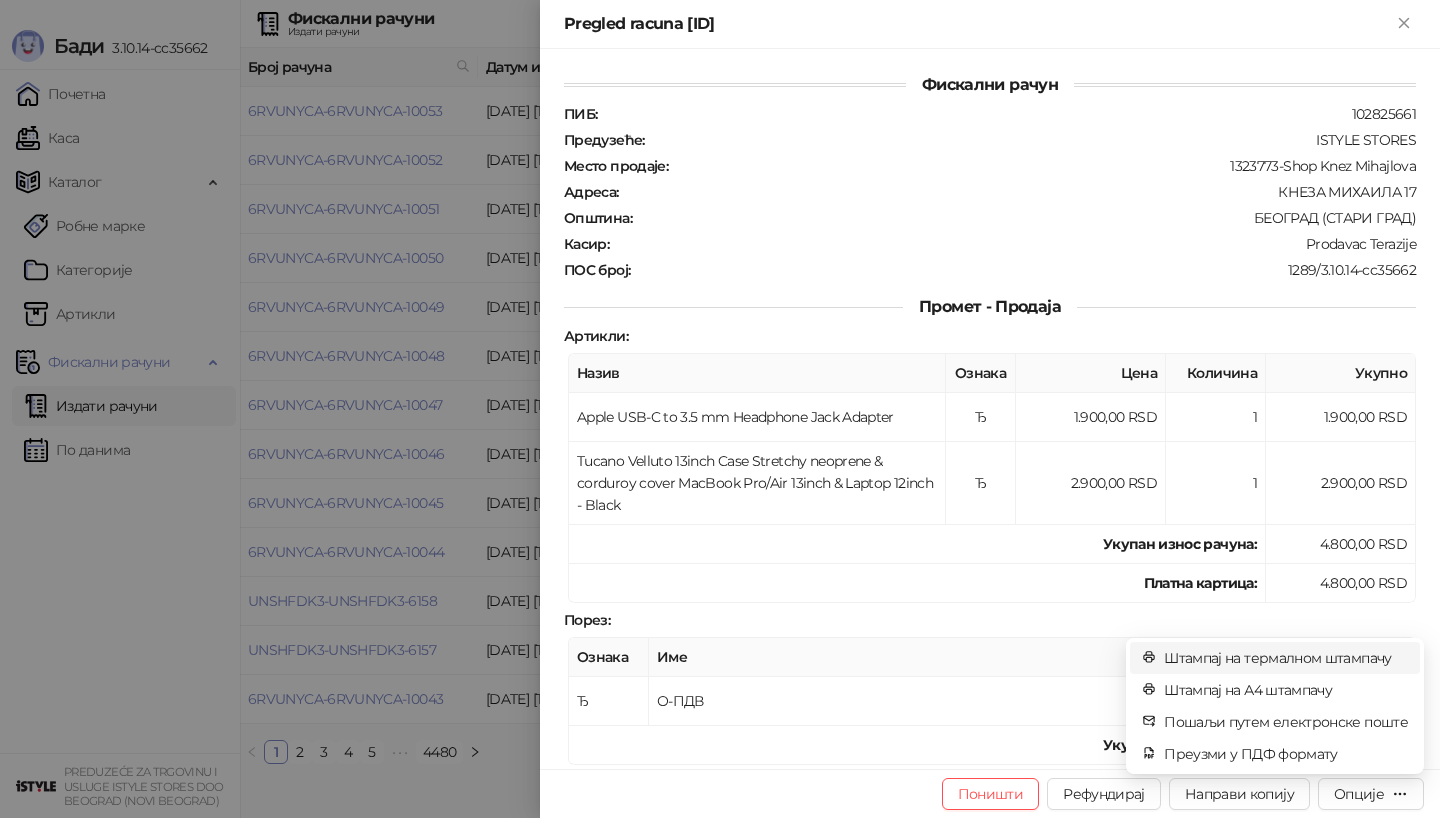 click on "Штампај на термалном штампачу" at bounding box center [1286, 658] 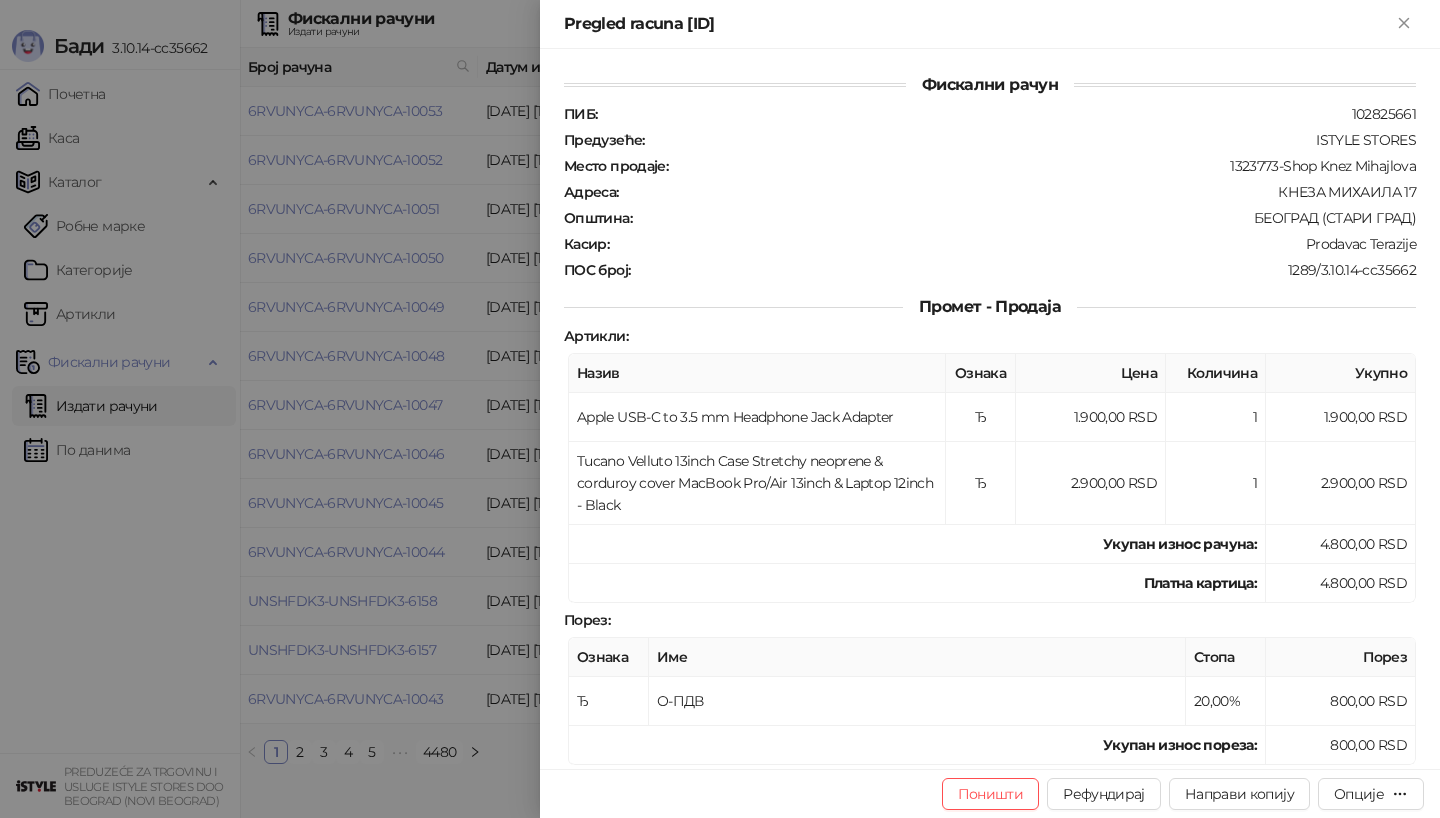 click at bounding box center [720, 409] 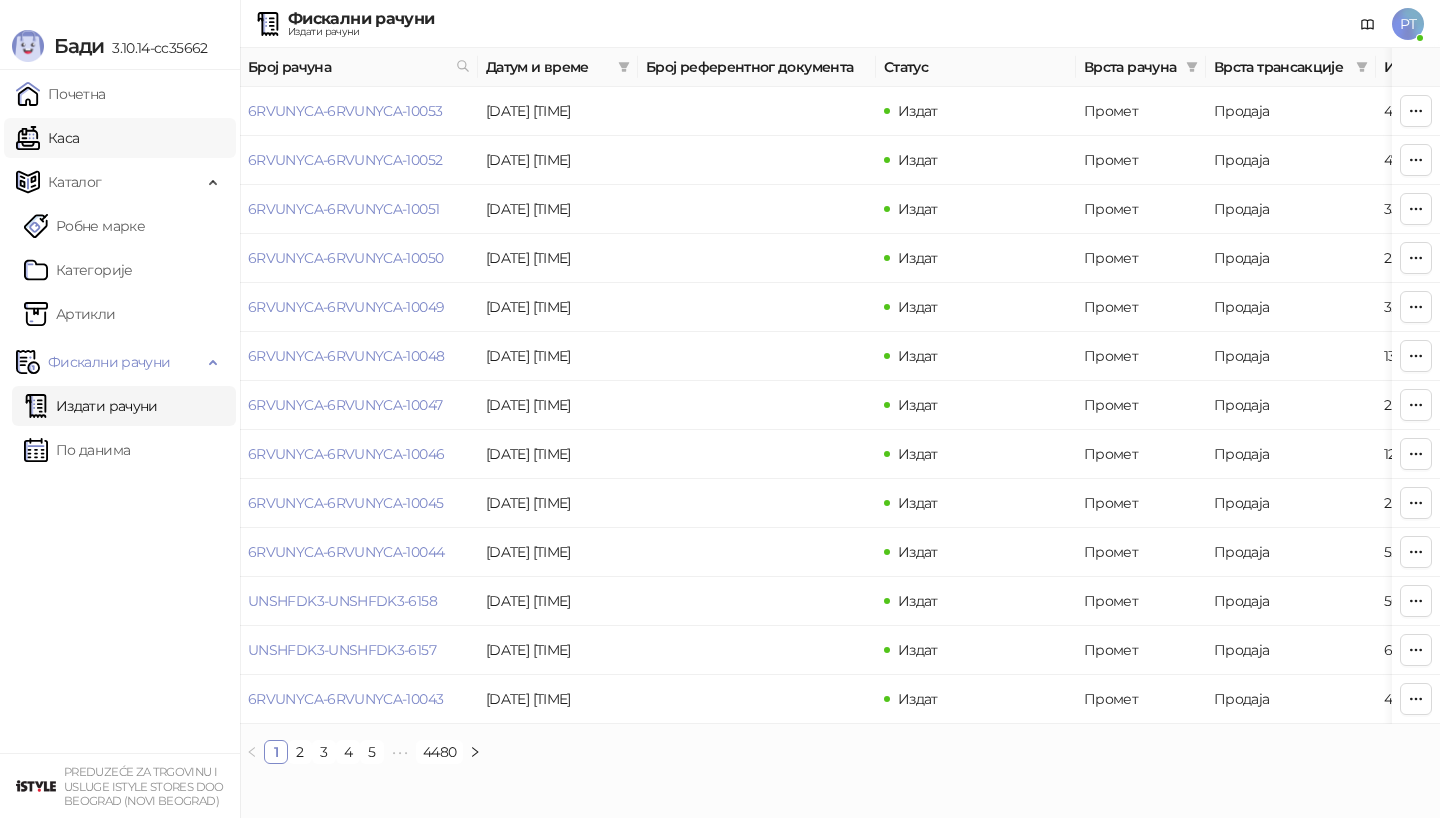 click on "Каса" at bounding box center (47, 138) 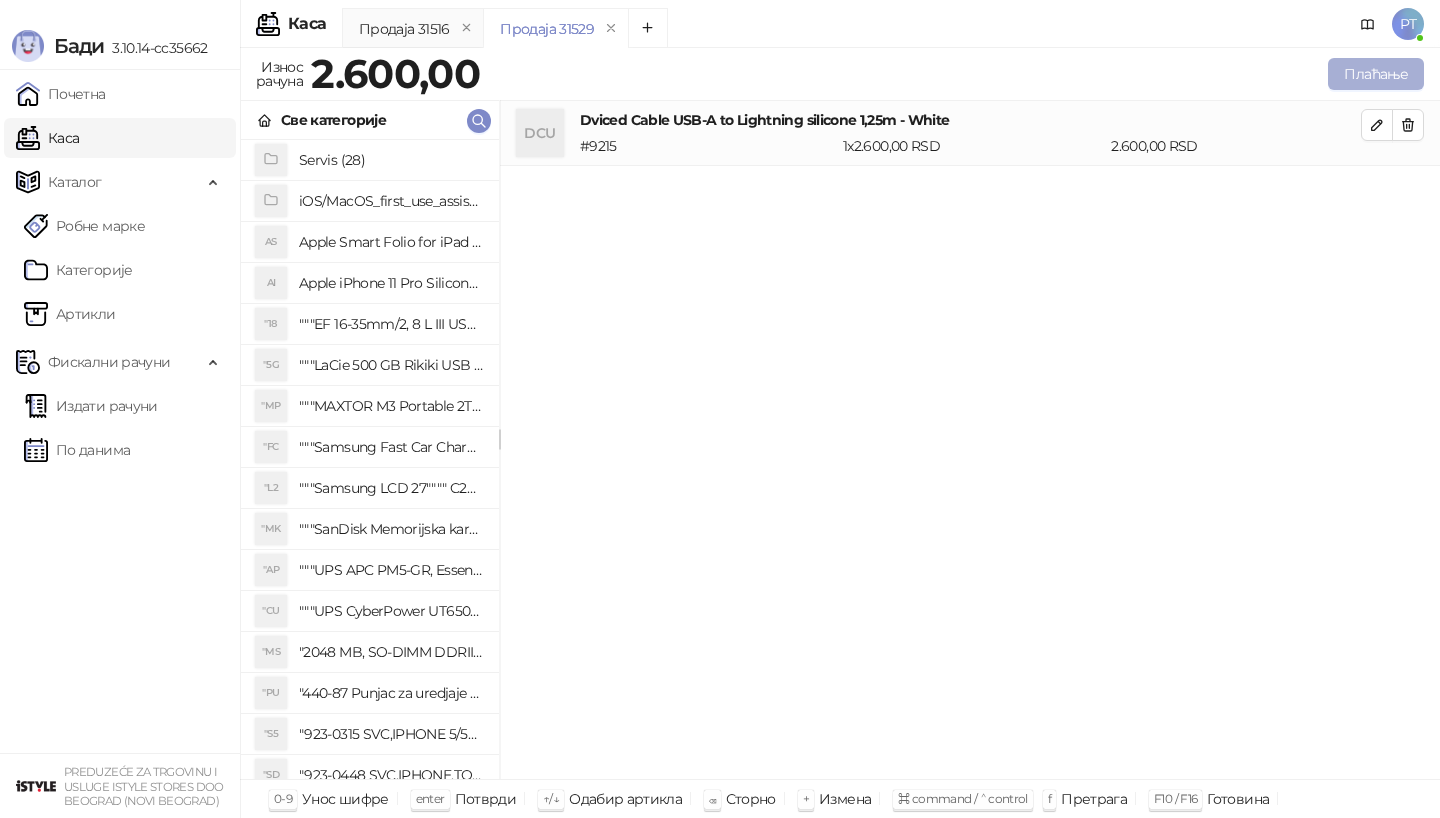 click on "Плаћање" at bounding box center (1376, 74) 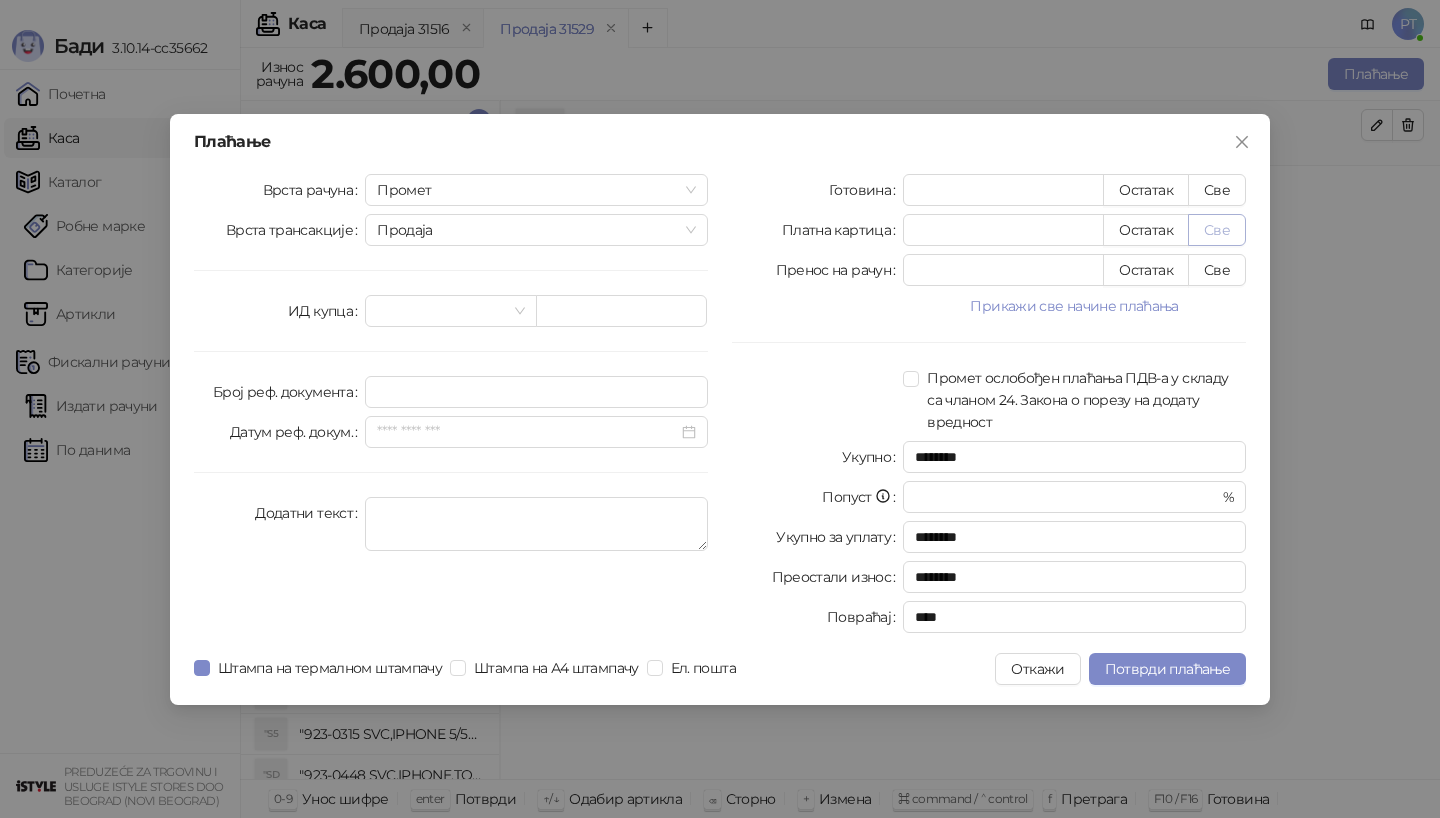 click on "Све" at bounding box center (1217, 230) 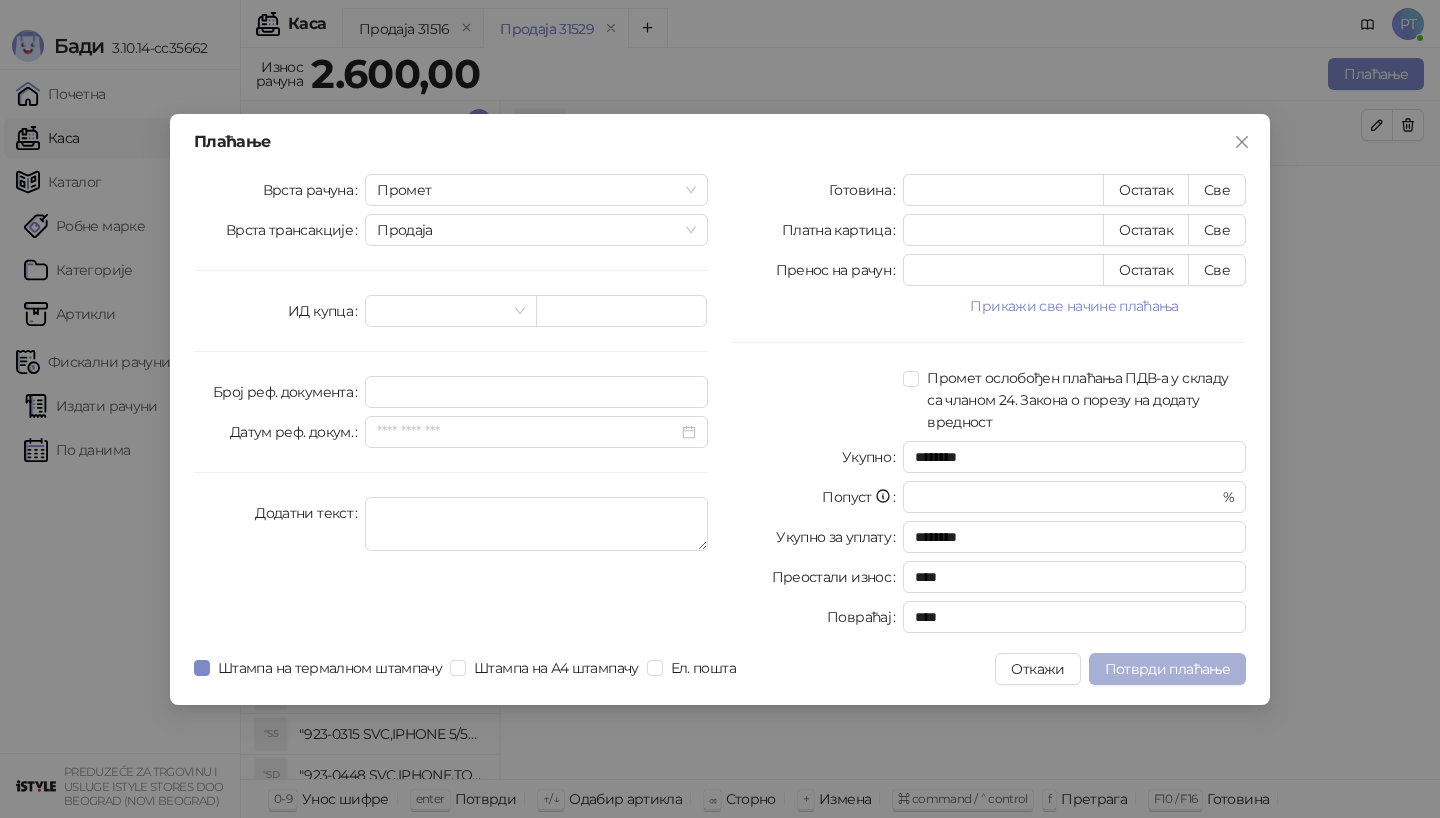 click on "Потврди плаћање" at bounding box center (1167, 669) 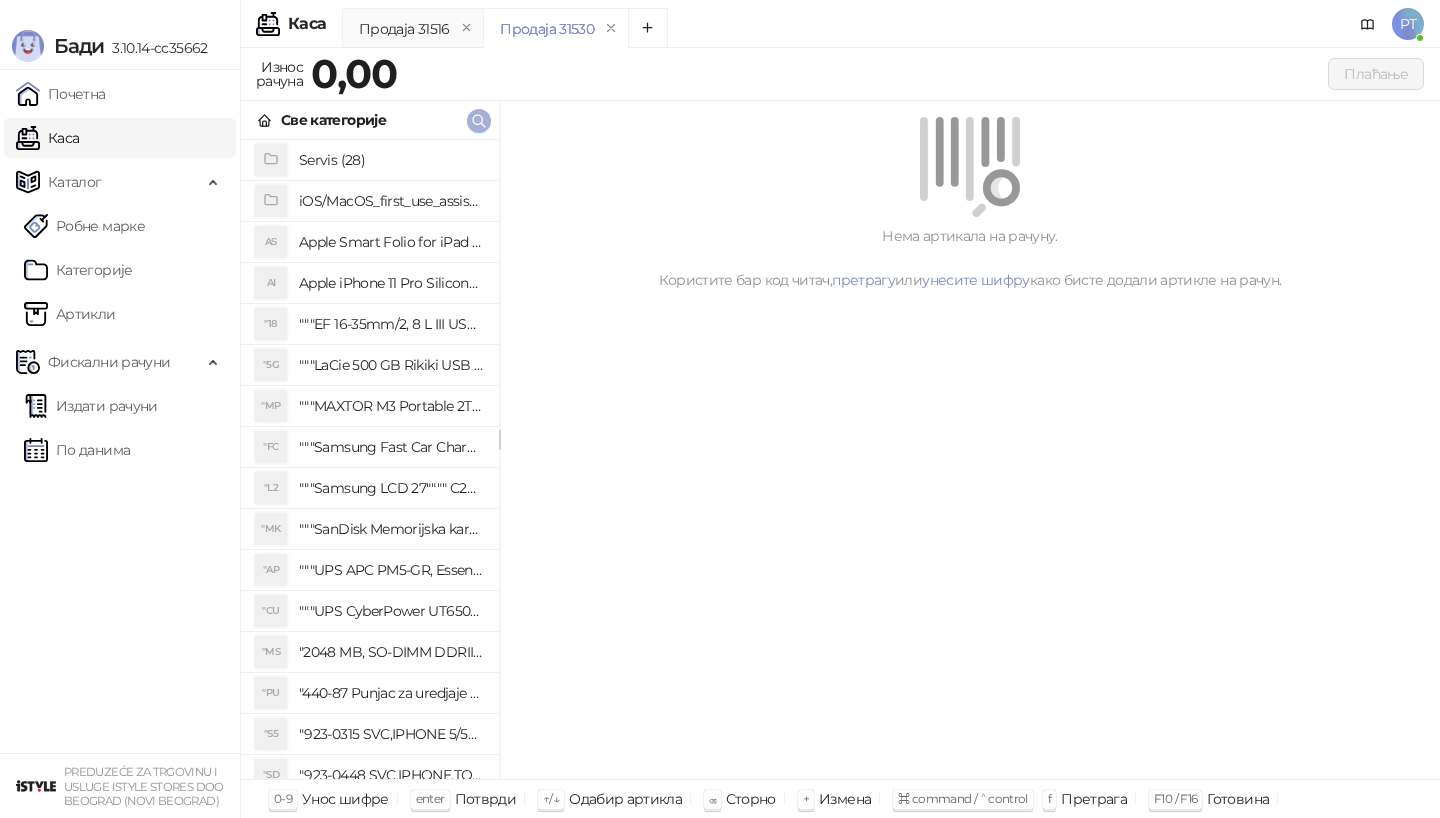 type 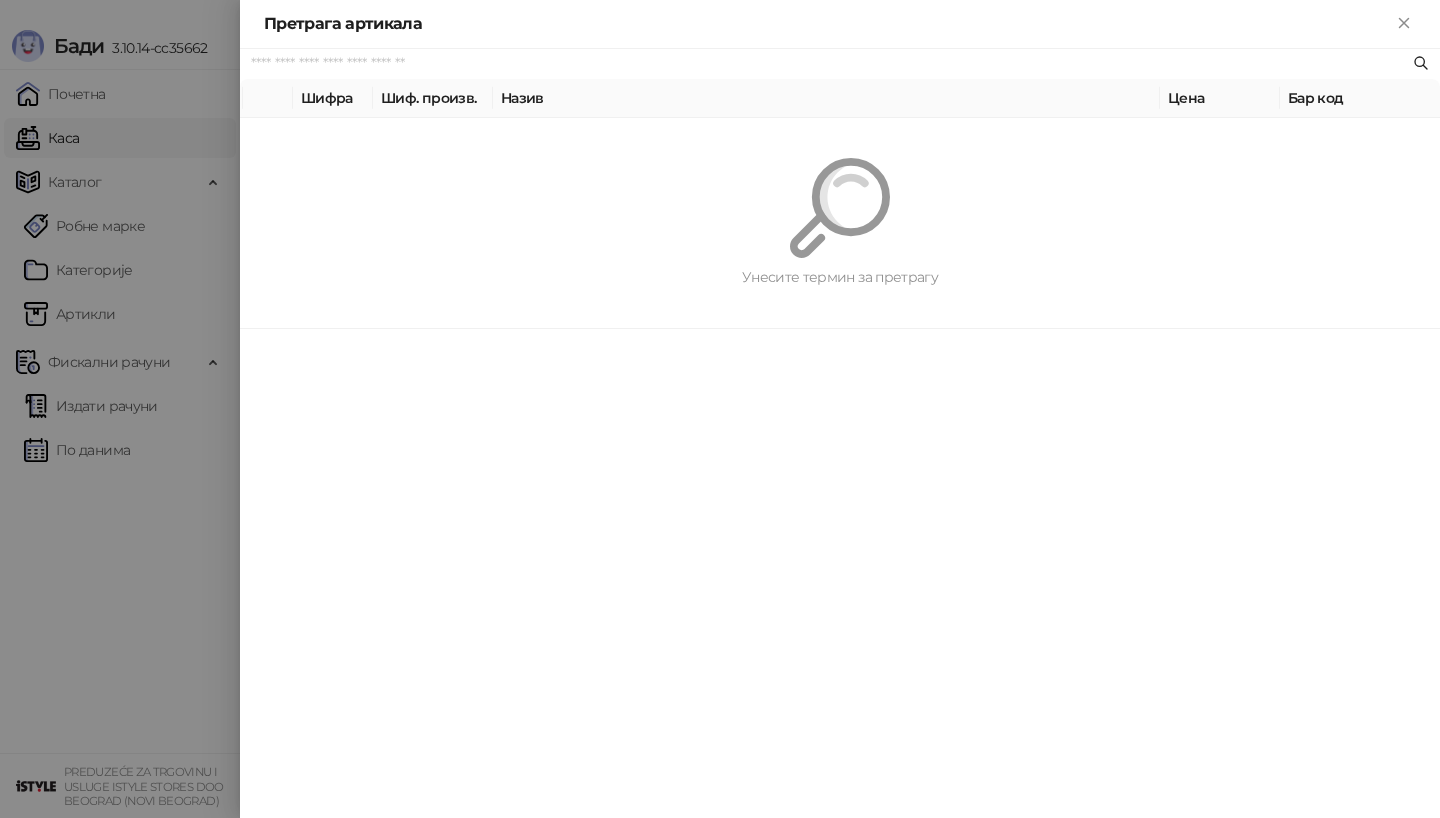 paste on "**********" 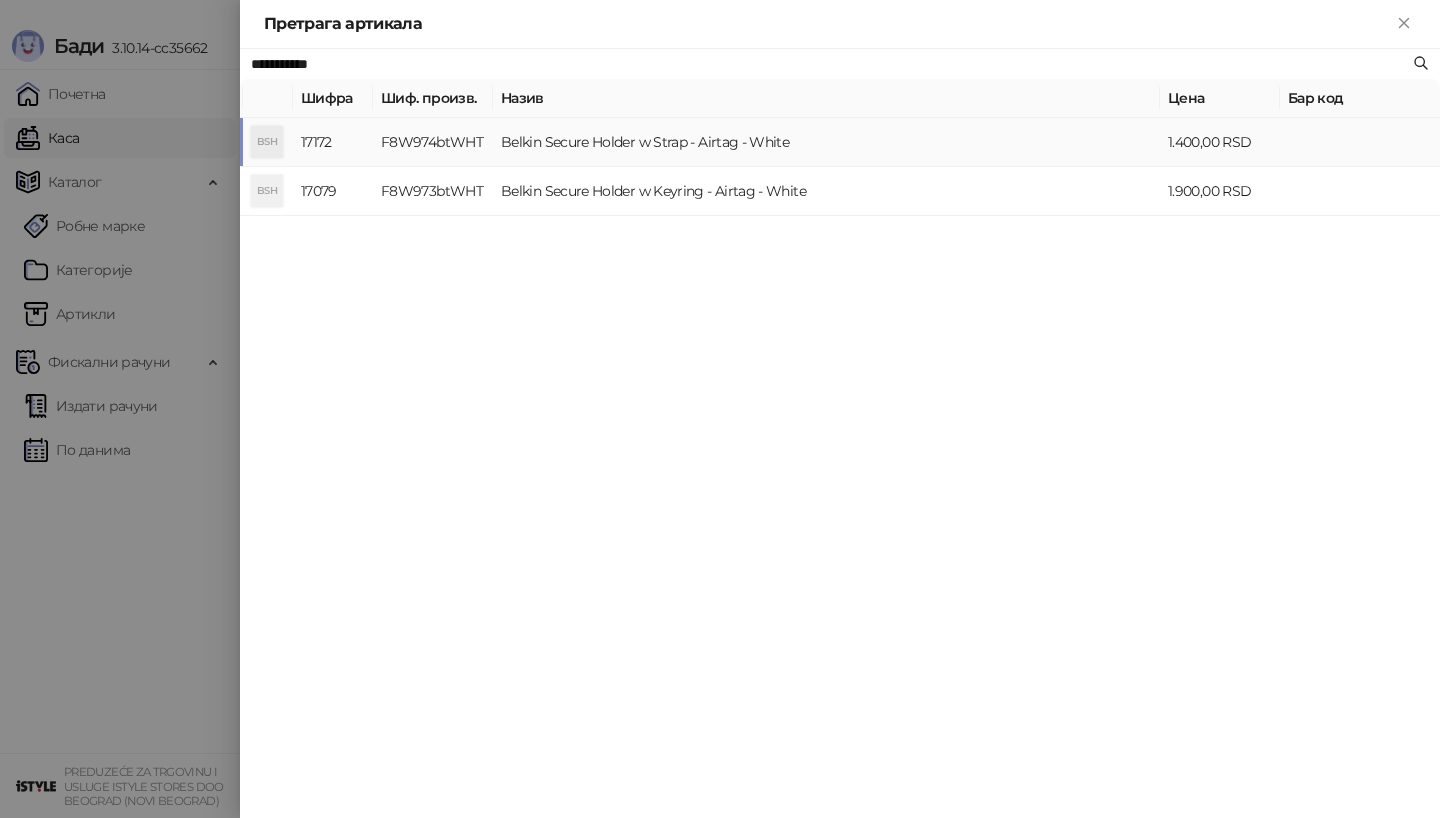 type on "**********" 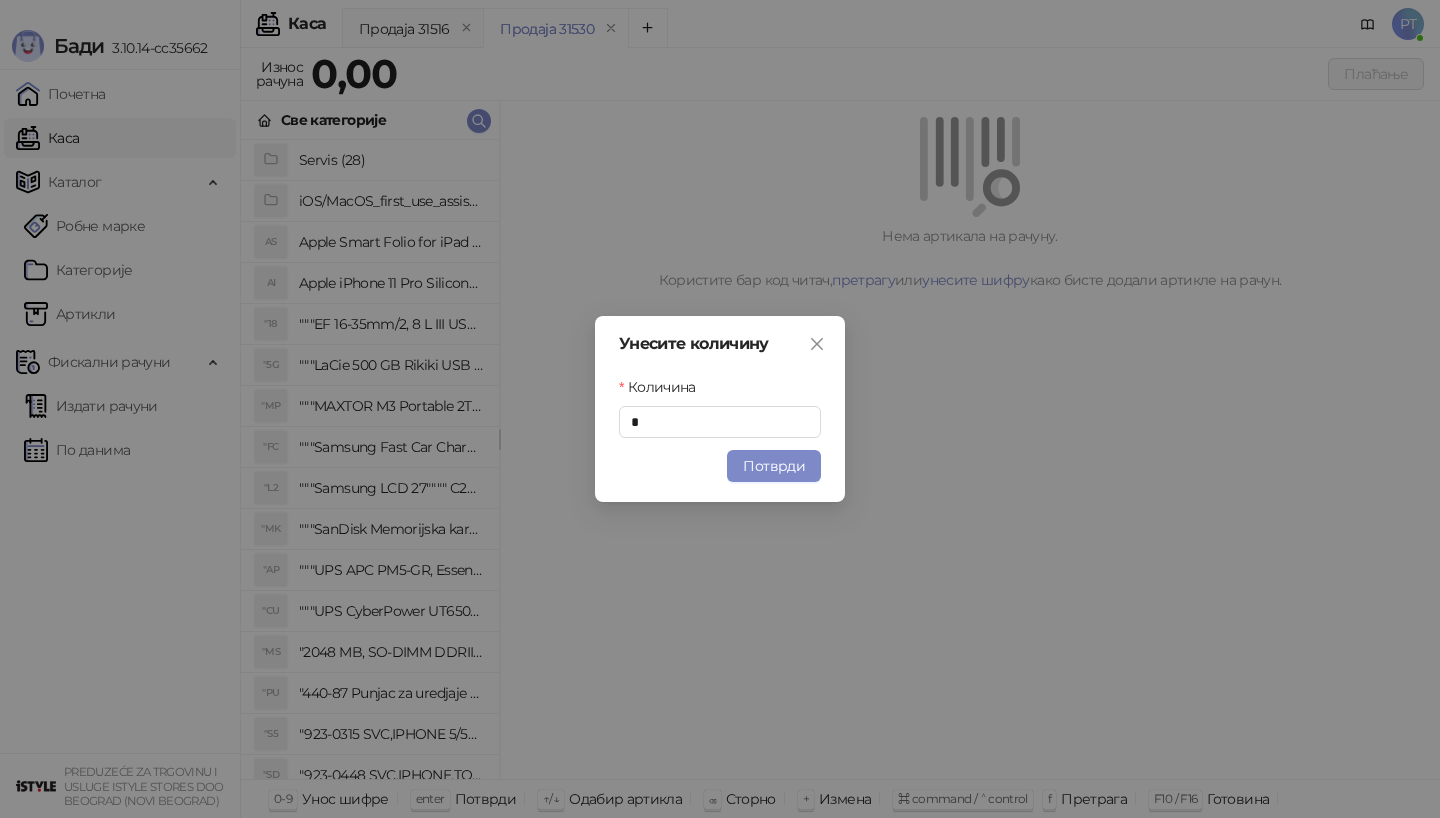 click on "Потврди" at bounding box center [720, 466] 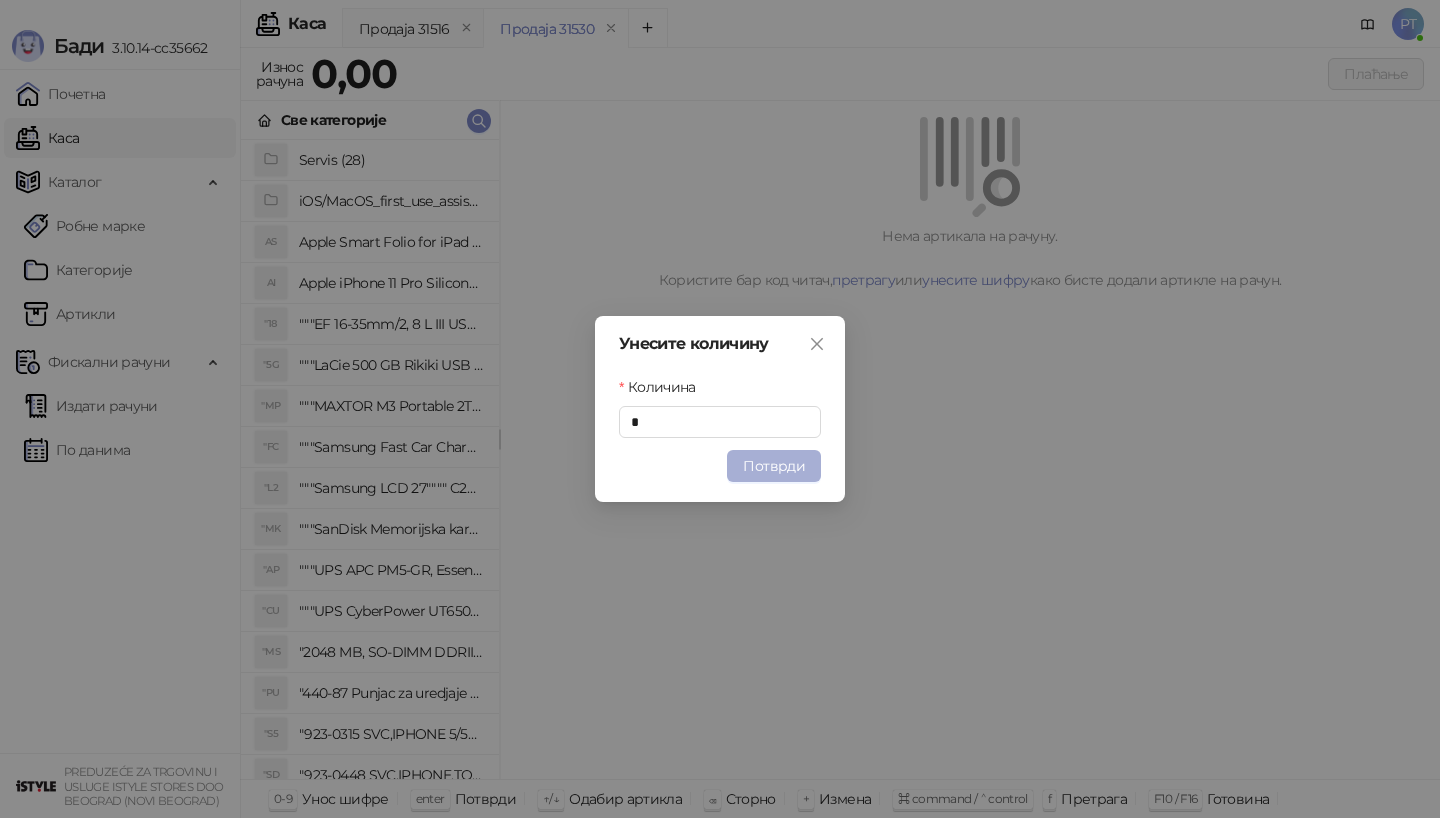 click on "Потврди" at bounding box center [774, 466] 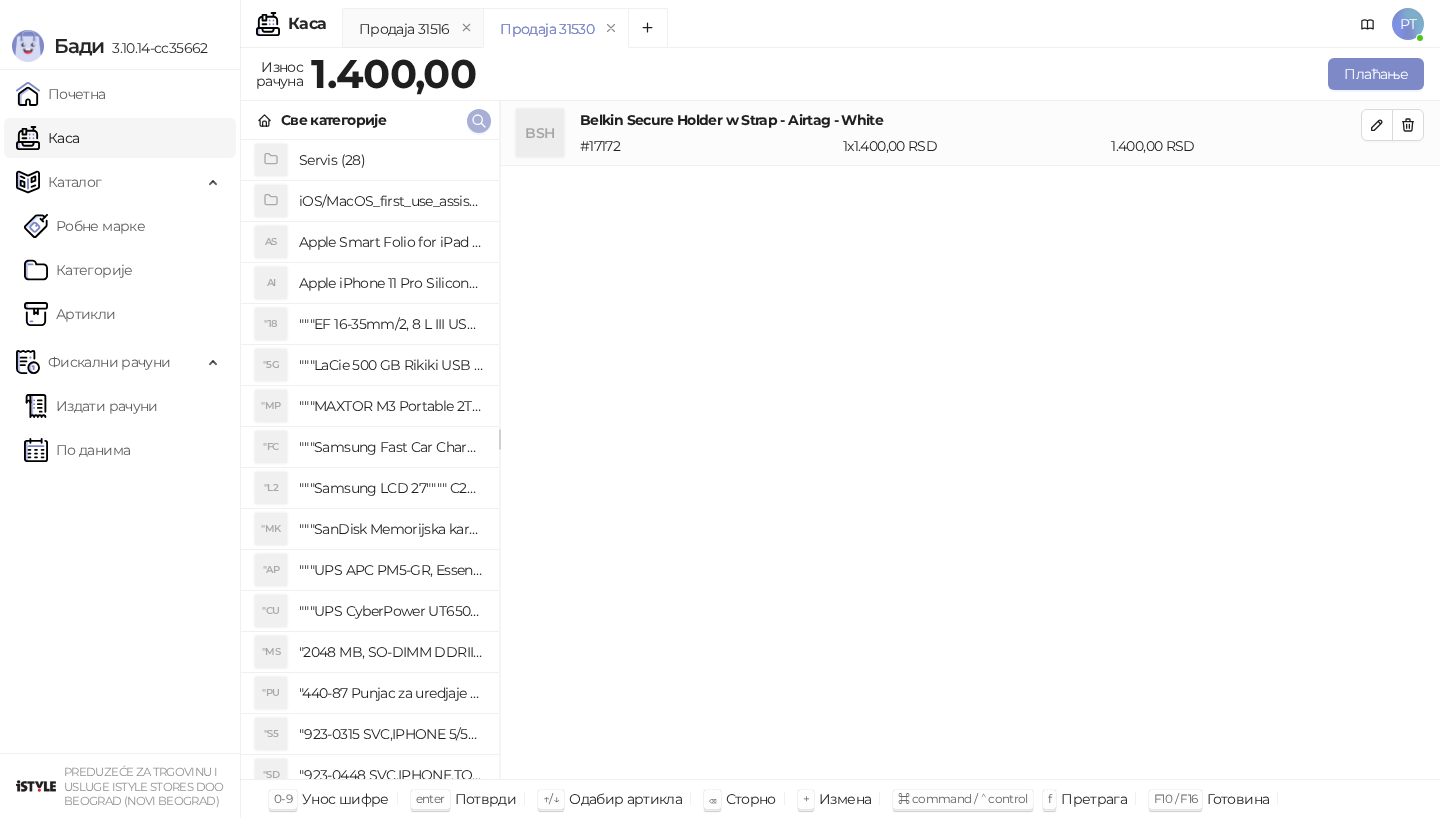 click 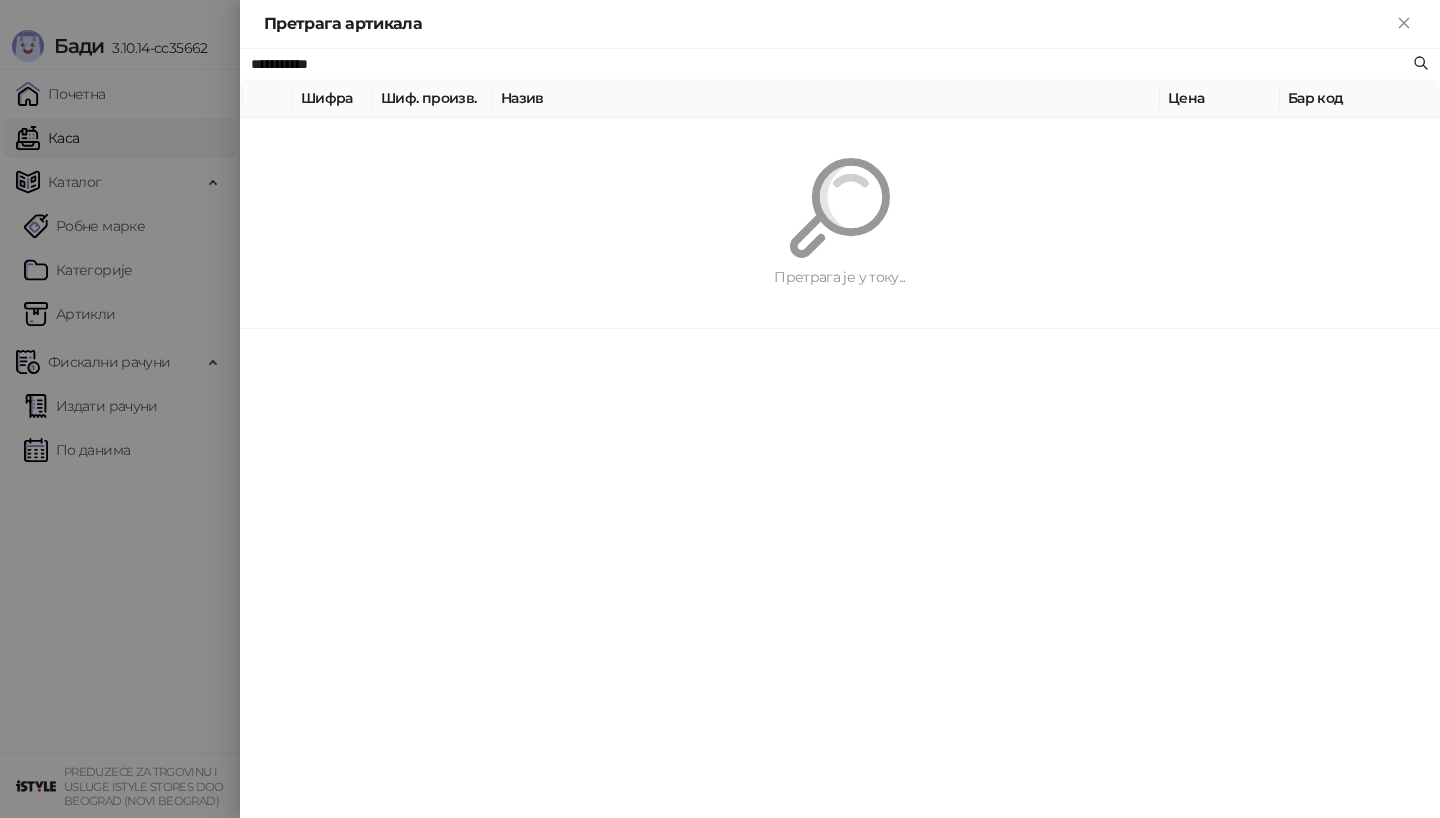 paste 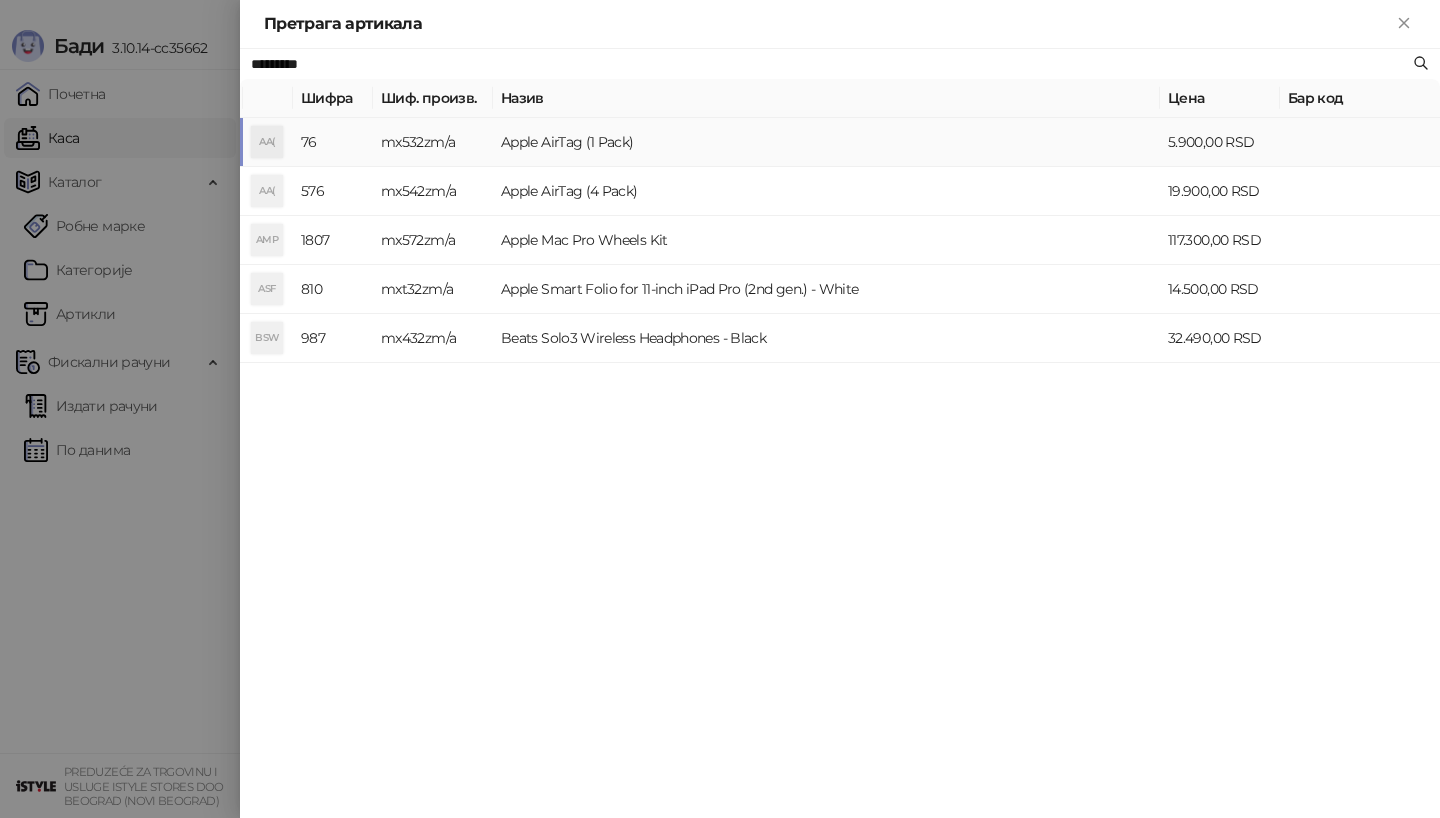 type on "*********" 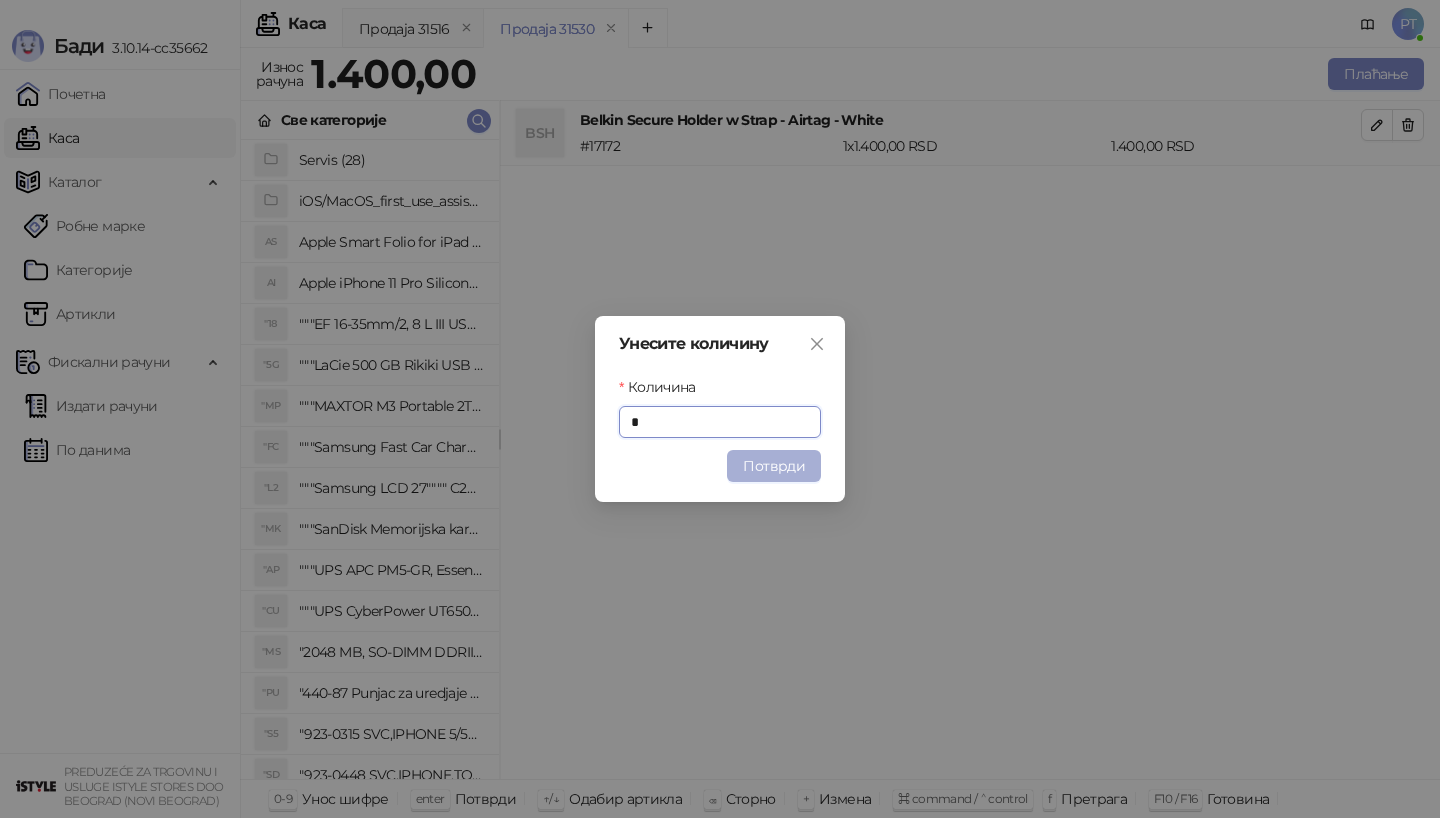 click on "Потврди" at bounding box center (774, 466) 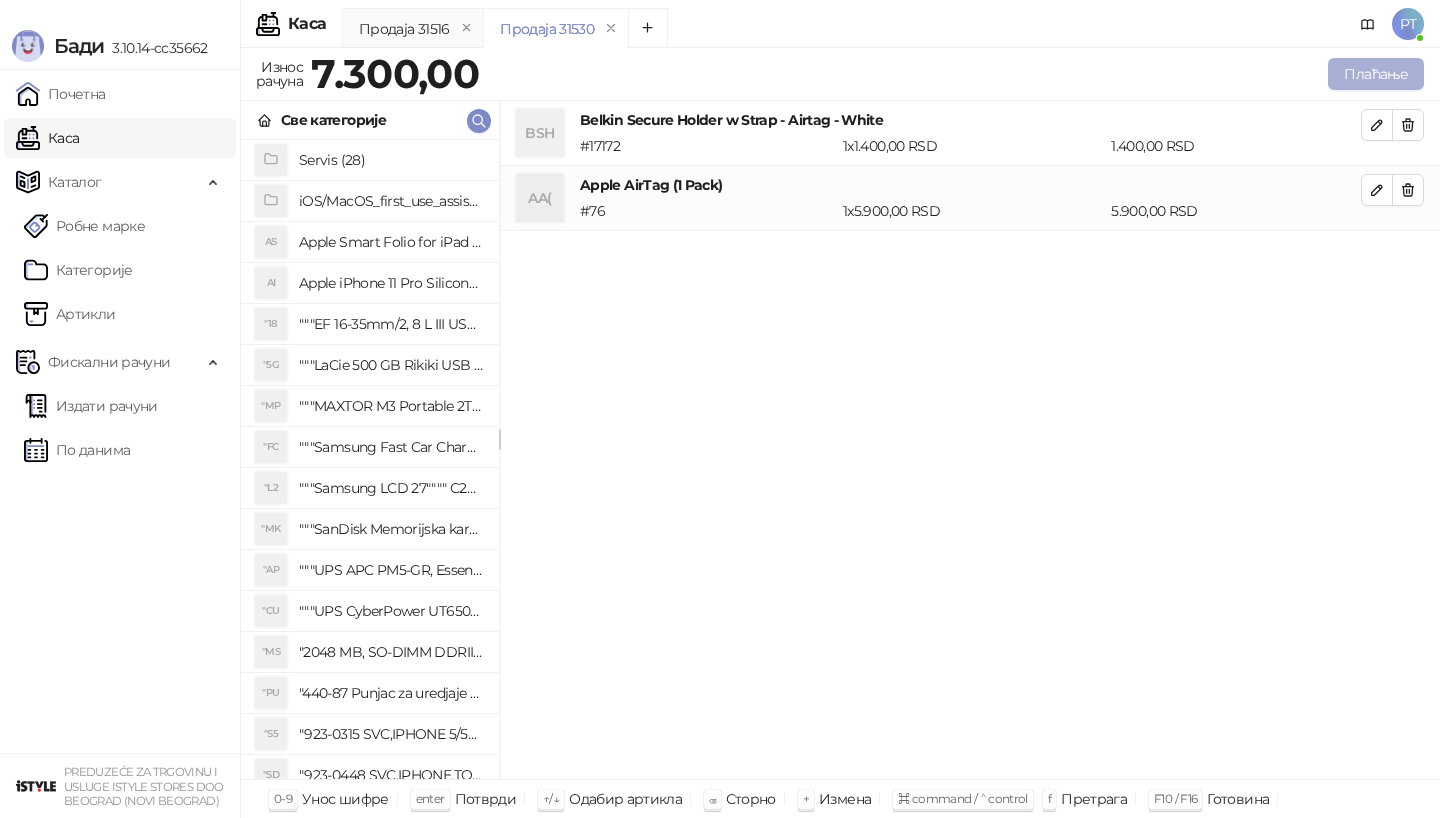 click on "Плаћање" at bounding box center (1376, 74) 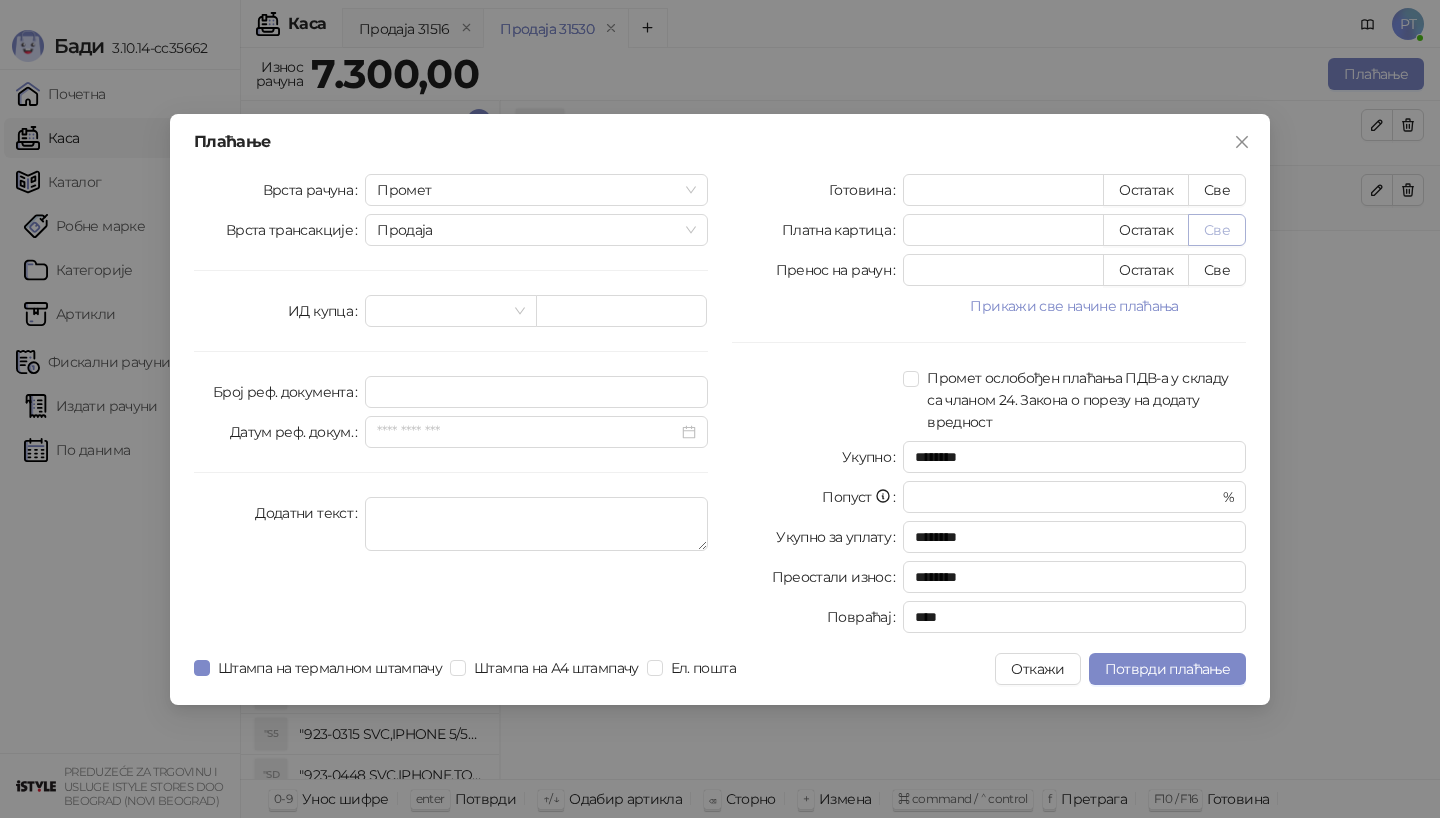 click on "Све" at bounding box center (1217, 230) 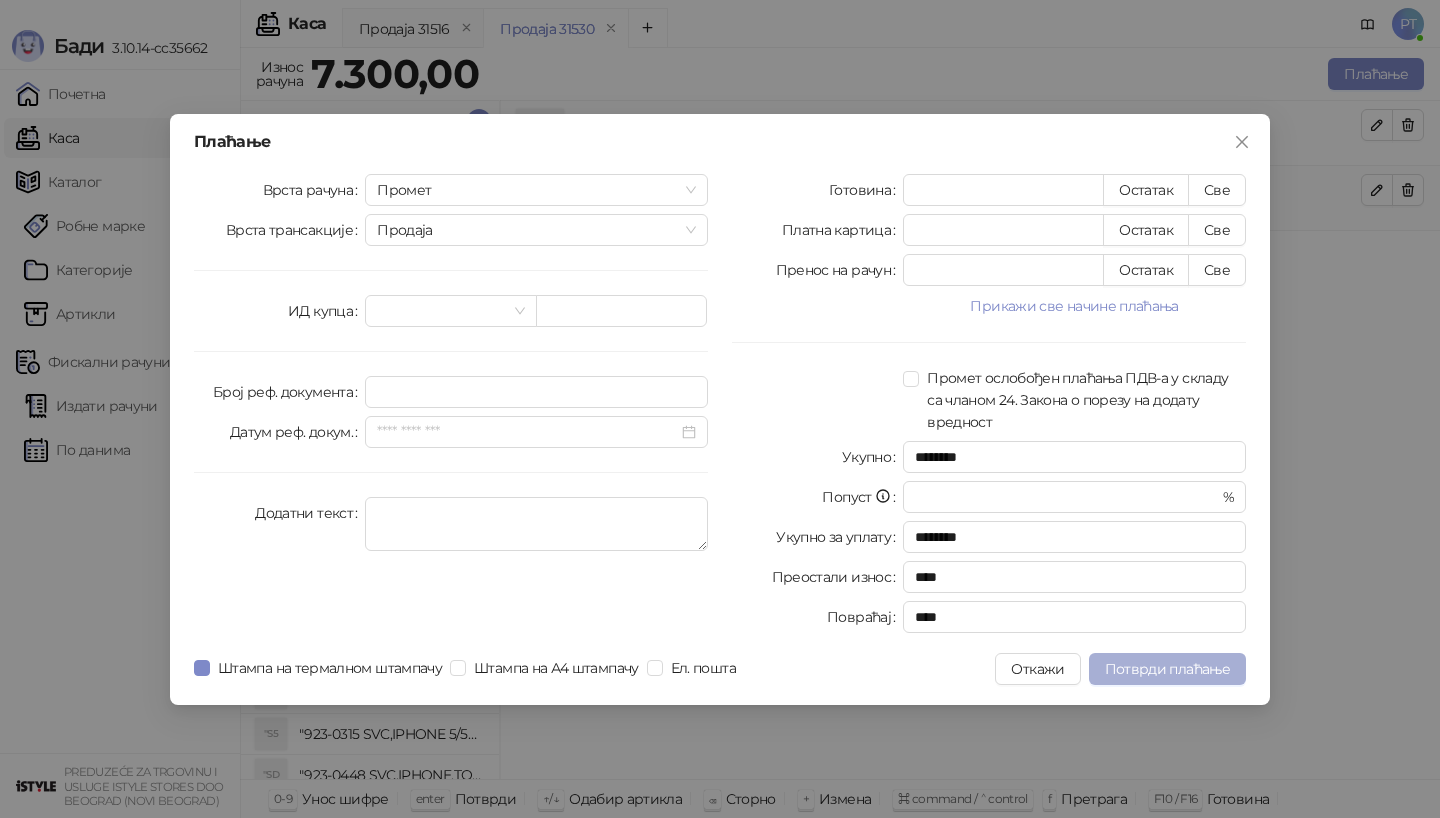 click on "Потврди плаћање" at bounding box center (1167, 669) 